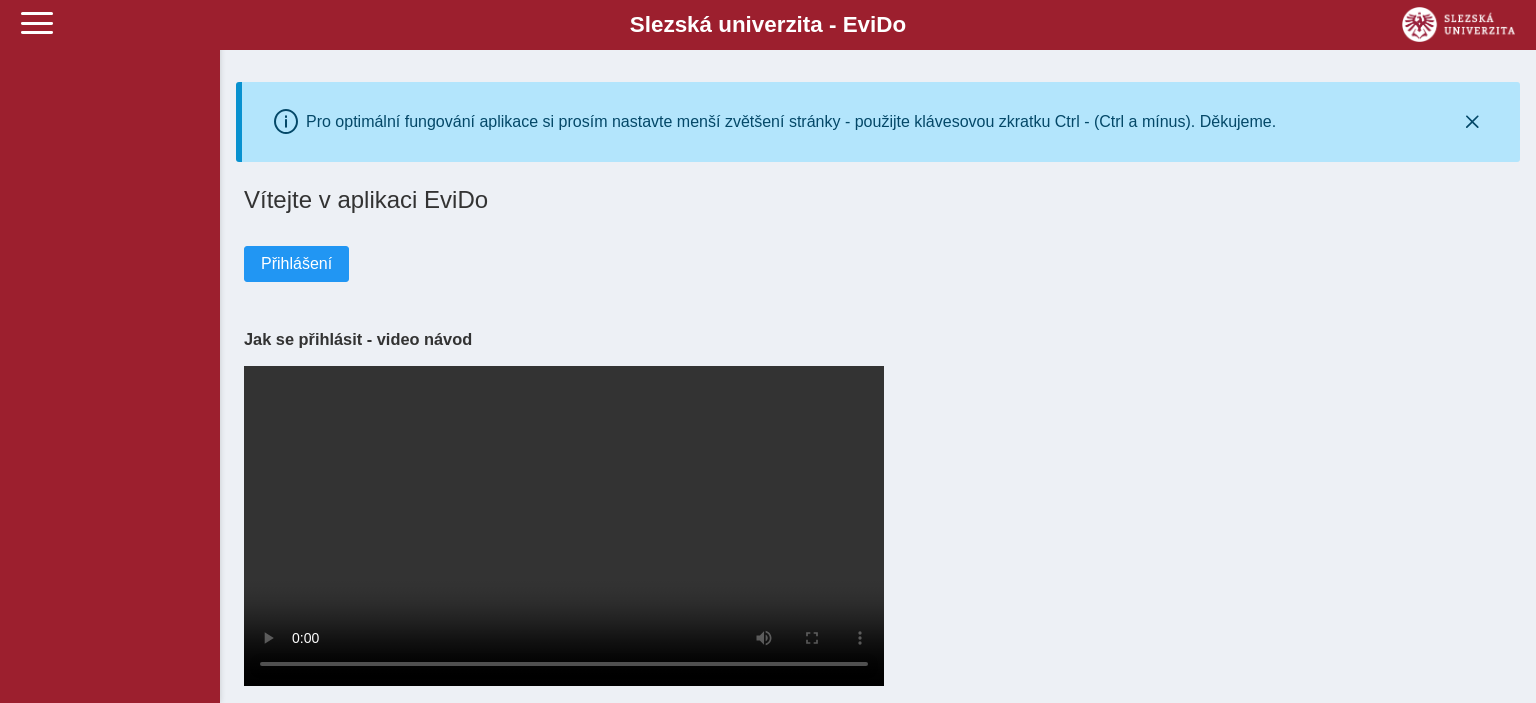 scroll, scrollTop: 0, scrollLeft: 0, axis: both 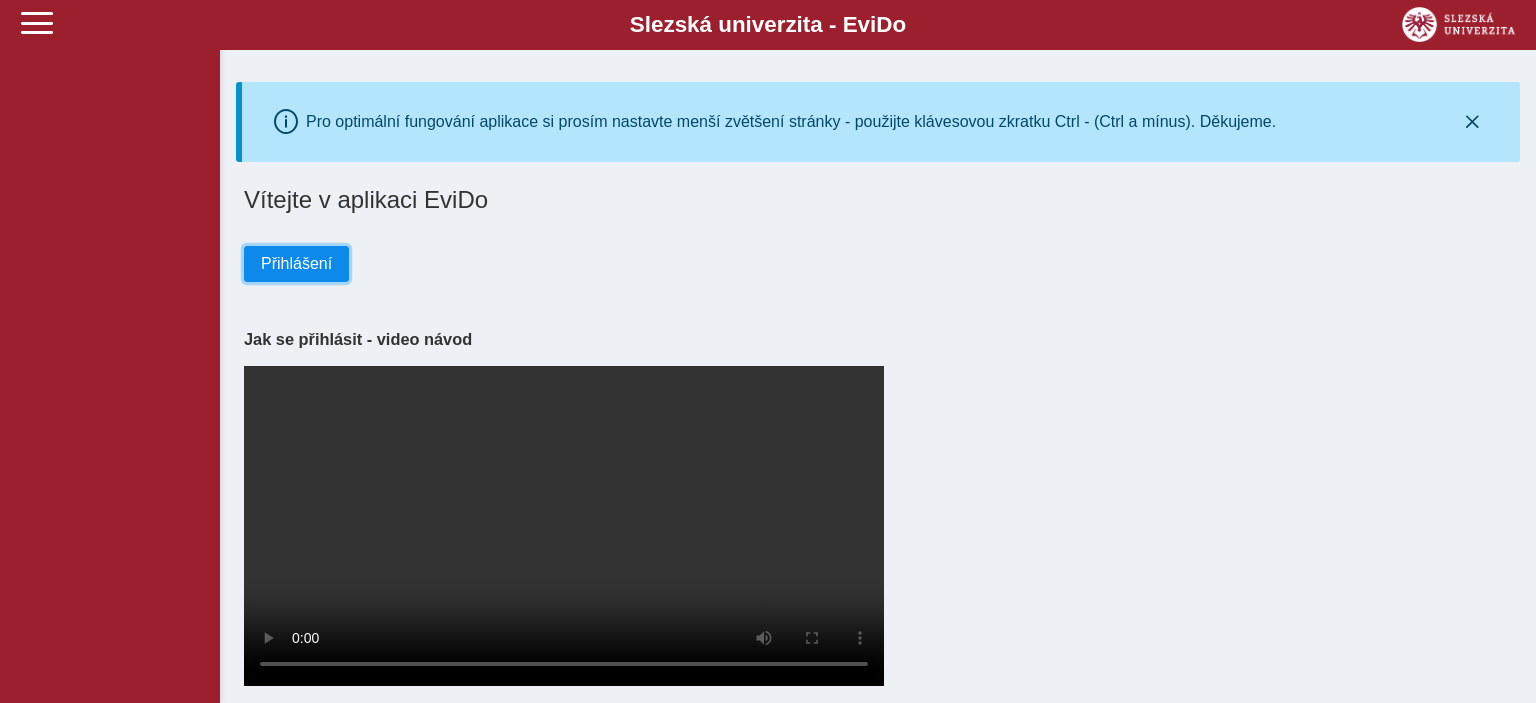 click on "Přihlášení" at bounding box center (296, 264) 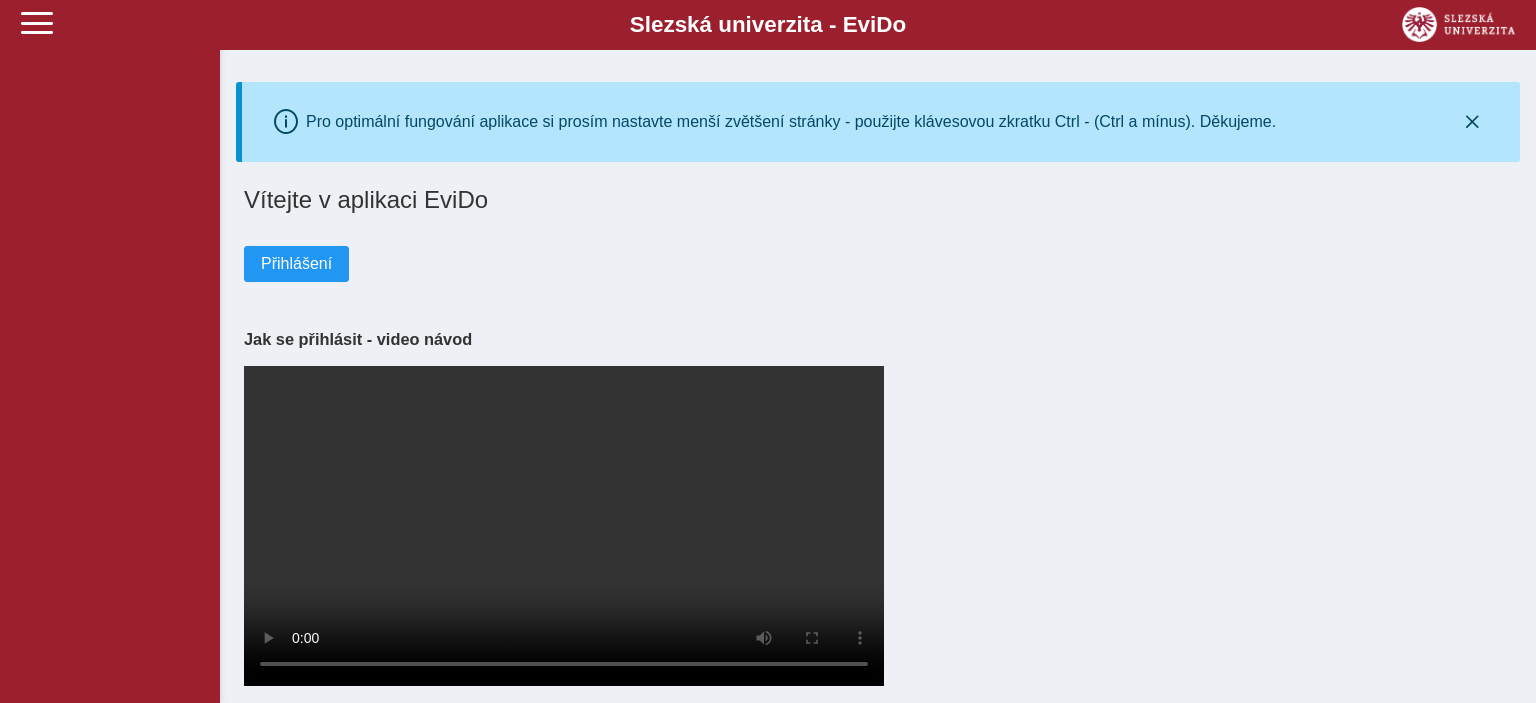 scroll, scrollTop: 0, scrollLeft: 0, axis: both 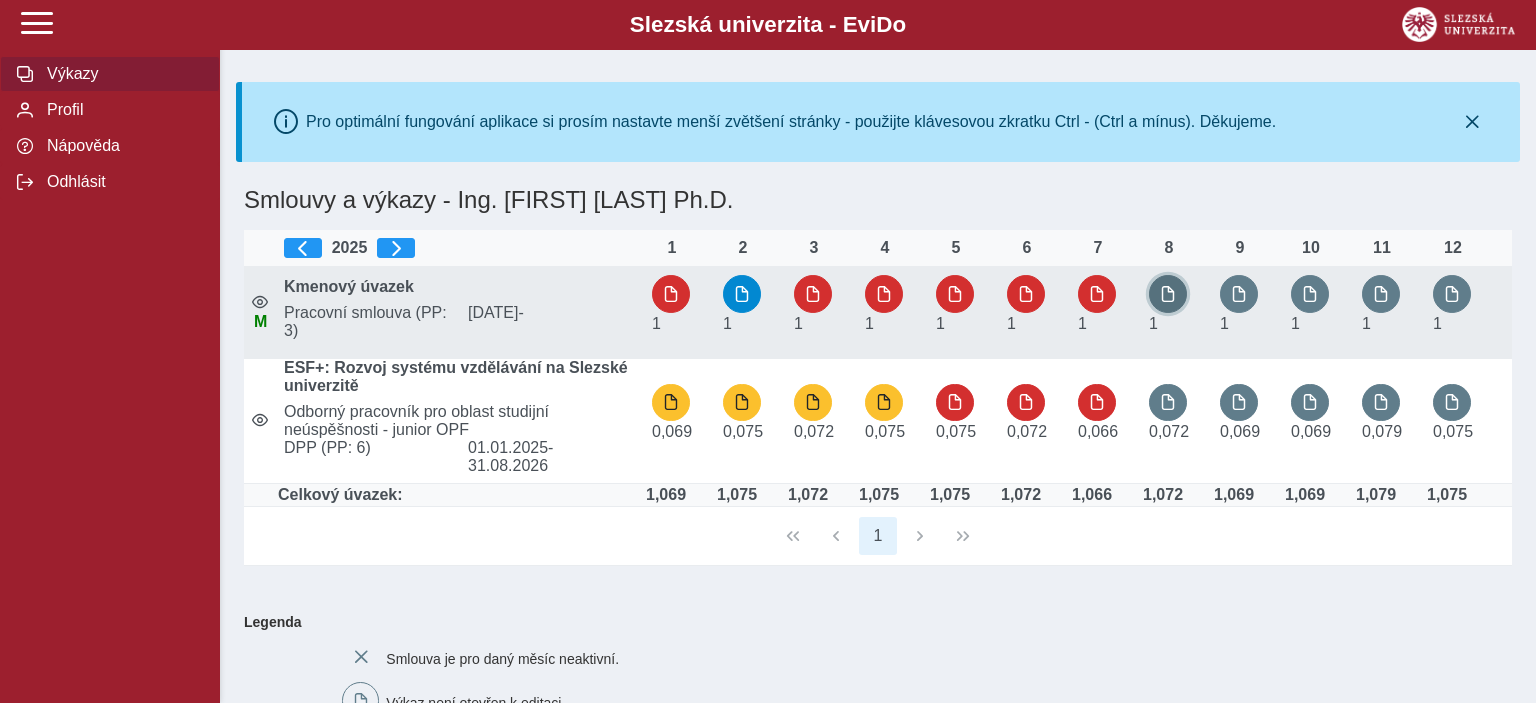 click at bounding box center [1168, 294] 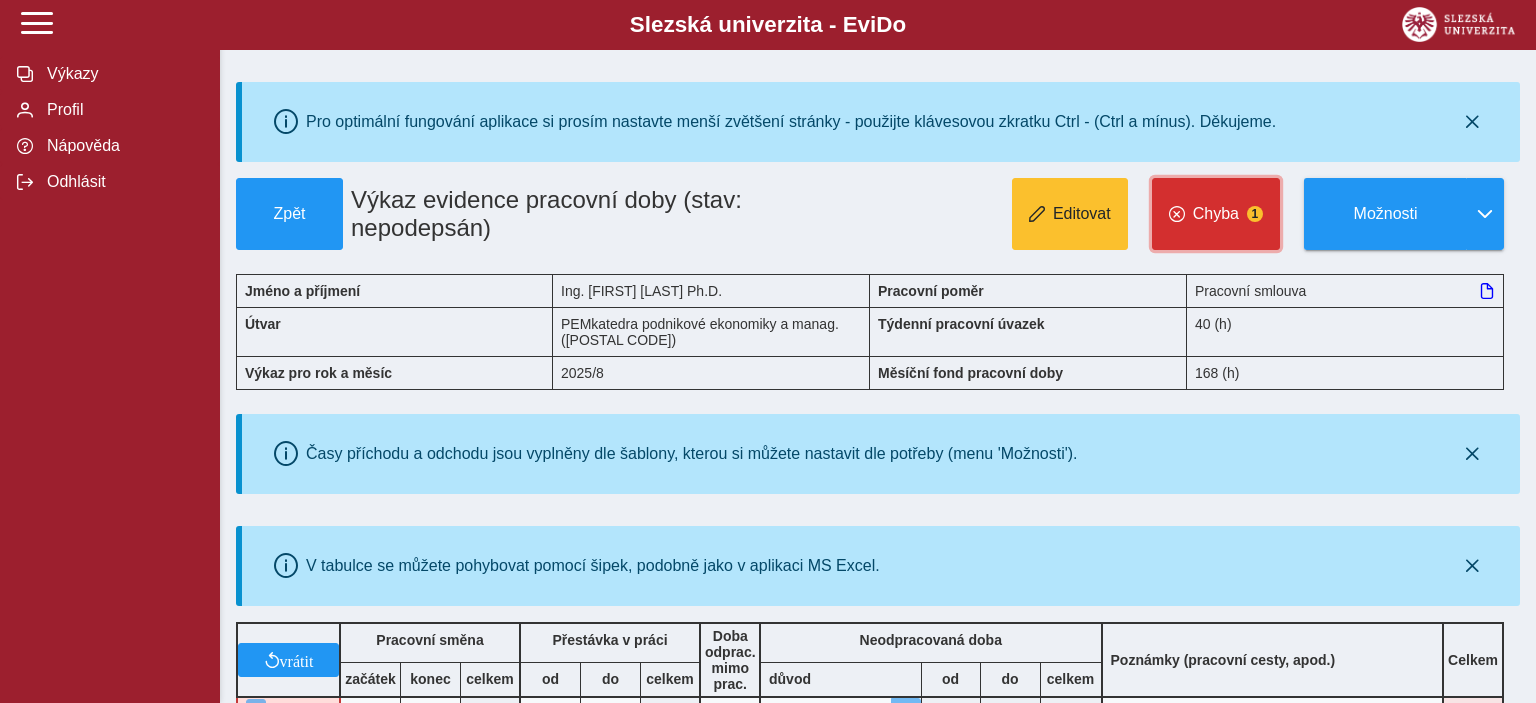 click on "Chyba" at bounding box center (1216, 214) 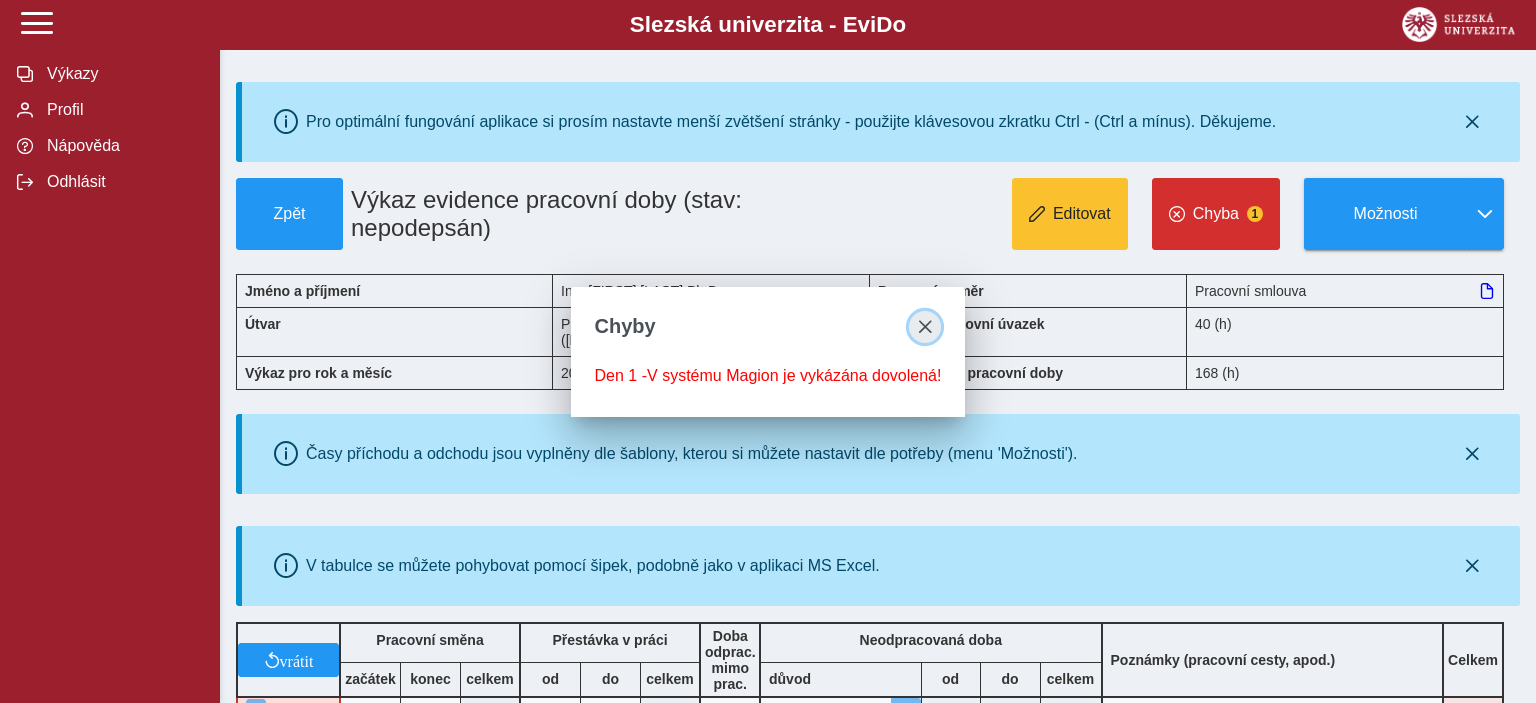click at bounding box center (925, 327) 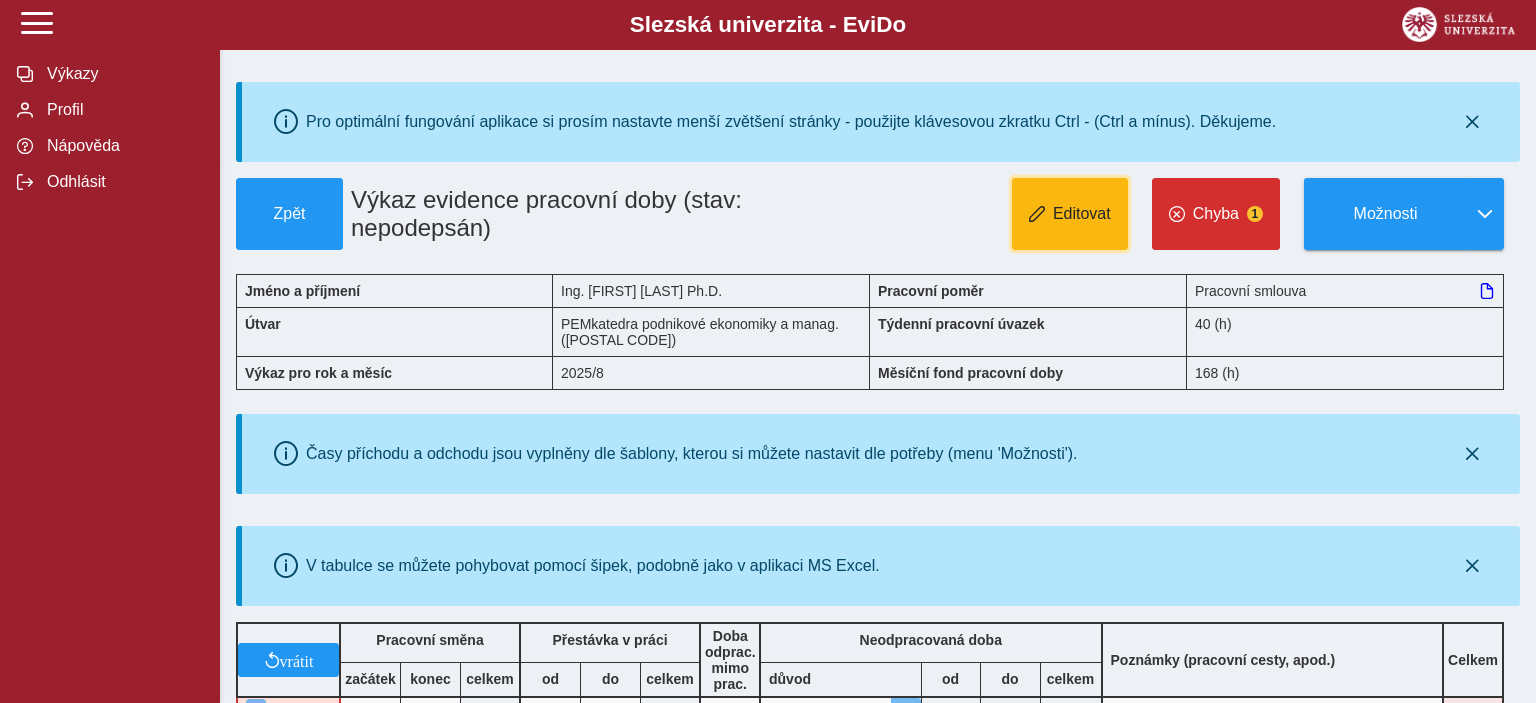 click at bounding box center (1037, 214) 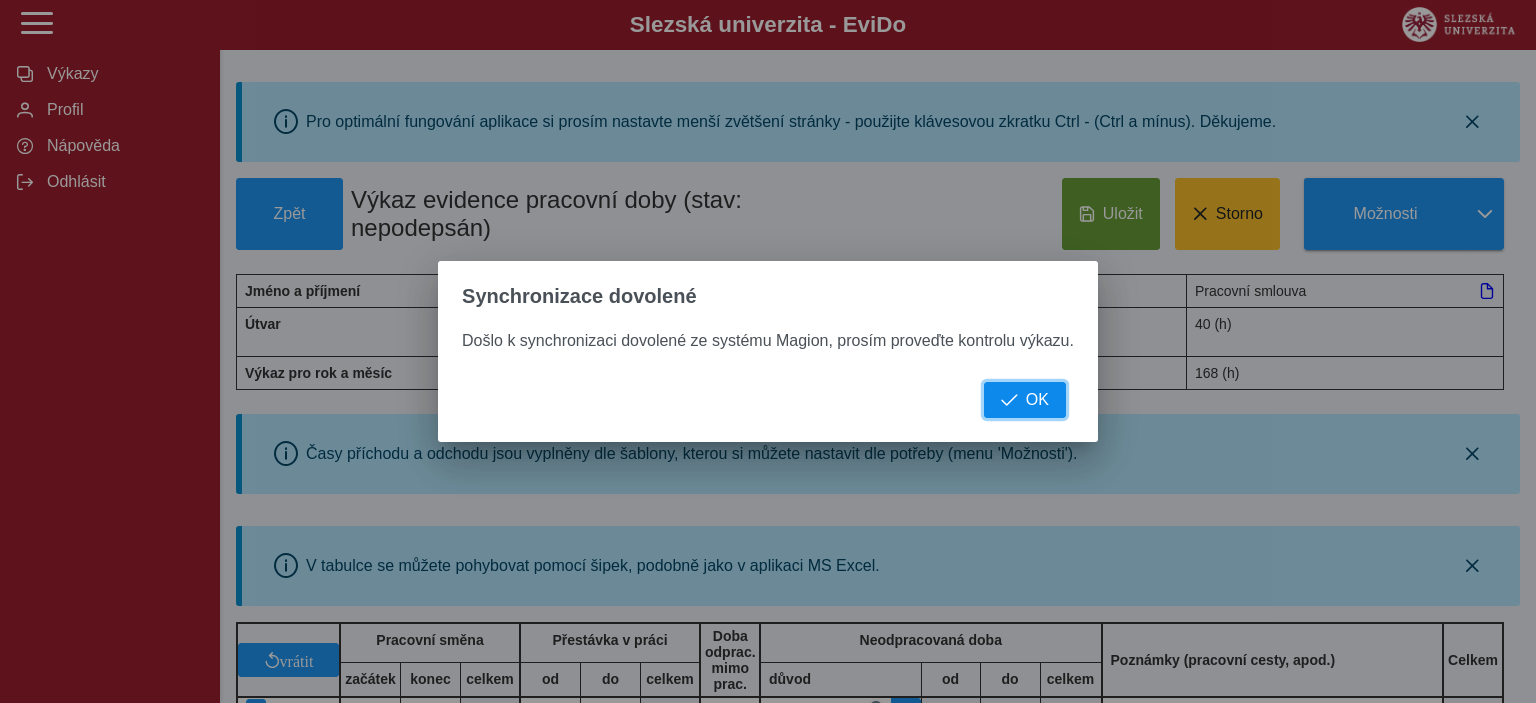 click on "OK" at bounding box center (1025, 400) 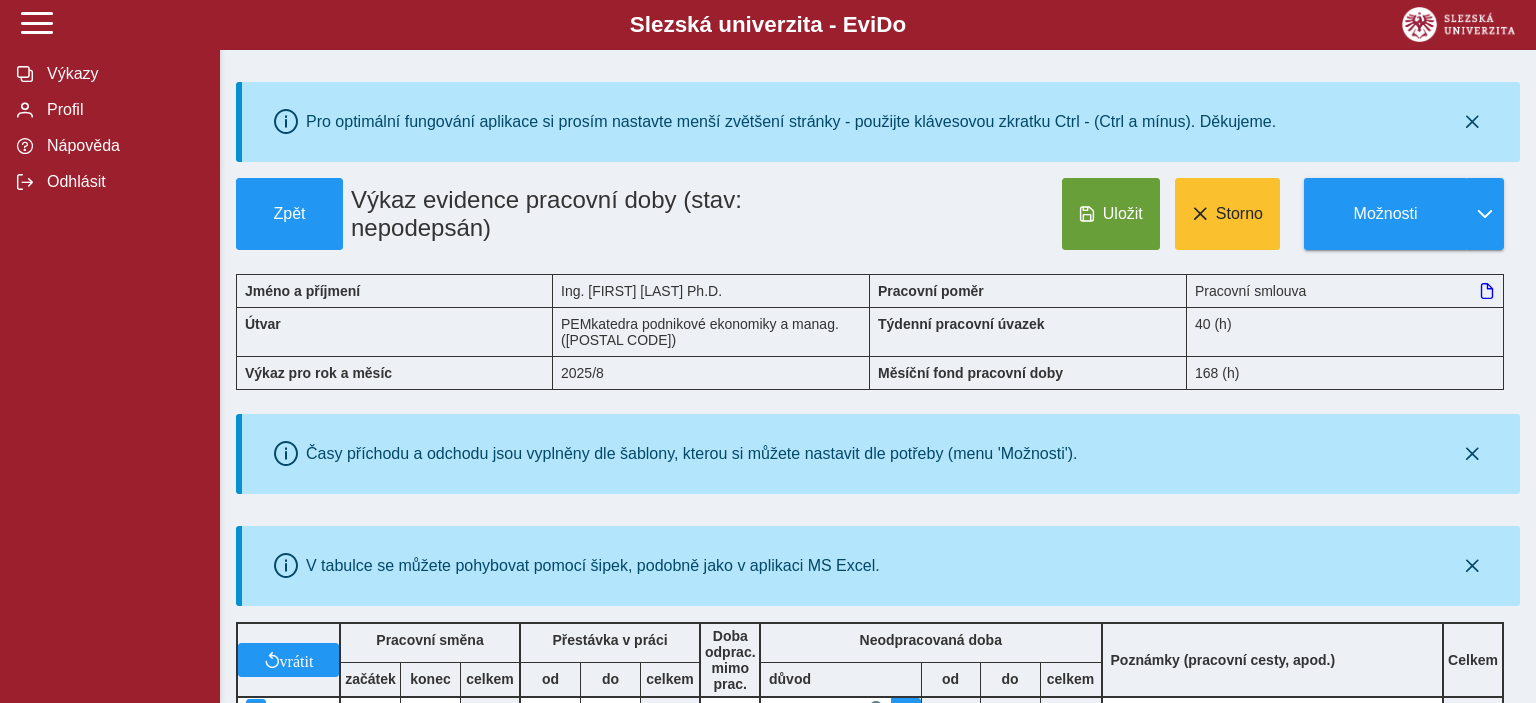 scroll, scrollTop: 423, scrollLeft: 0, axis: vertical 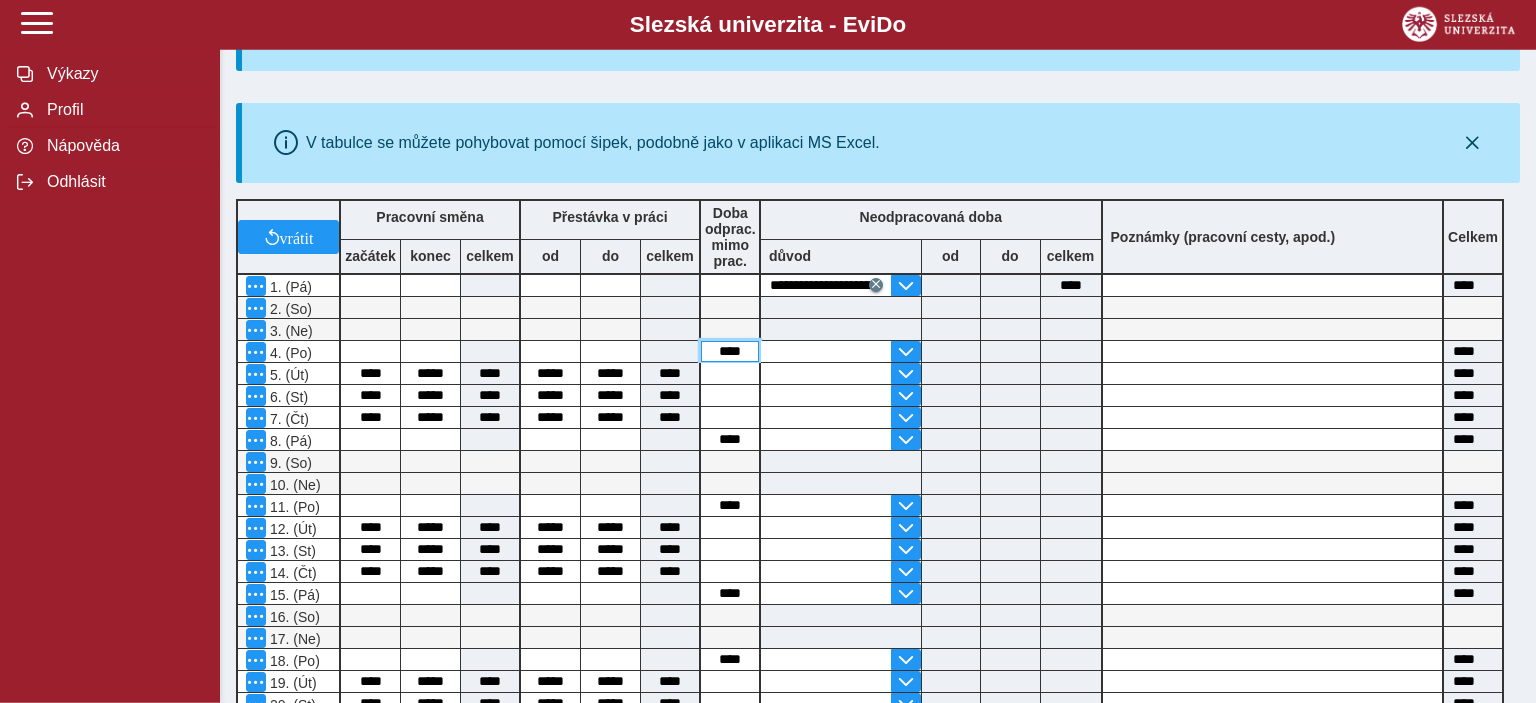 click on "****" at bounding box center [730, 351] 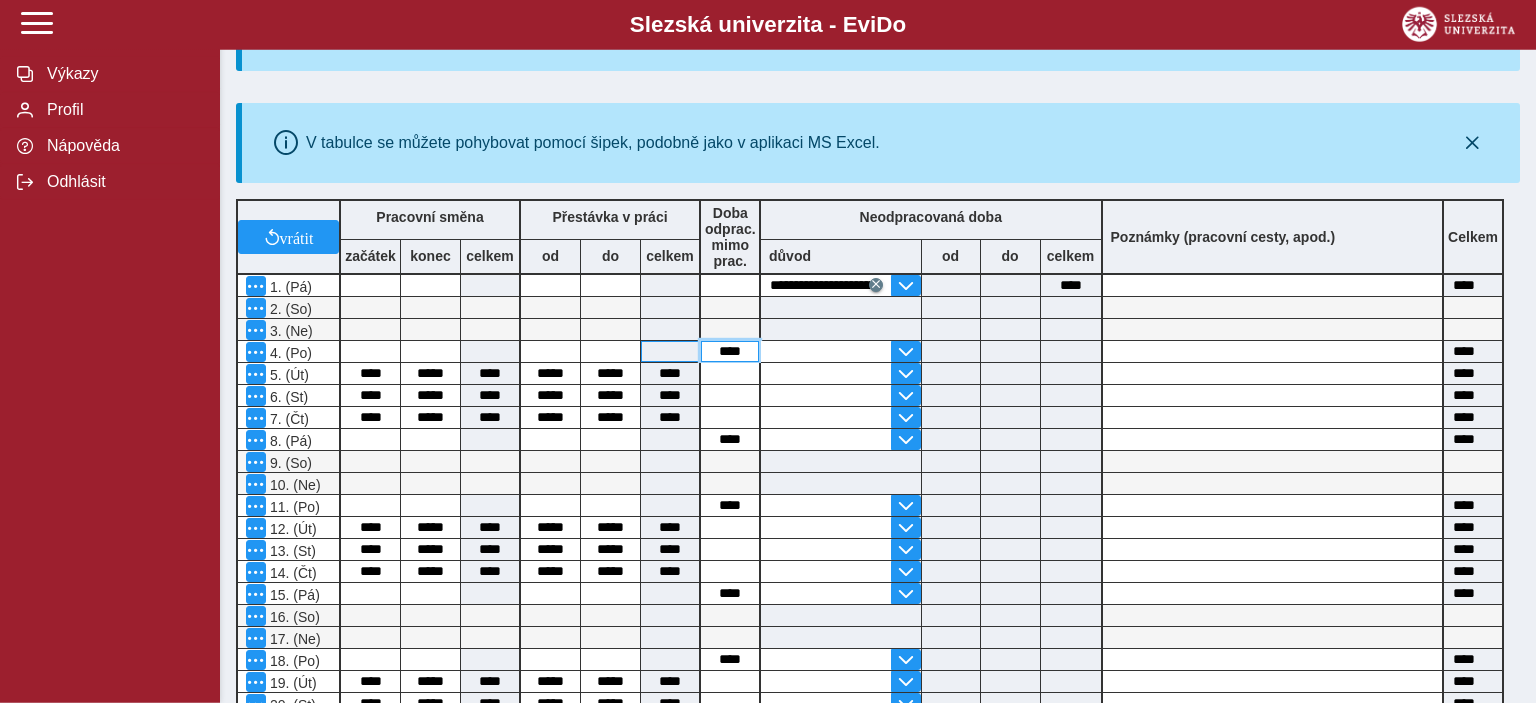 drag, startPoint x: 751, startPoint y: 353, endPoint x: 659, endPoint y: 347, distance: 92.19544 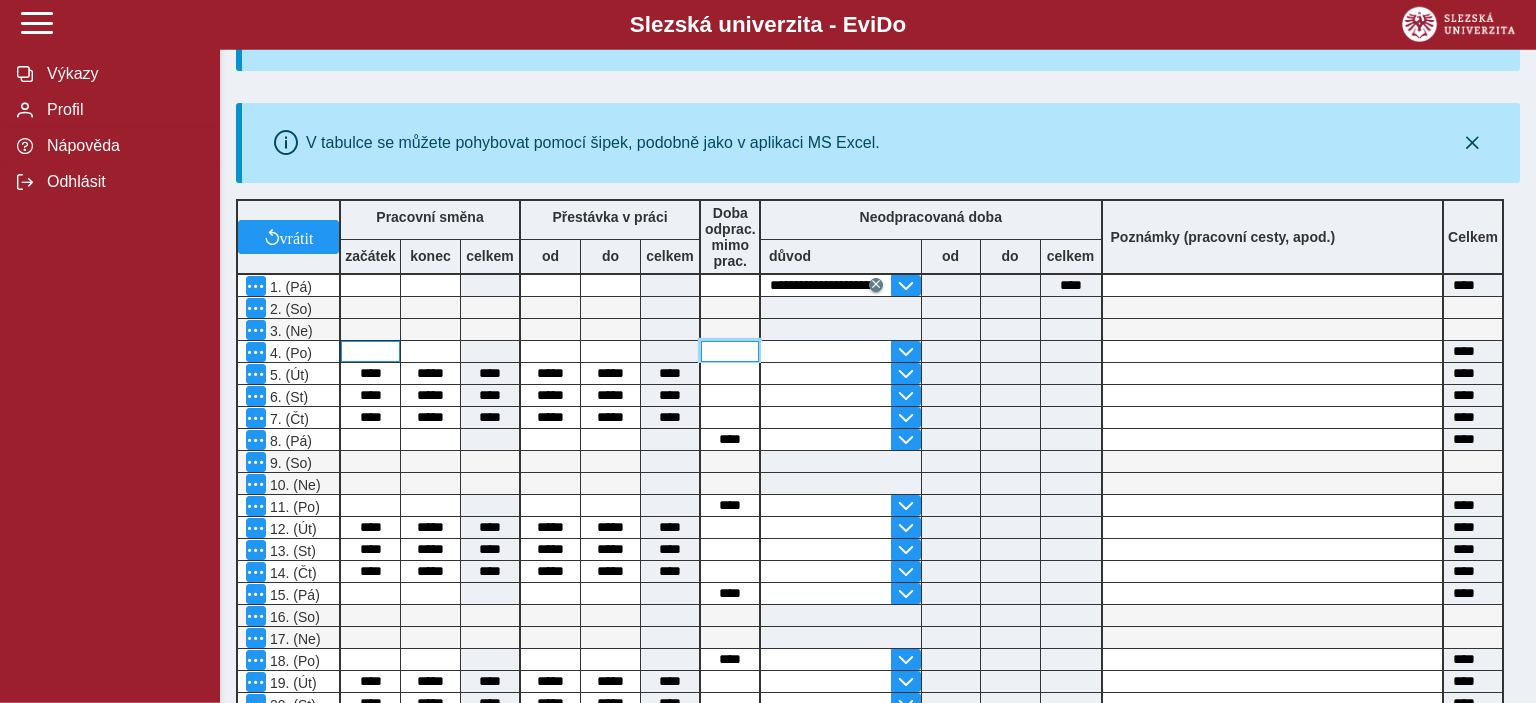 type 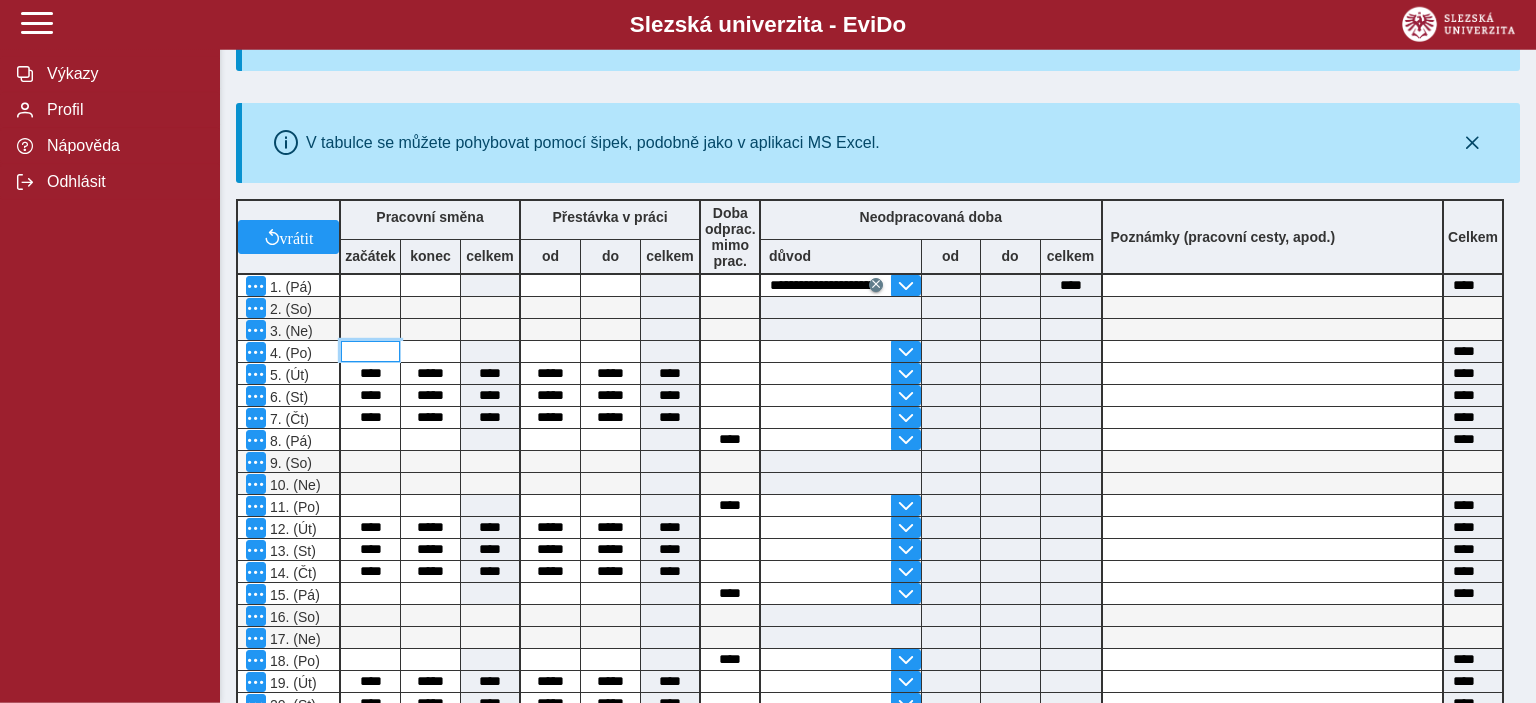 click at bounding box center [370, 351] 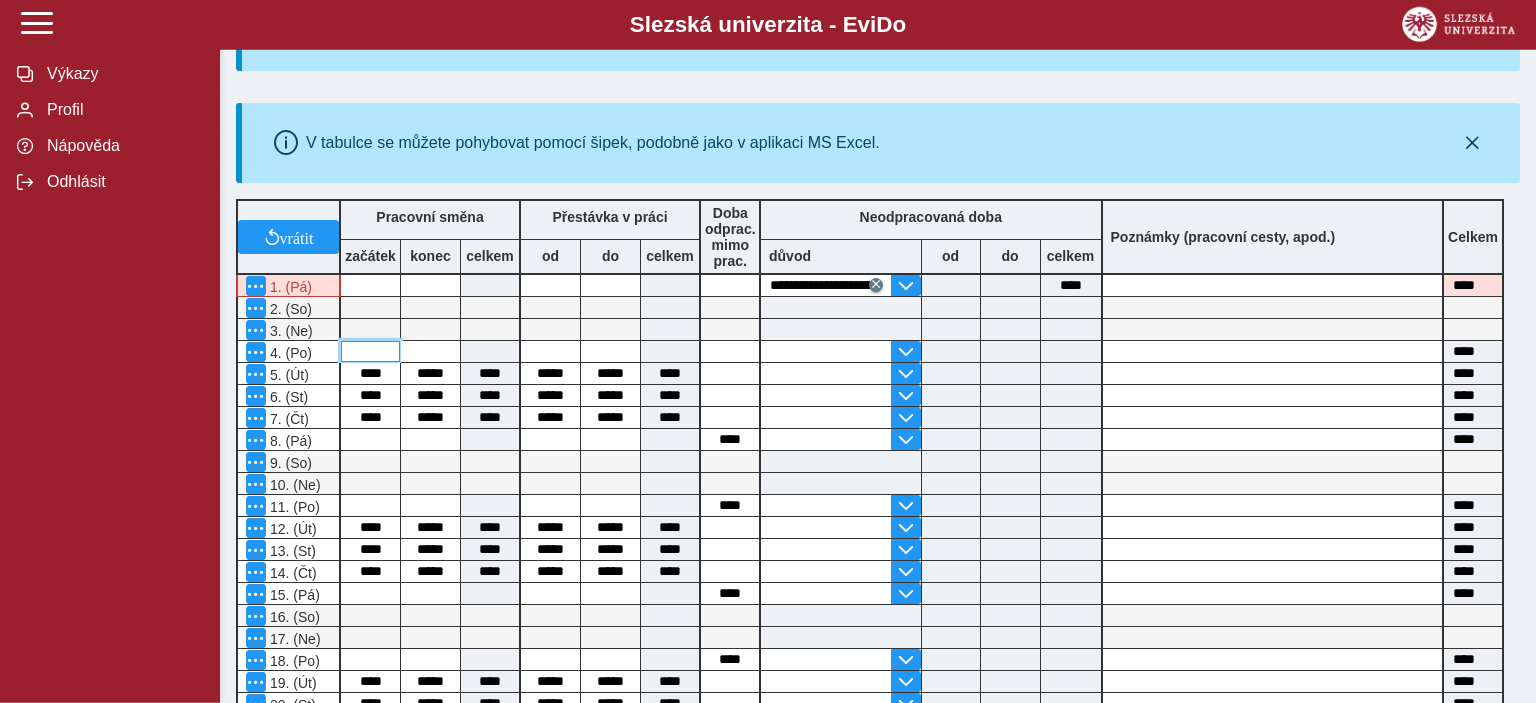 type 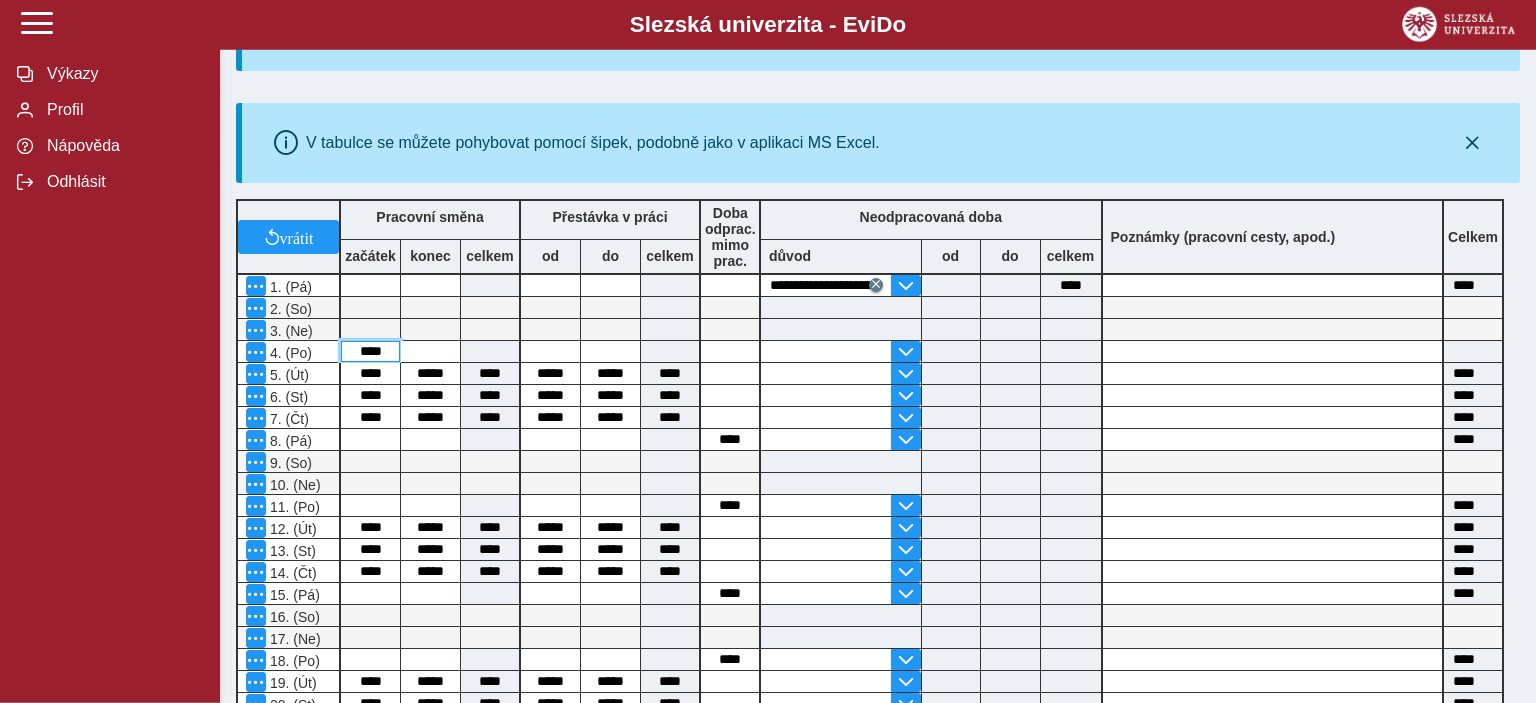 type on "****" 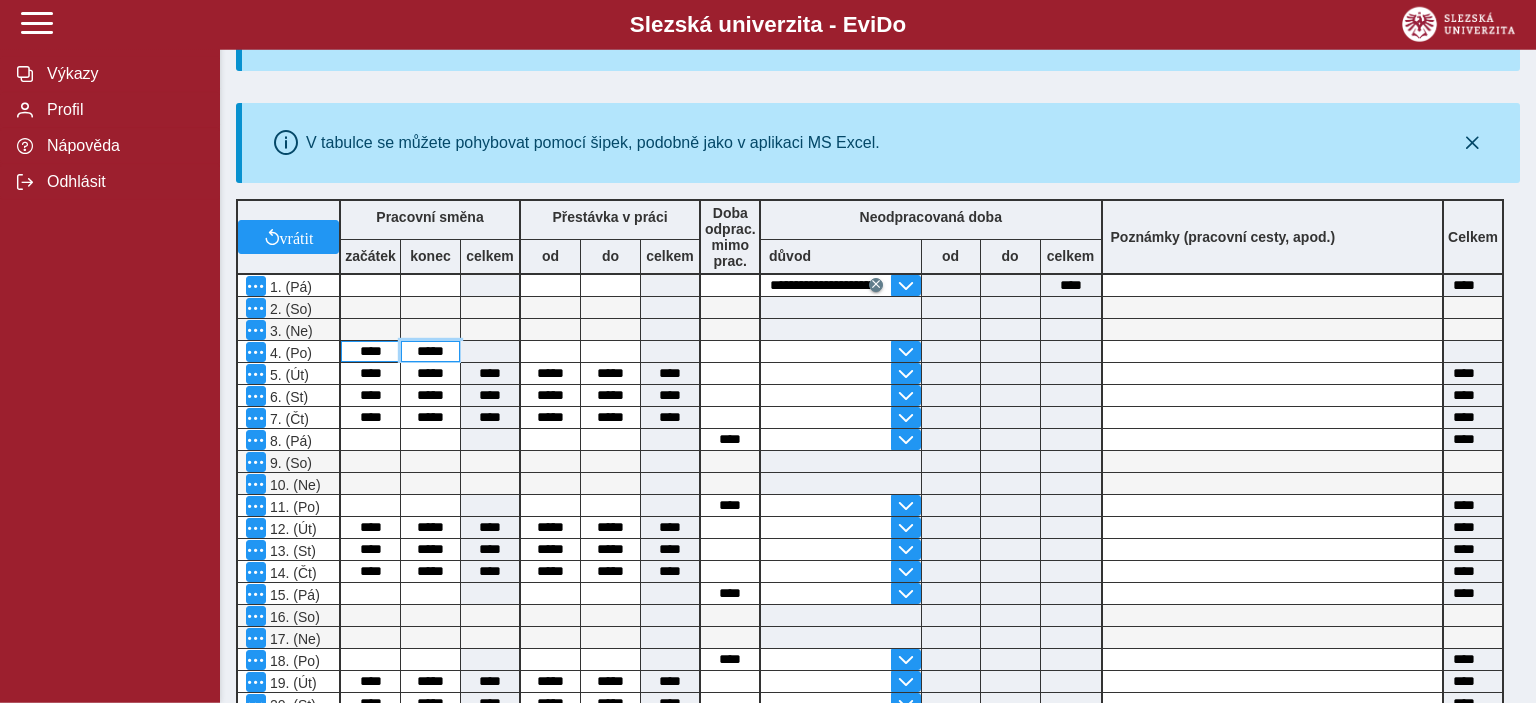 type on "*****" 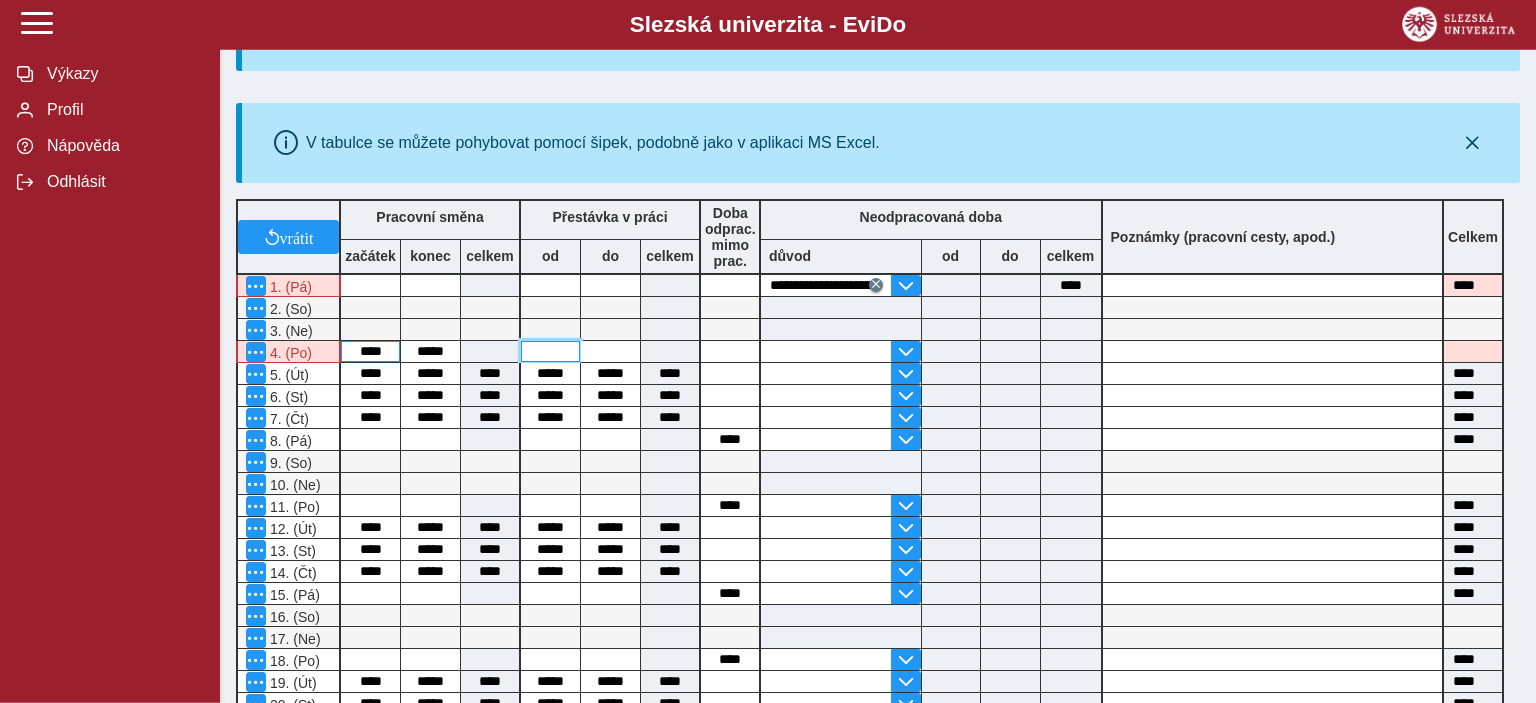 type on "****" 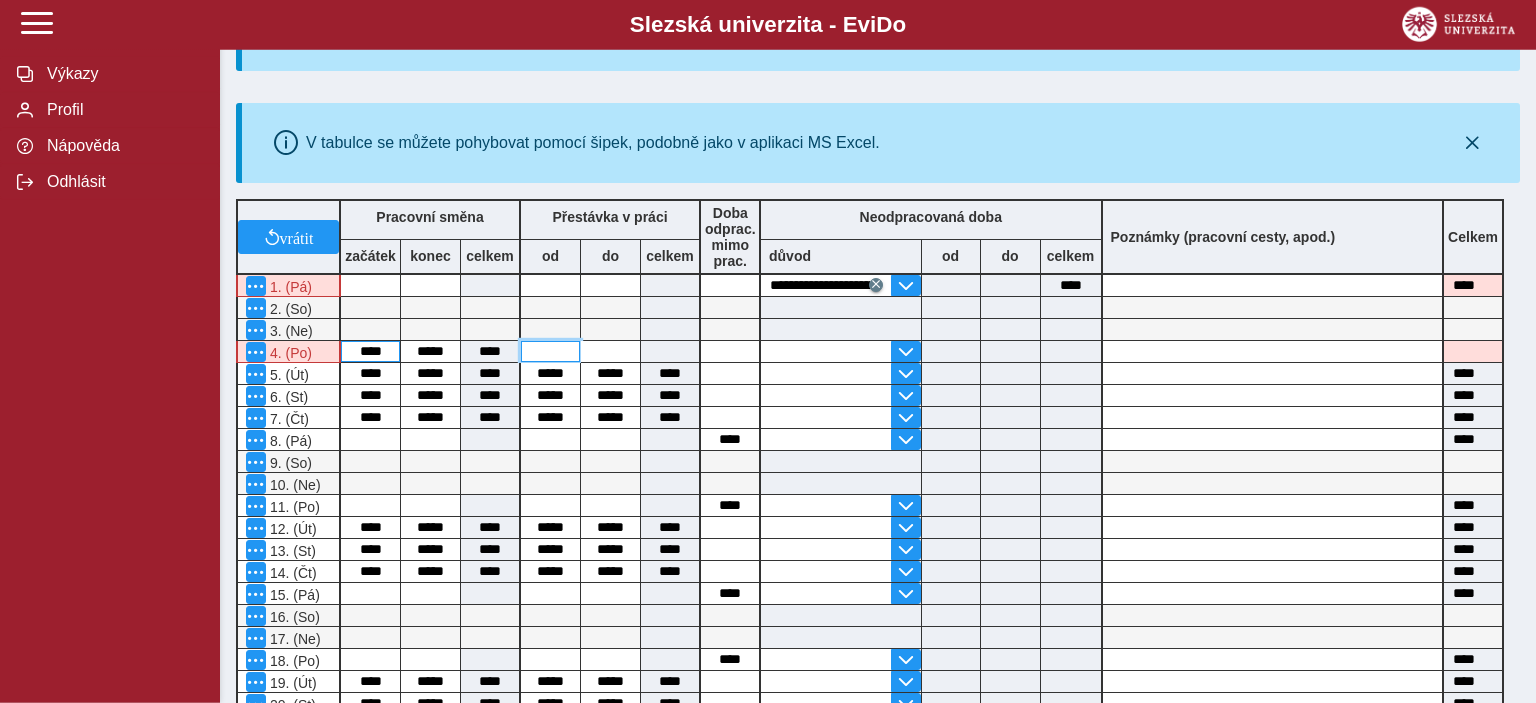 type on "****" 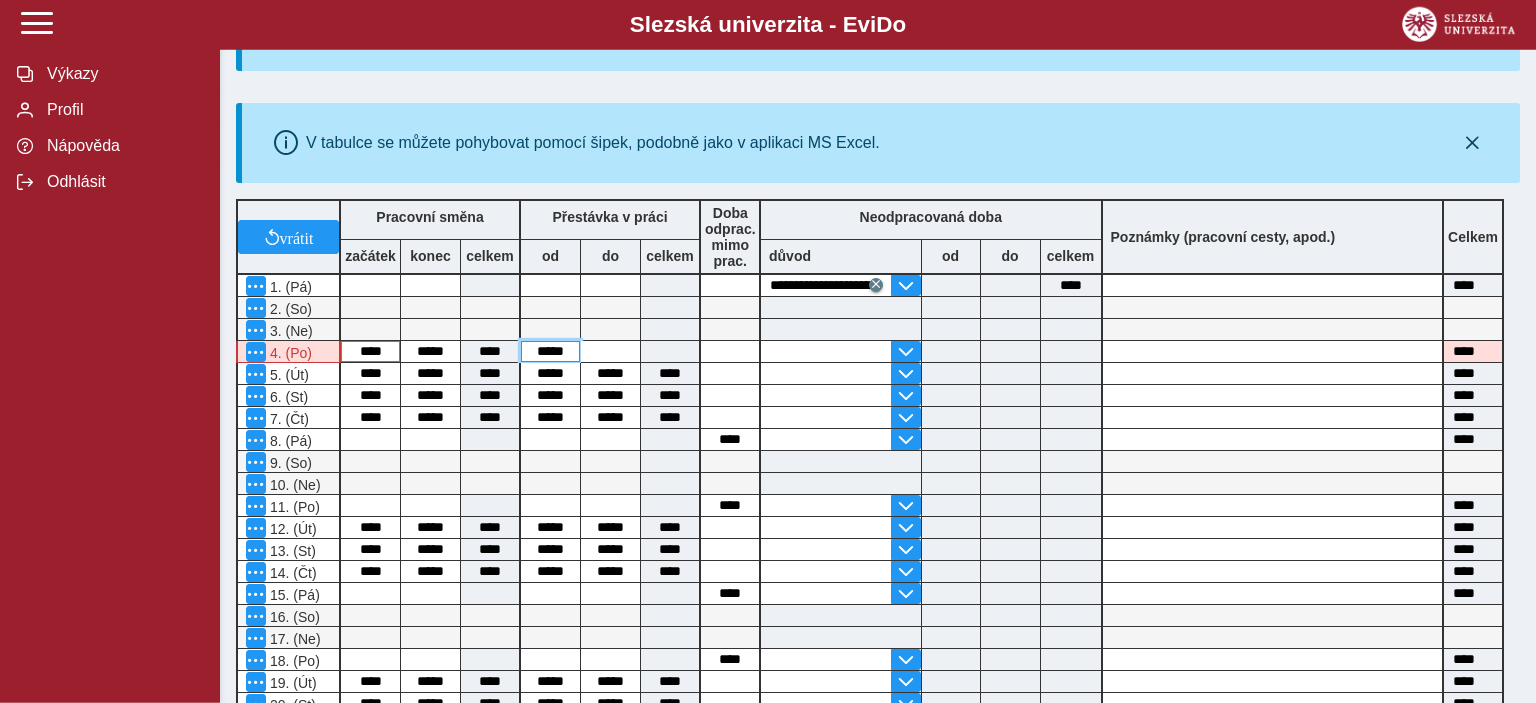 type on "*****" 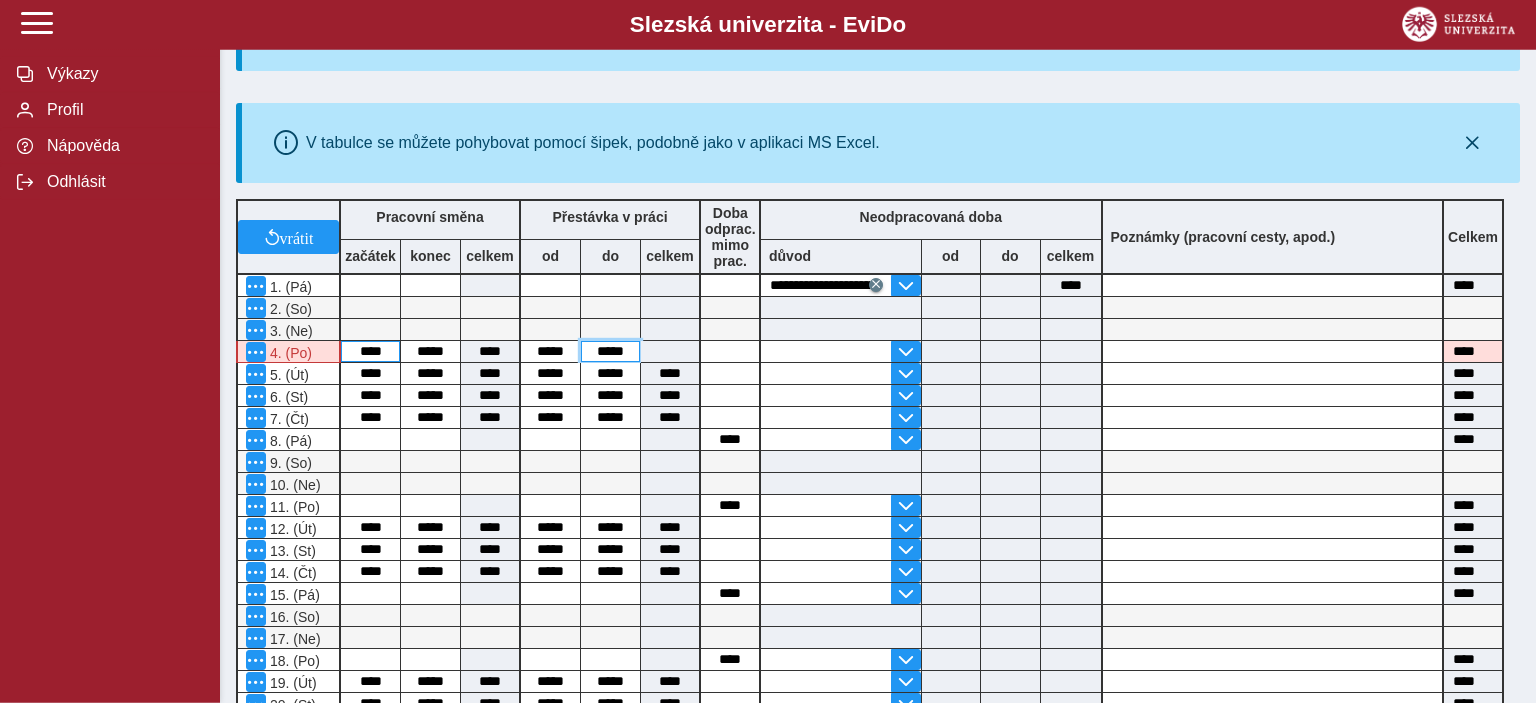 type on "*****" 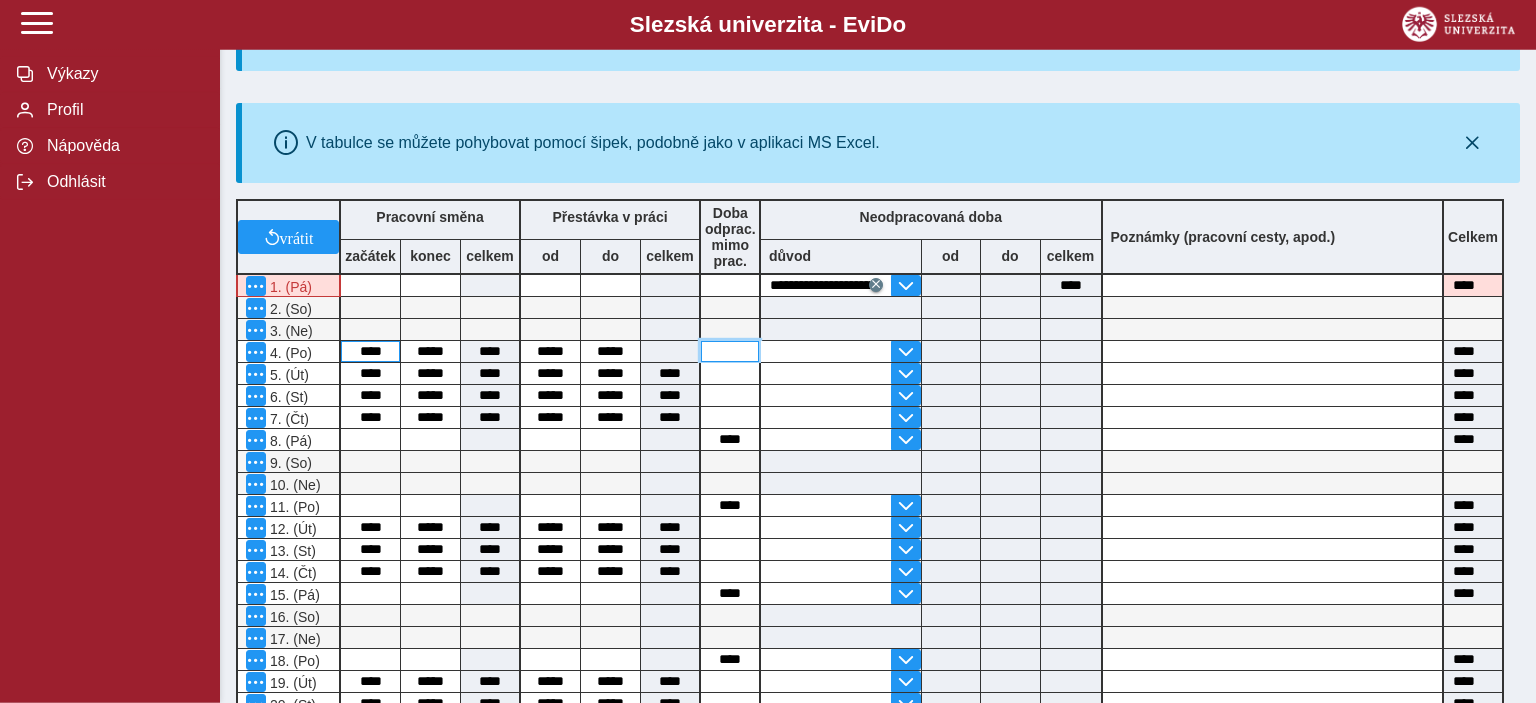 type on "****" 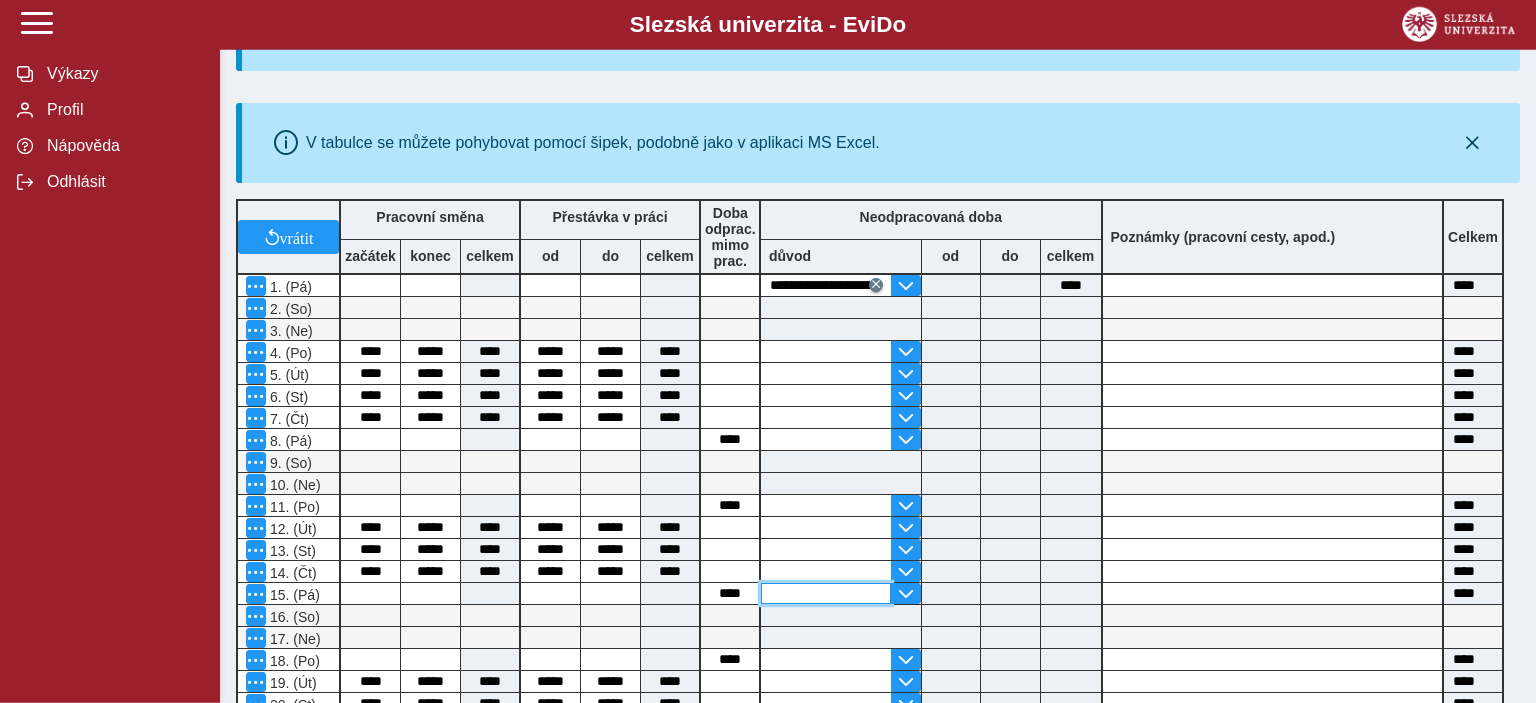 click at bounding box center [826, 593] 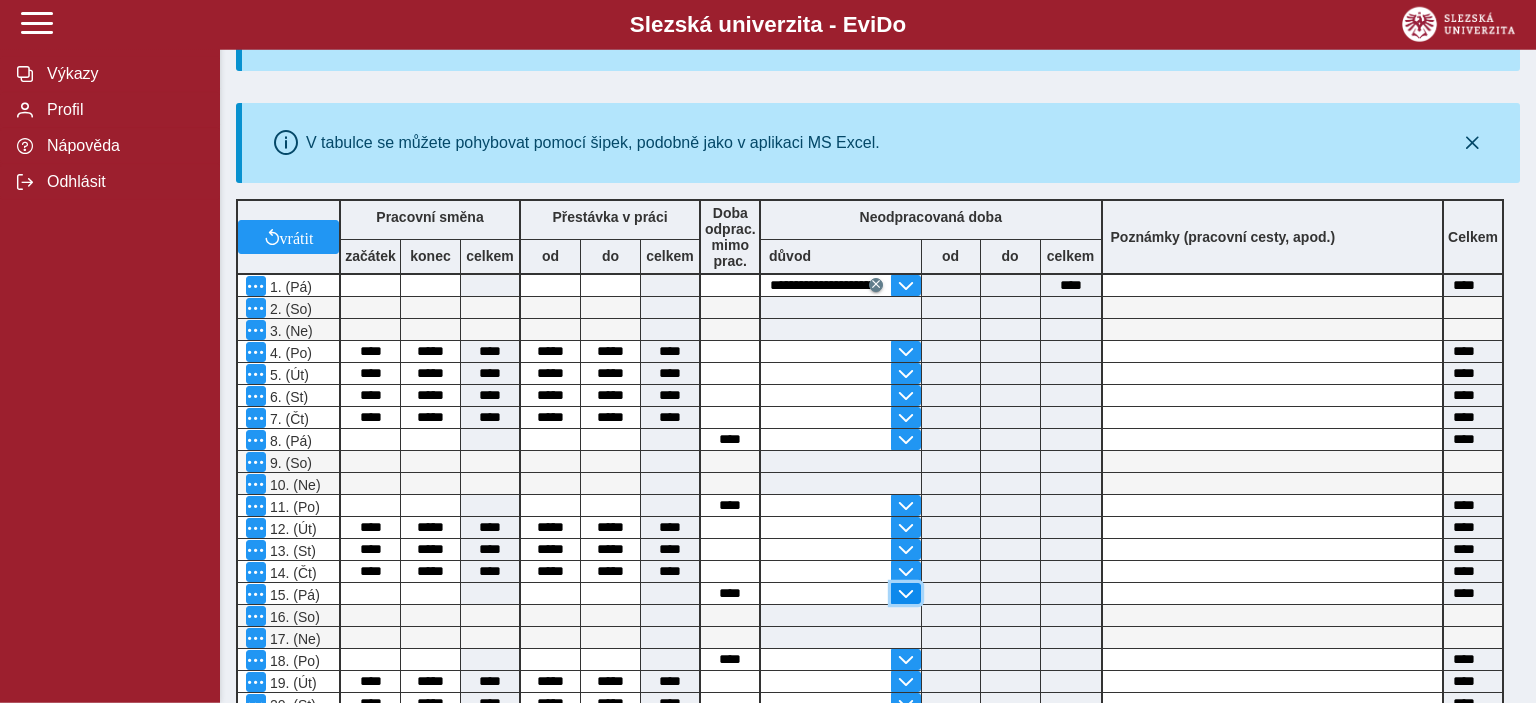 click at bounding box center (906, 593) 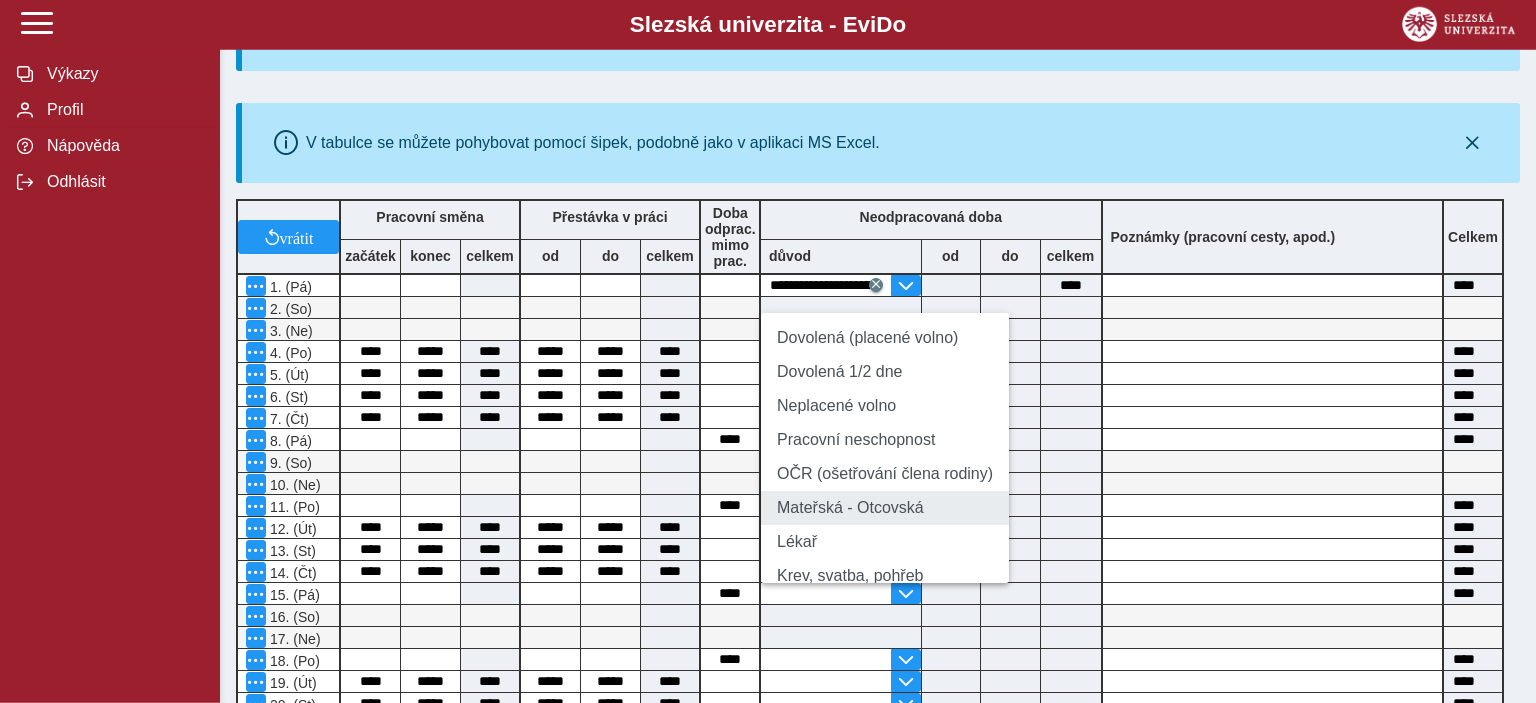 click on "Mateřská - Otcovská" at bounding box center (885, 508) 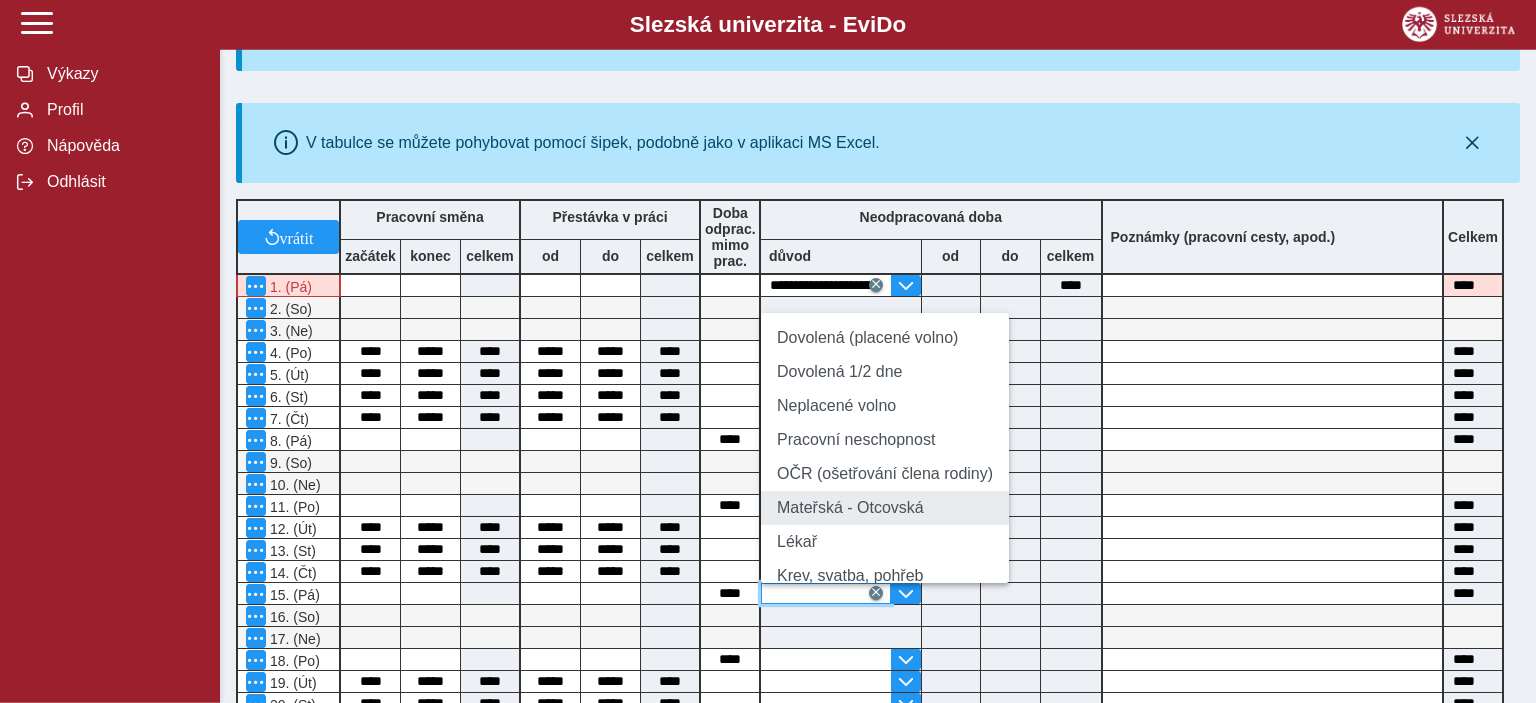 type 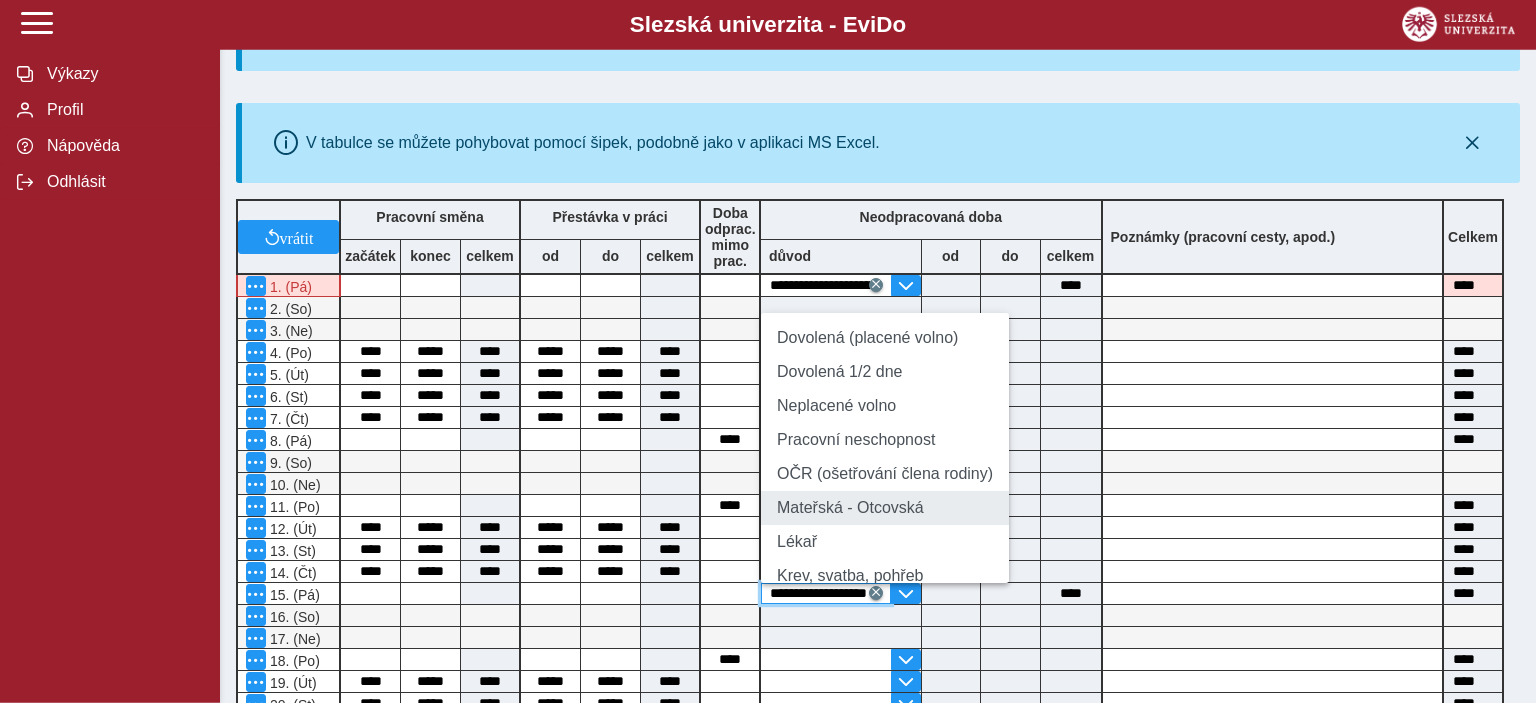 scroll, scrollTop: 0, scrollLeft: 25, axis: horizontal 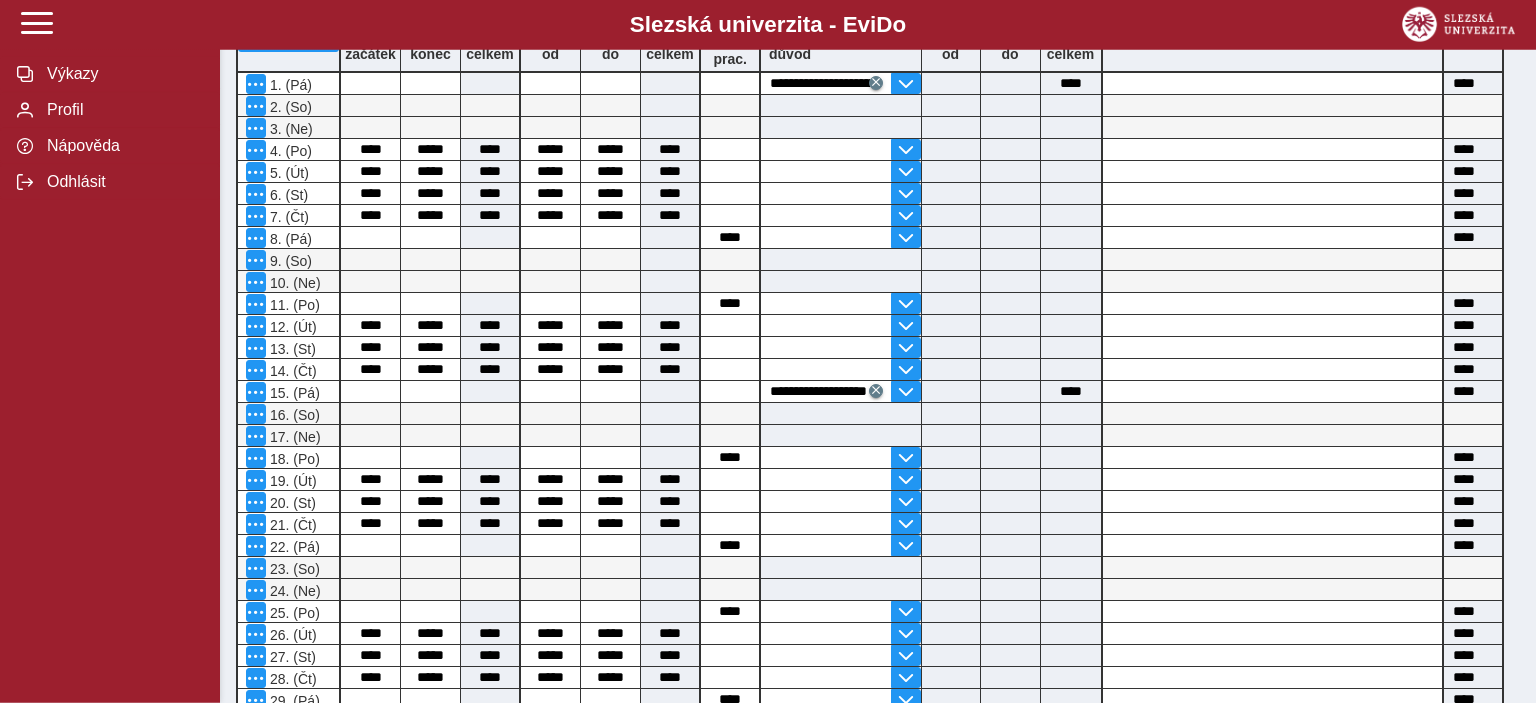 click at bounding box center (841, 413) 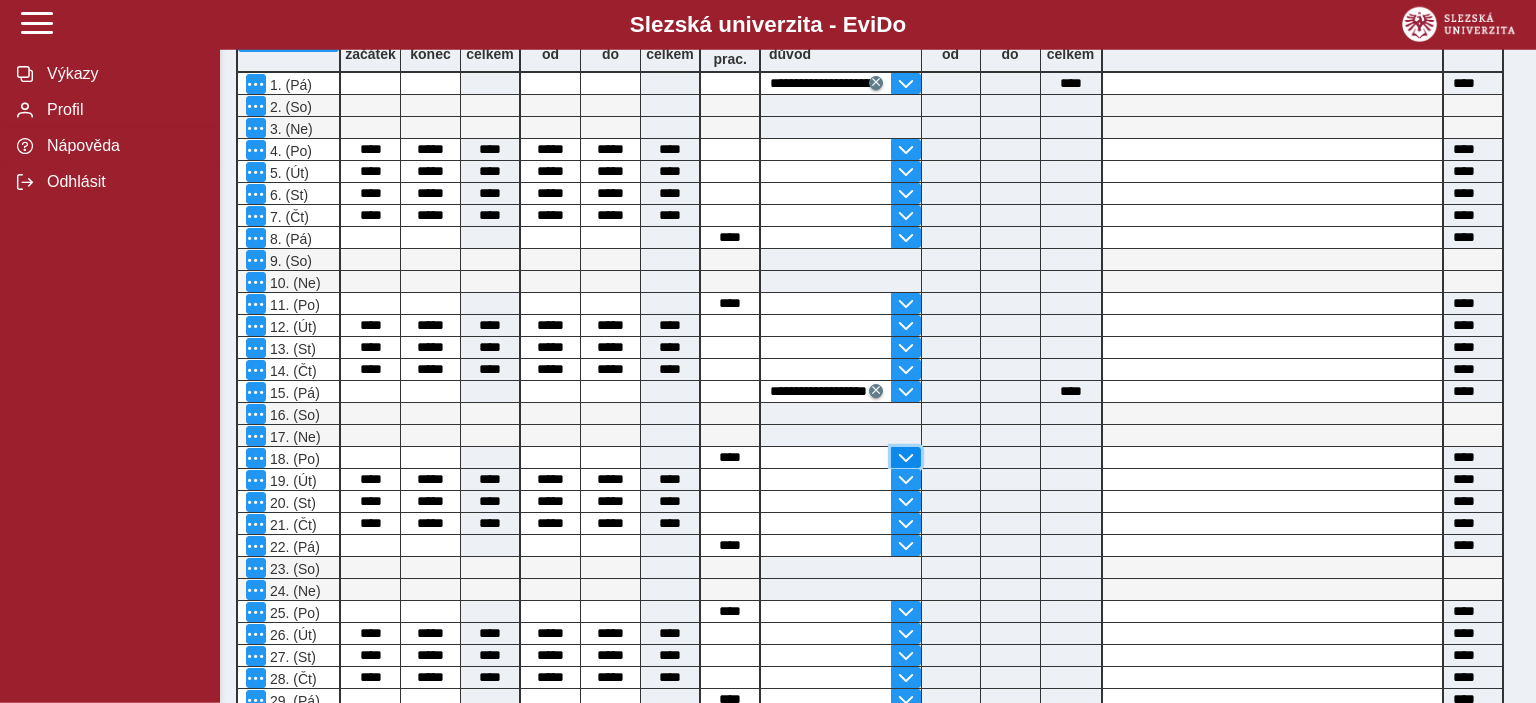 click at bounding box center (906, 458) 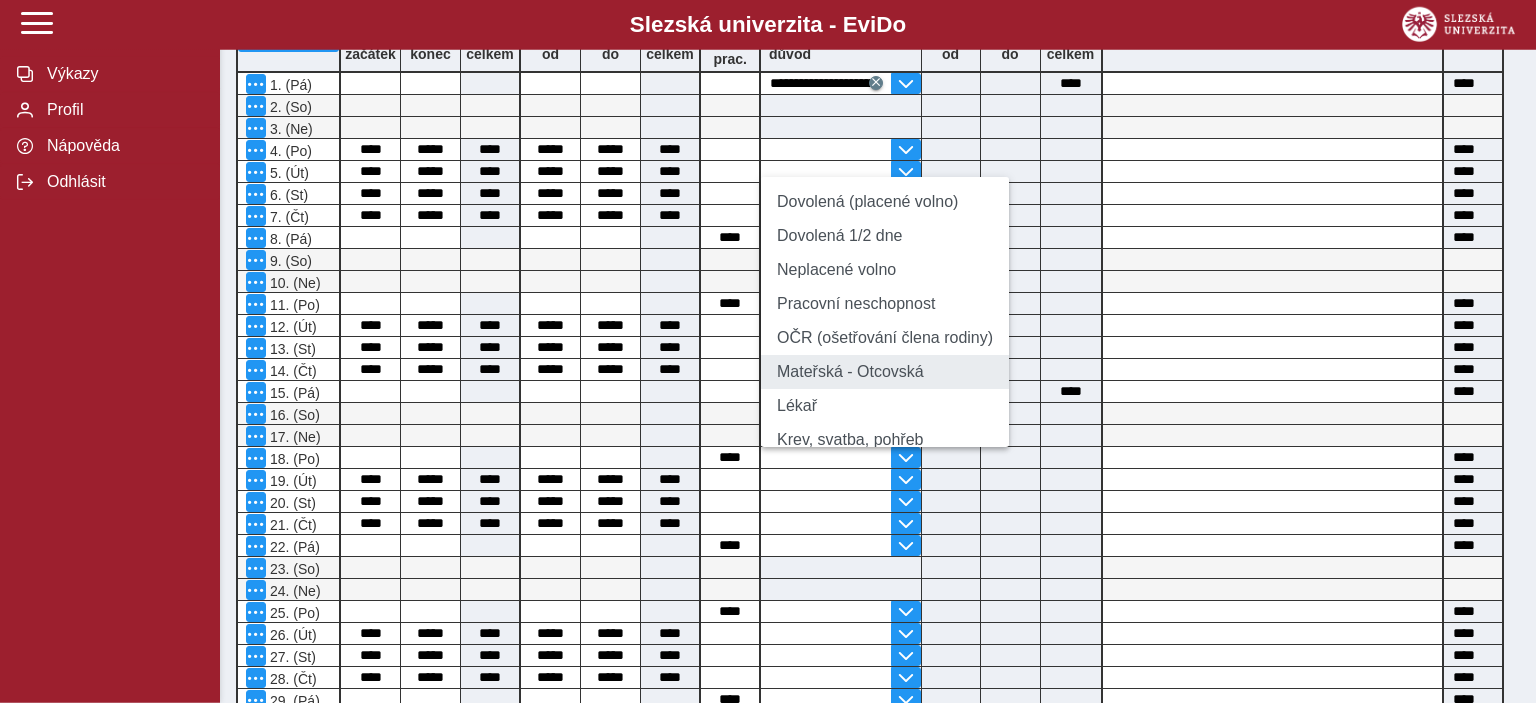 click on "Mateřská - Otcovská" at bounding box center [885, 372] 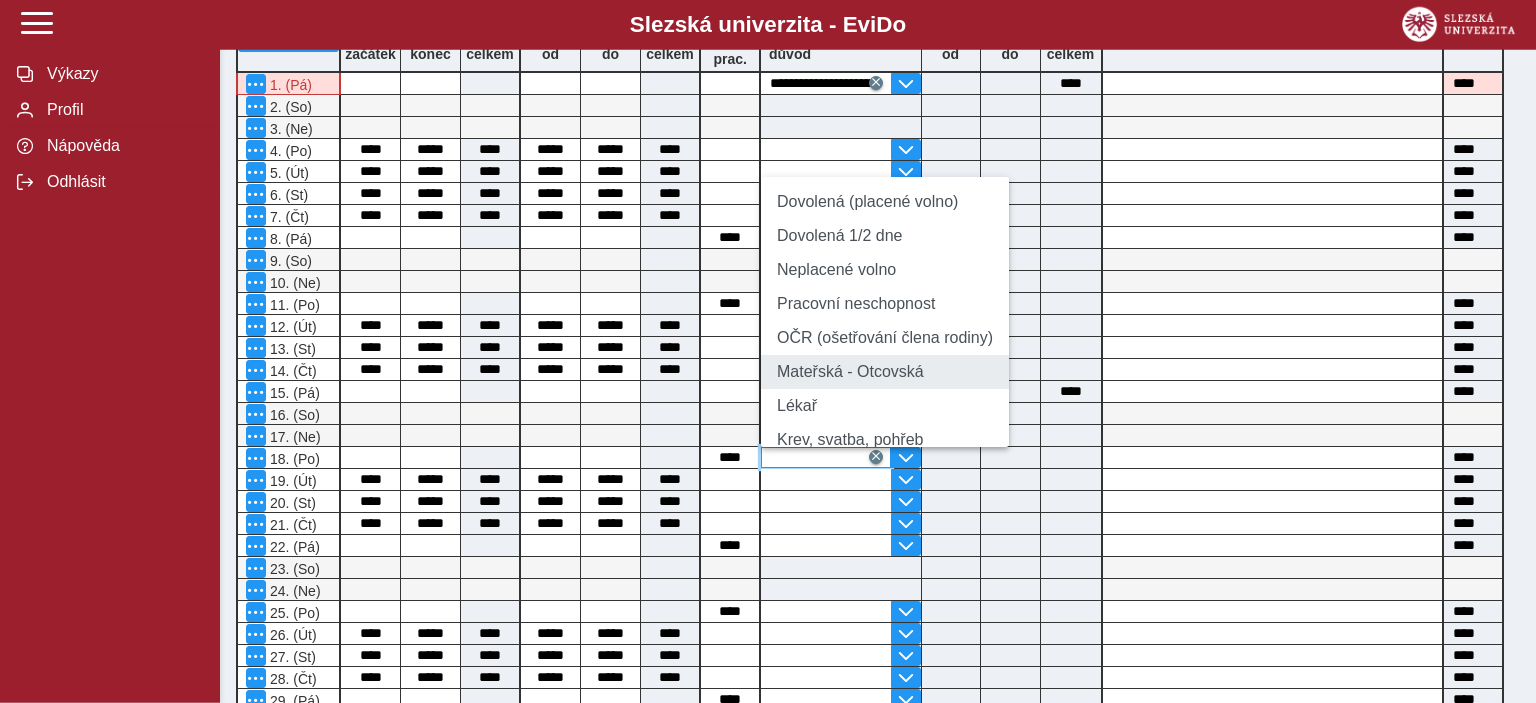 type 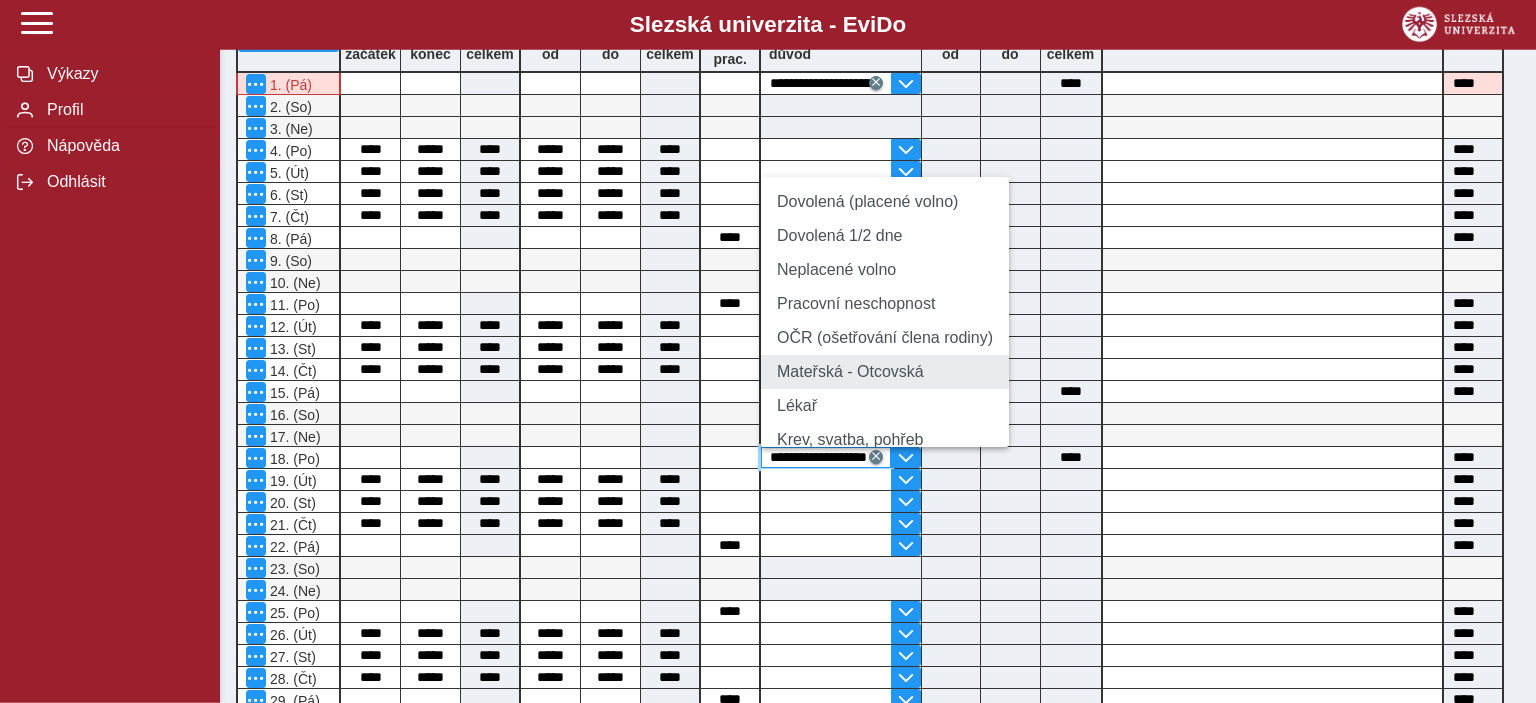 scroll, scrollTop: 0, scrollLeft: 25, axis: horizontal 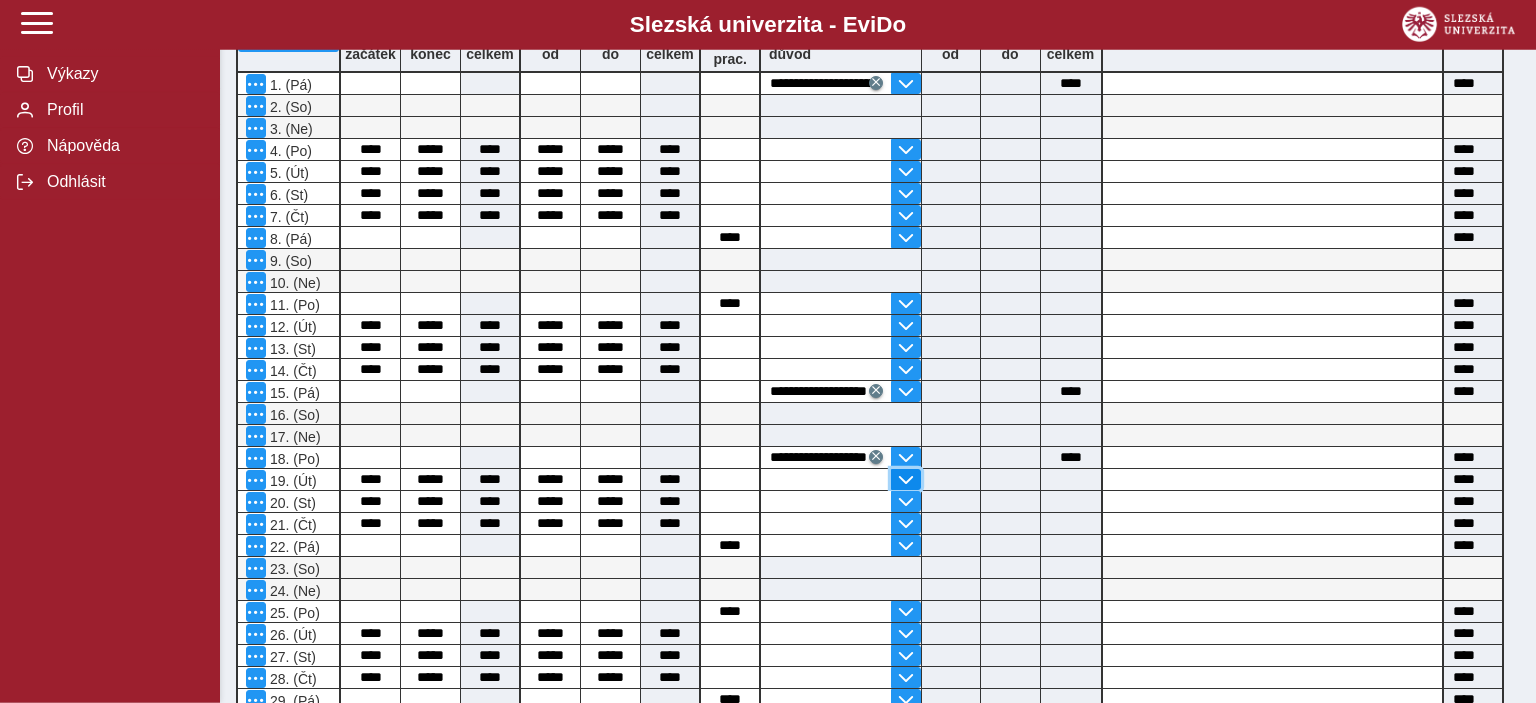 click at bounding box center (906, 480) 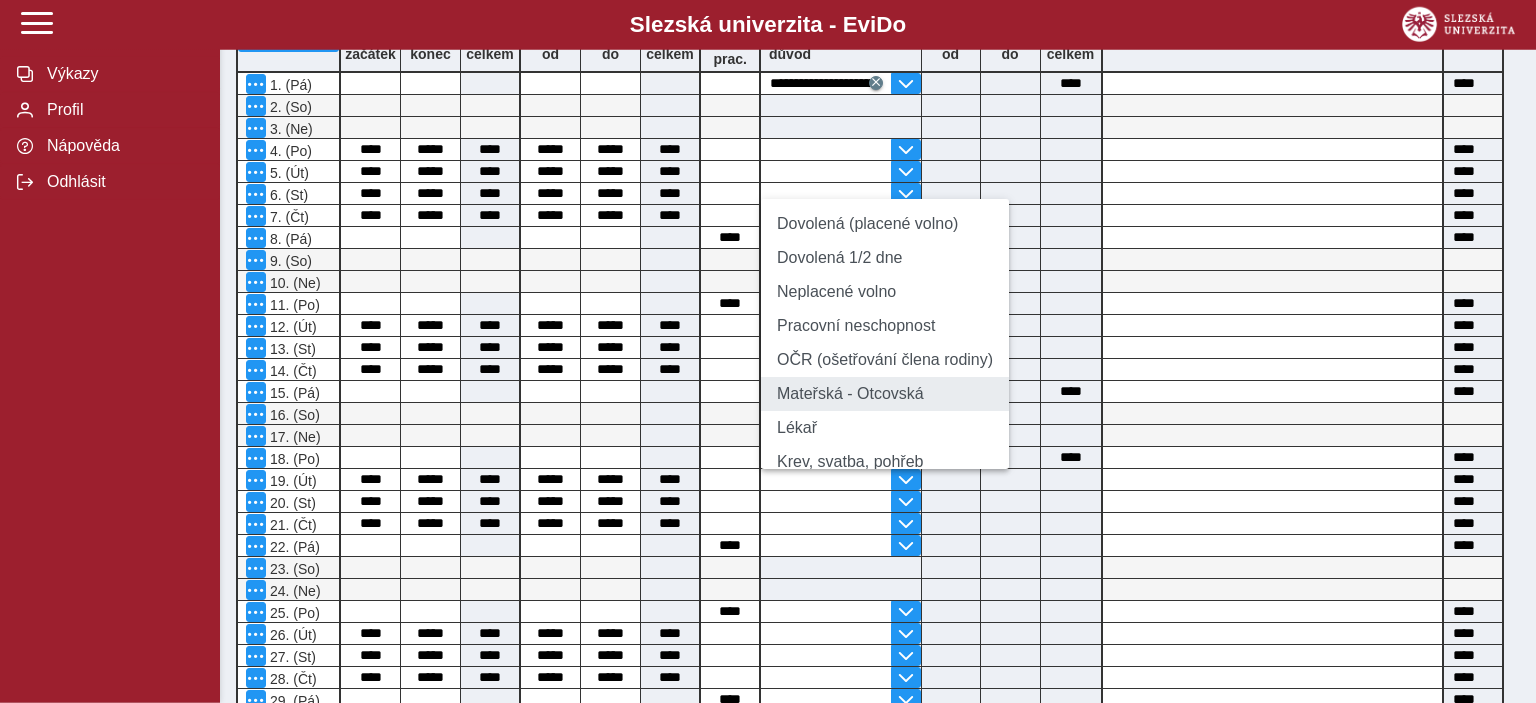 click on "Mateřská - Otcovská" at bounding box center (885, 394) 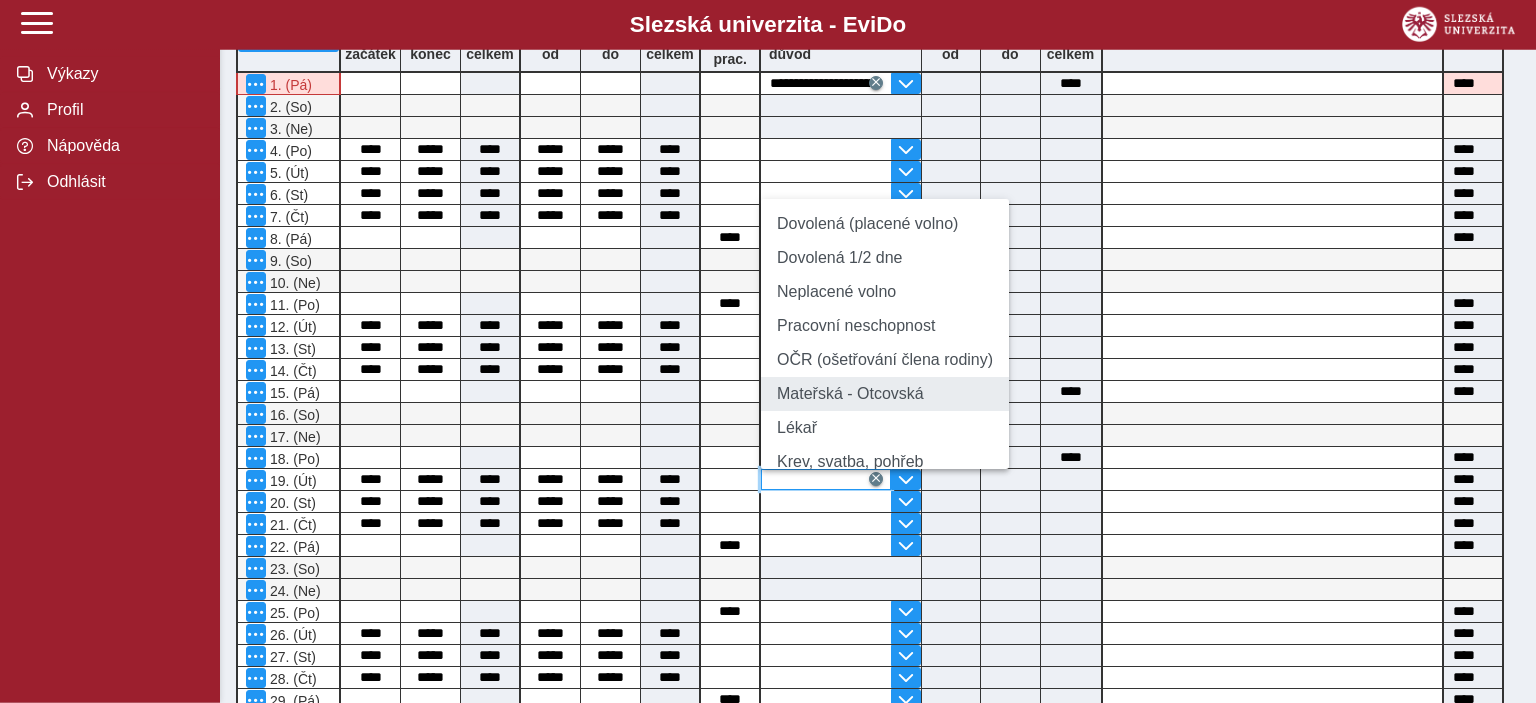 type 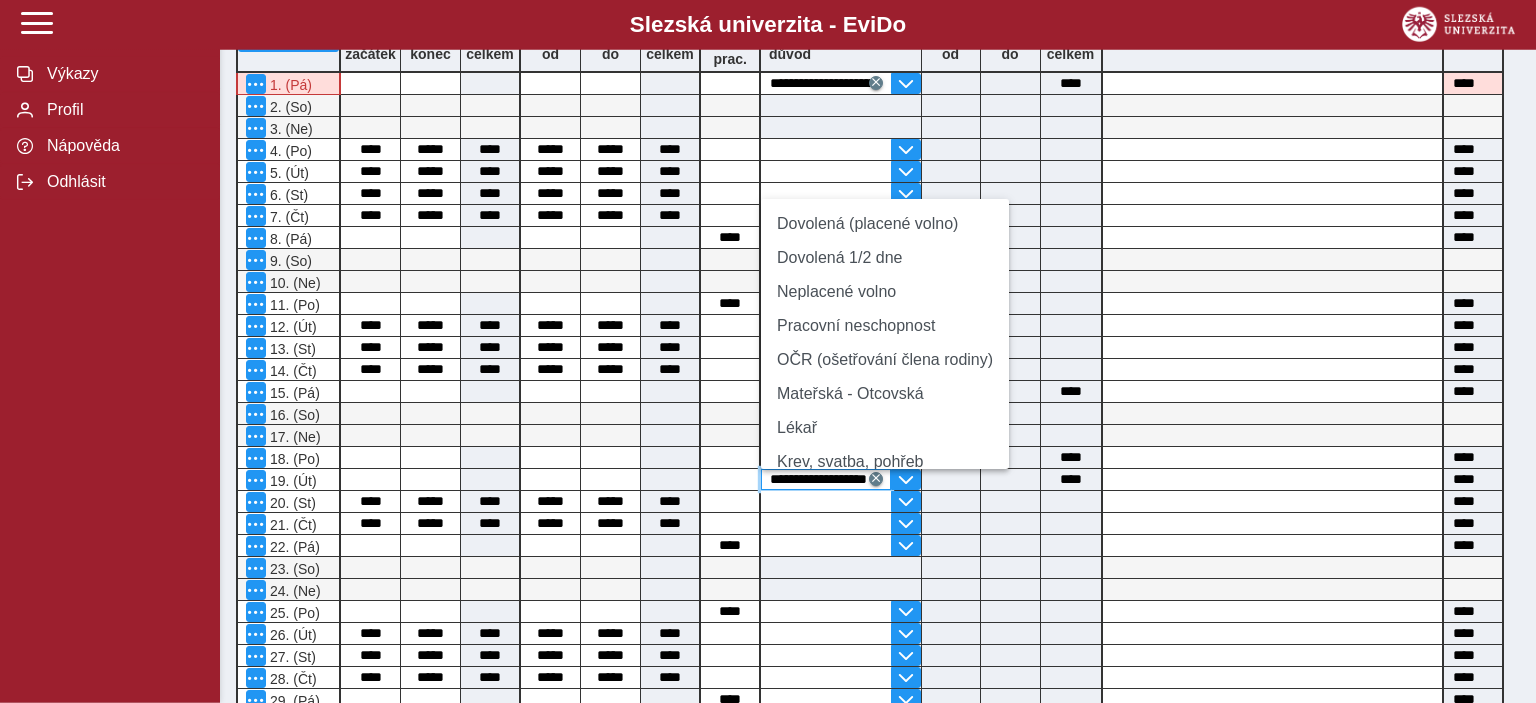 scroll, scrollTop: 0, scrollLeft: 25, axis: horizontal 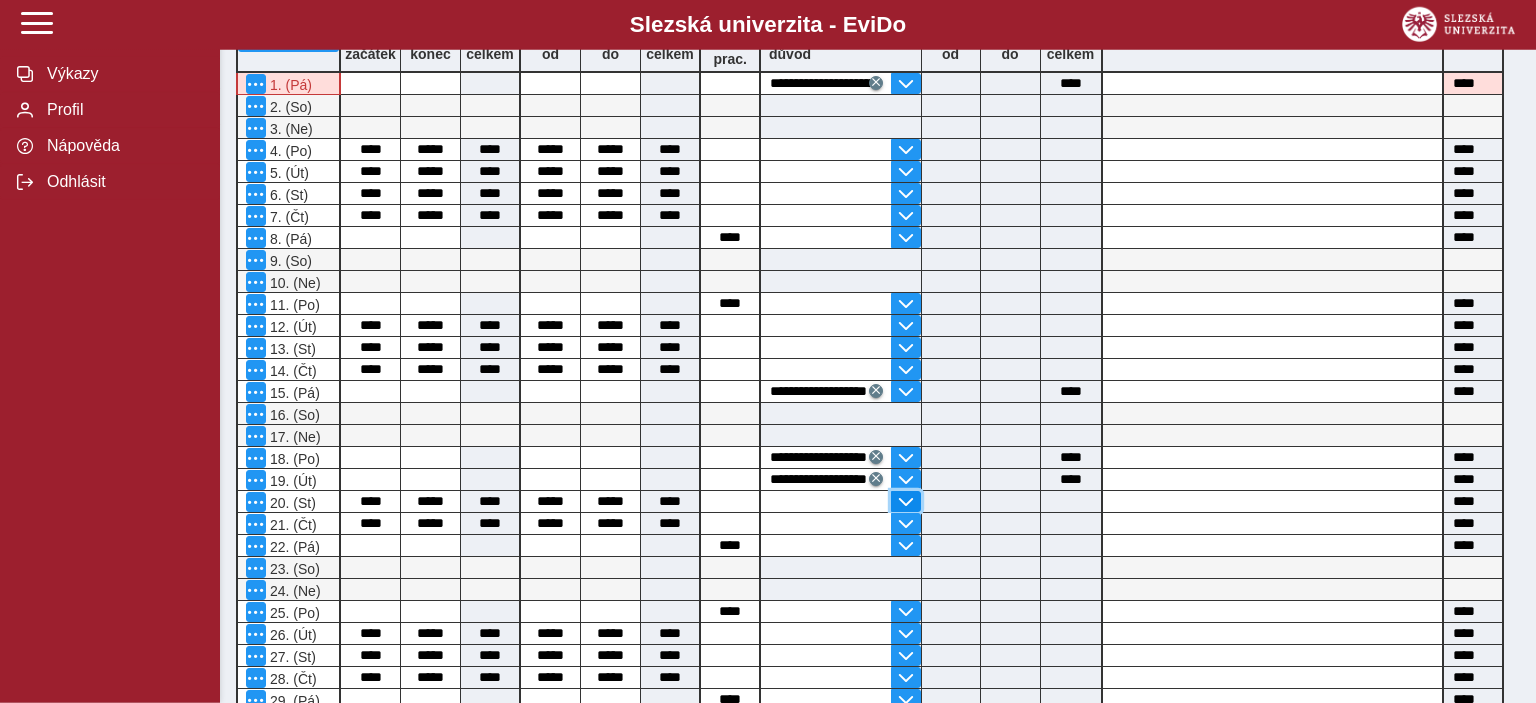 click at bounding box center (906, 501) 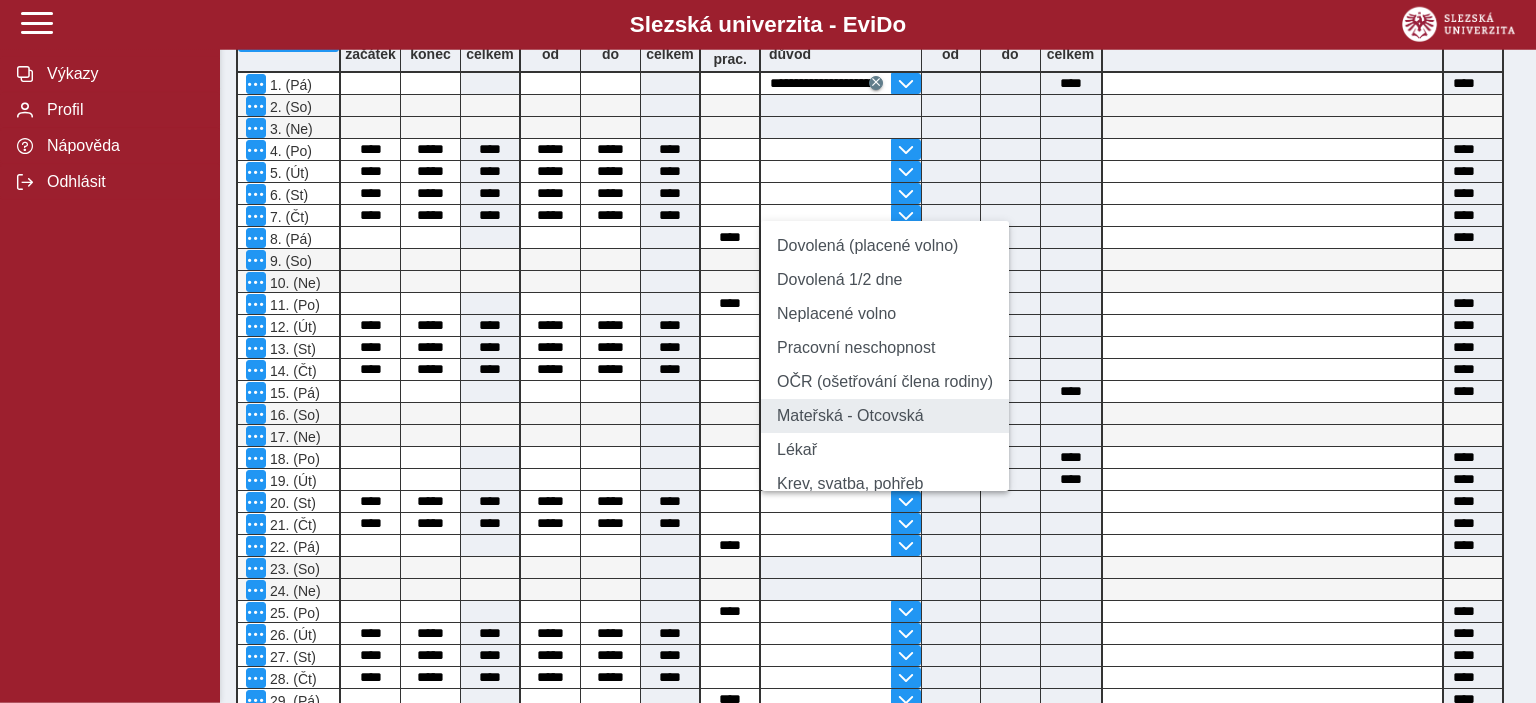 click on "Mateřská - Otcovská" at bounding box center [885, 416] 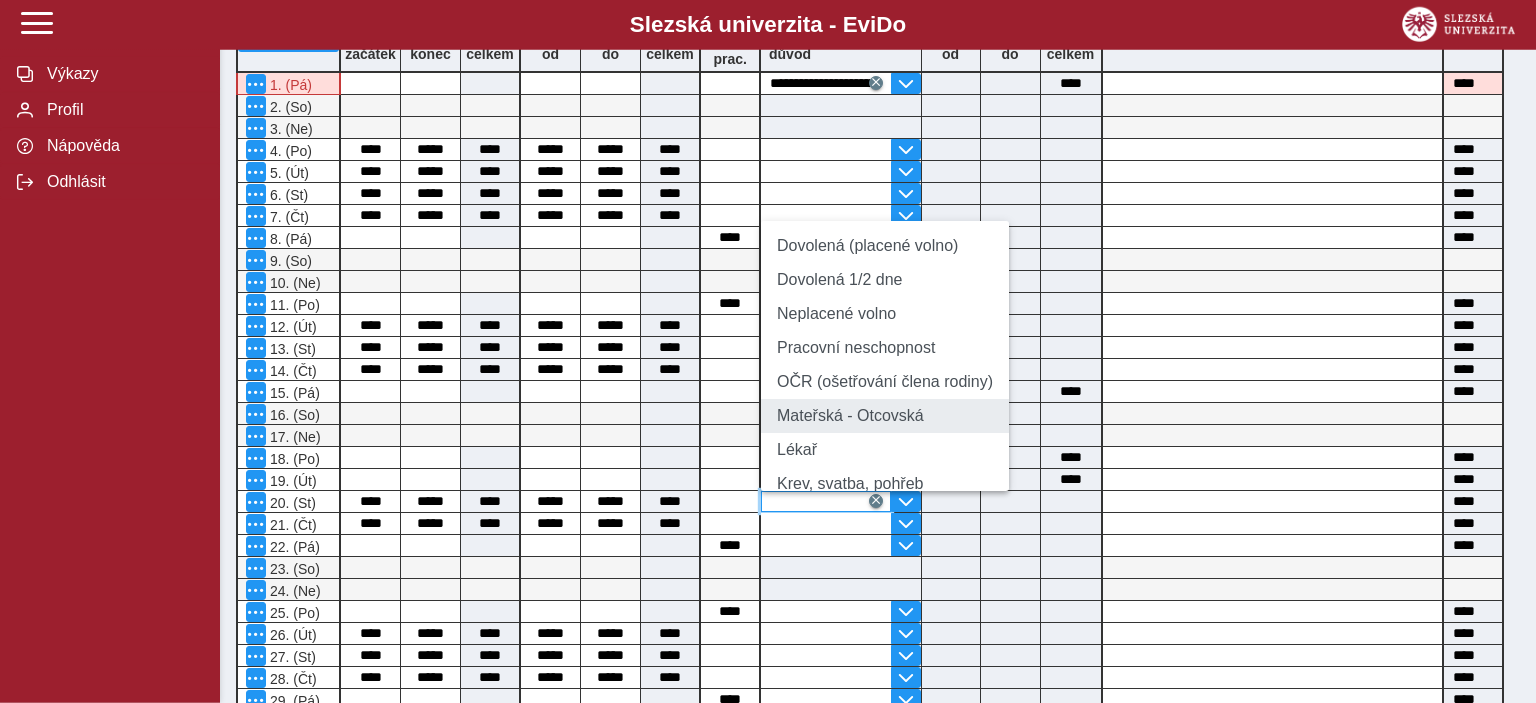 type 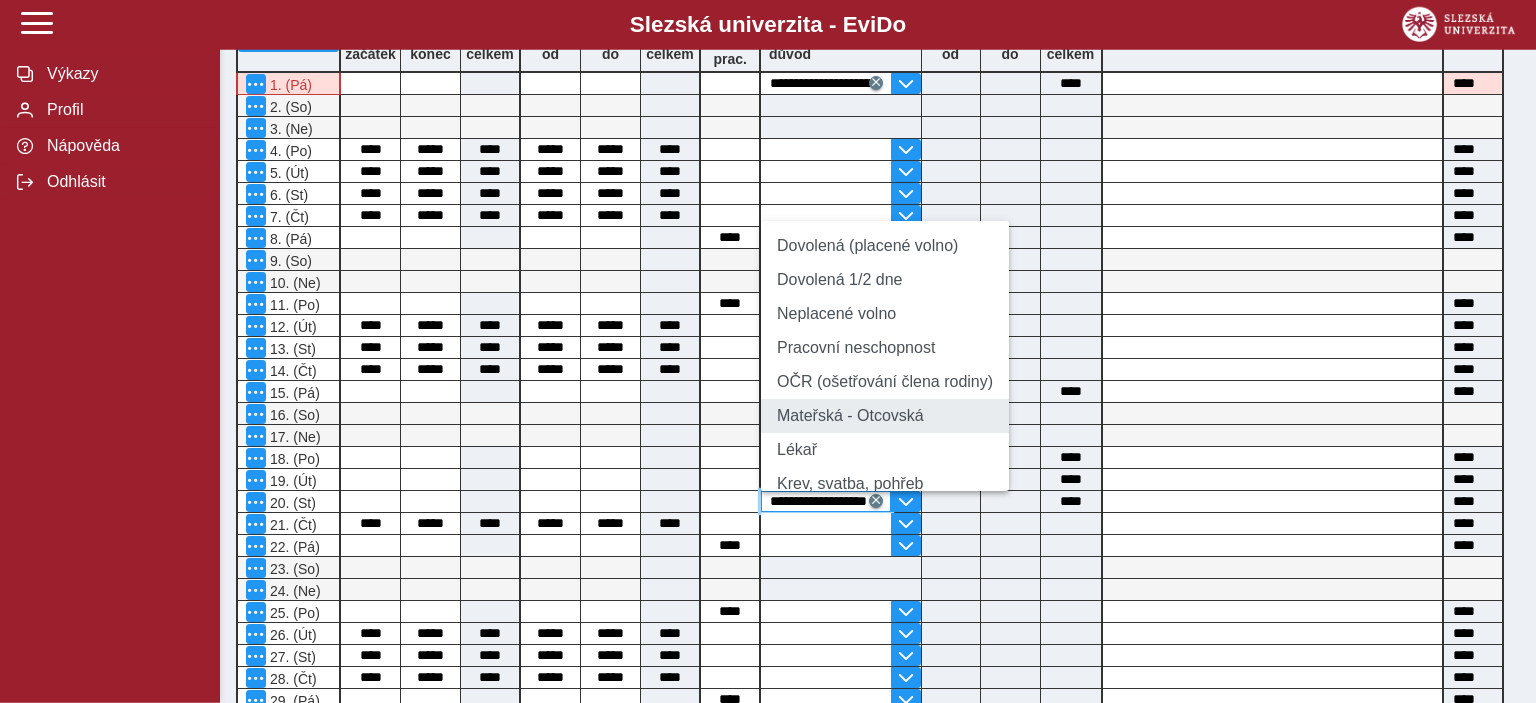 scroll, scrollTop: 0, scrollLeft: 25, axis: horizontal 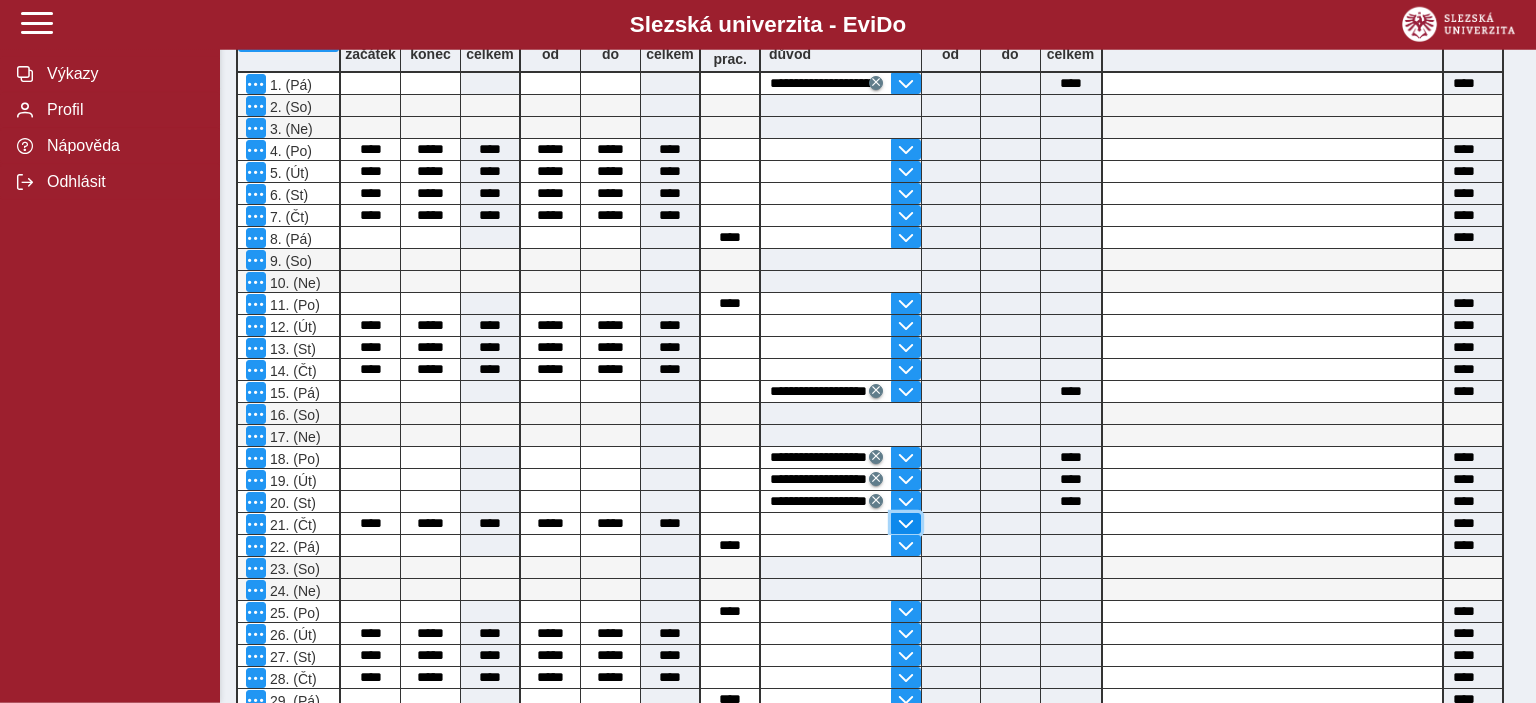 click at bounding box center (906, 523) 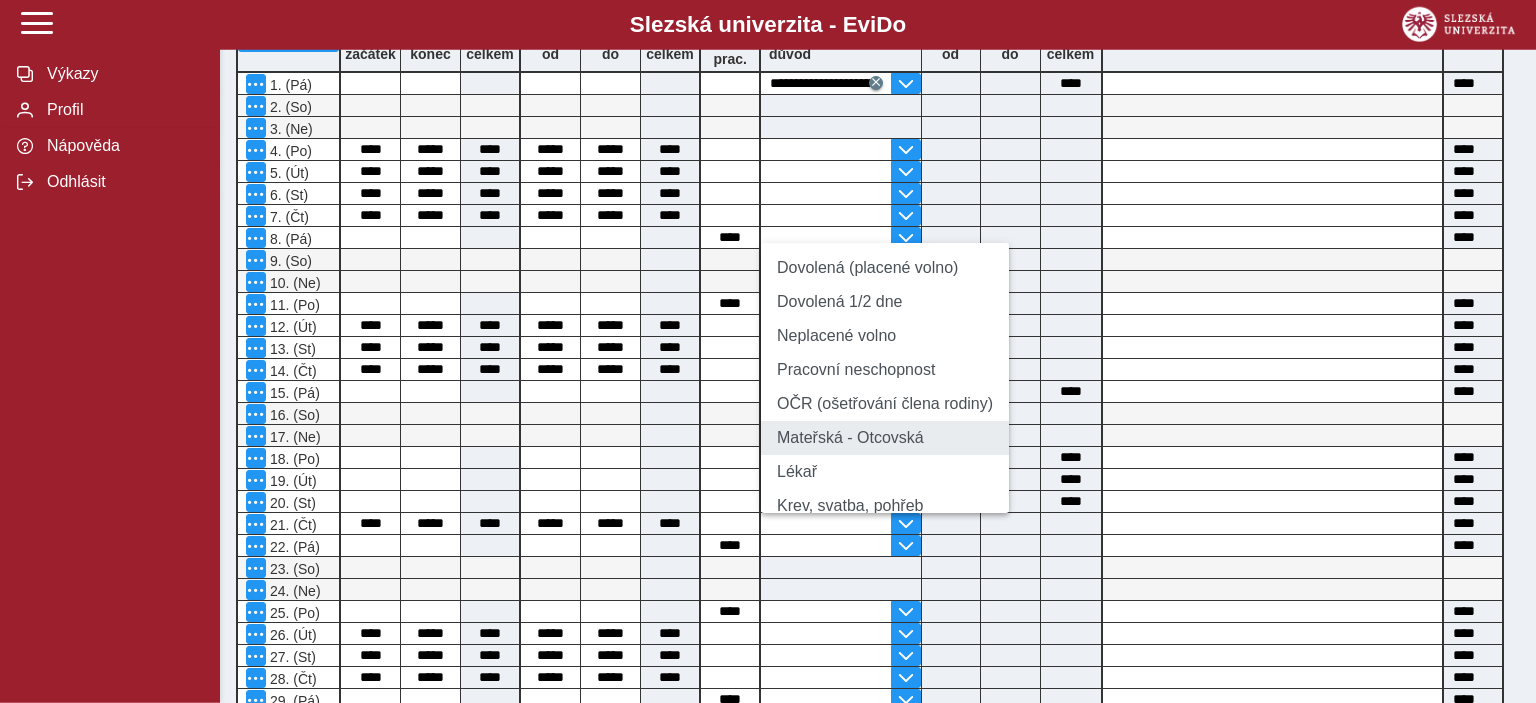 click on "Mateřská - Otcovská" at bounding box center (885, 438) 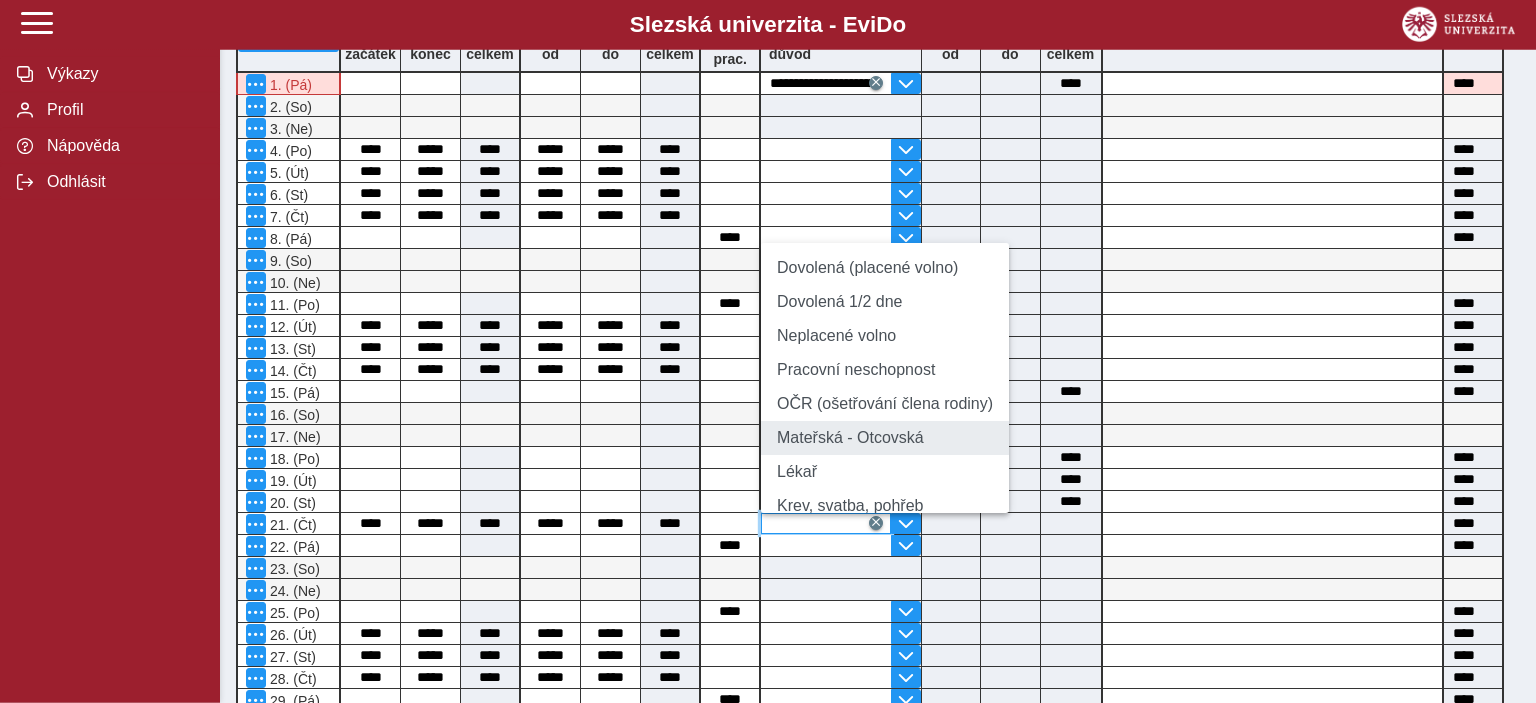 type 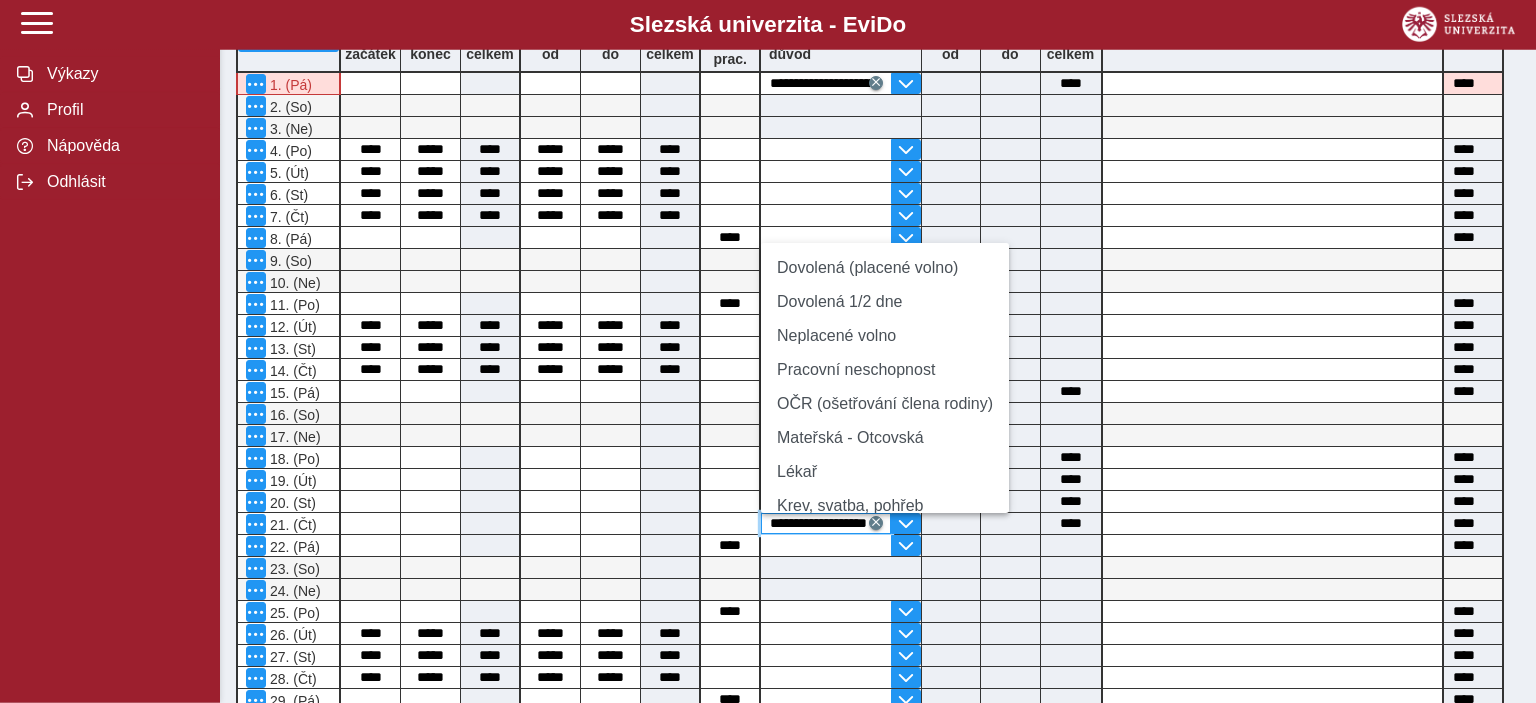 scroll, scrollTop: 0, scrollLeft: 25, axis: horizontal 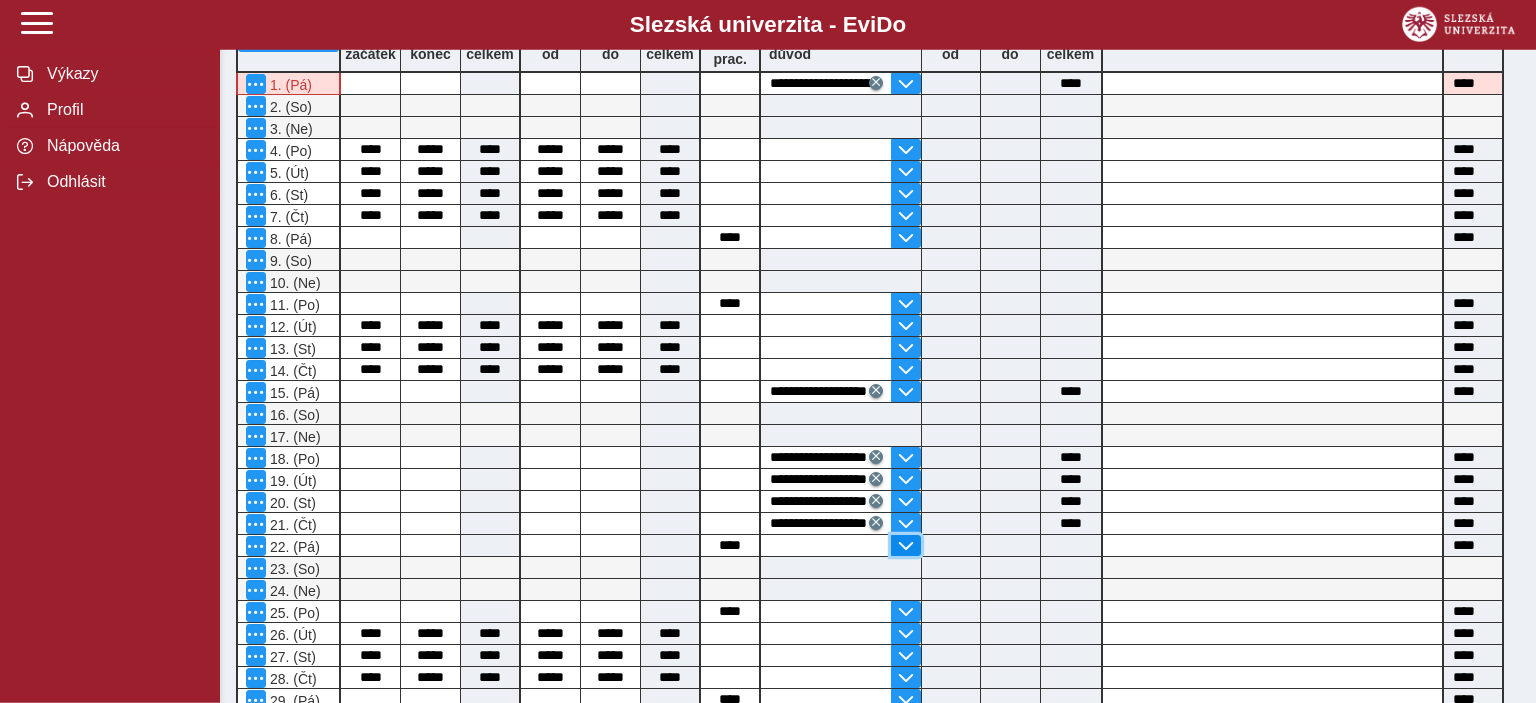 click at bounding box center [906, 546] 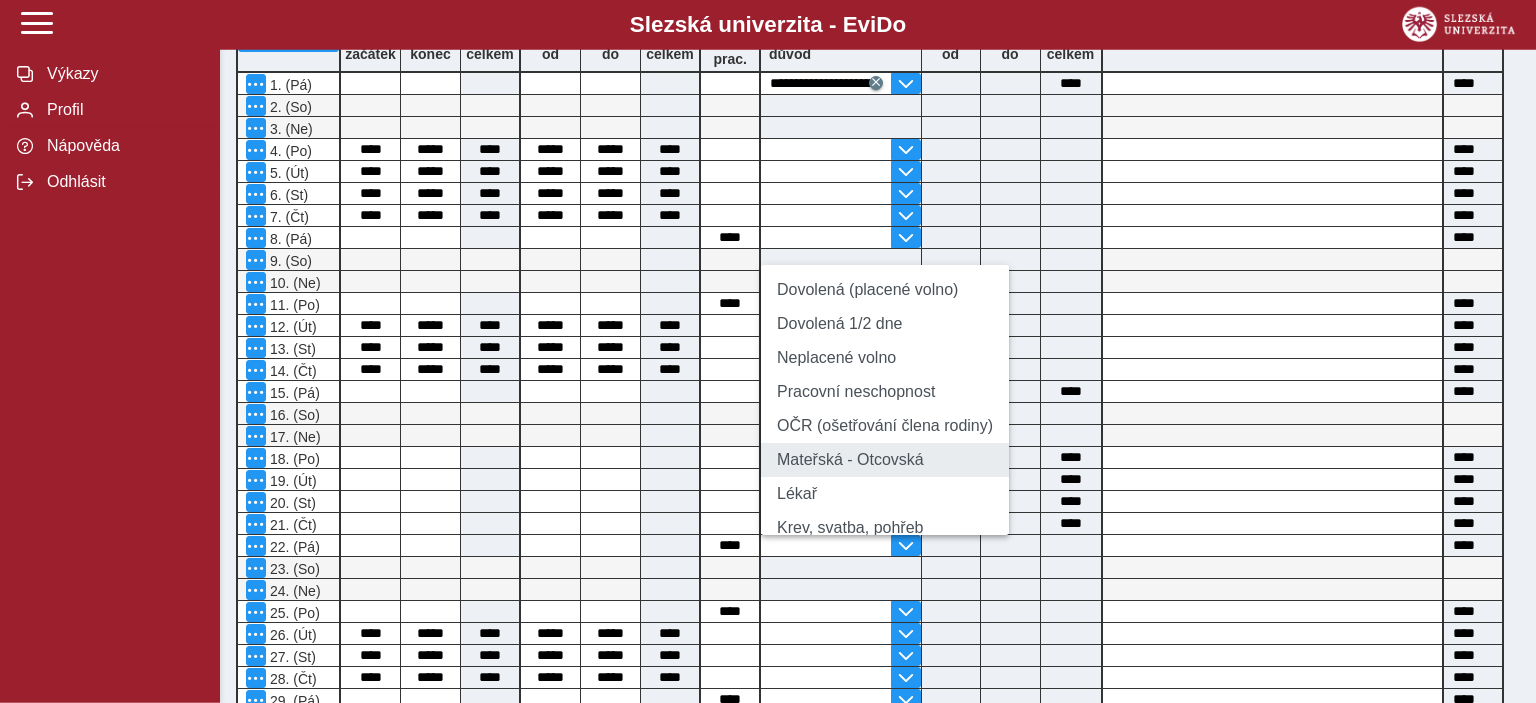 click on "Mateřská - Otcovská" at bounding box center [885, 460] 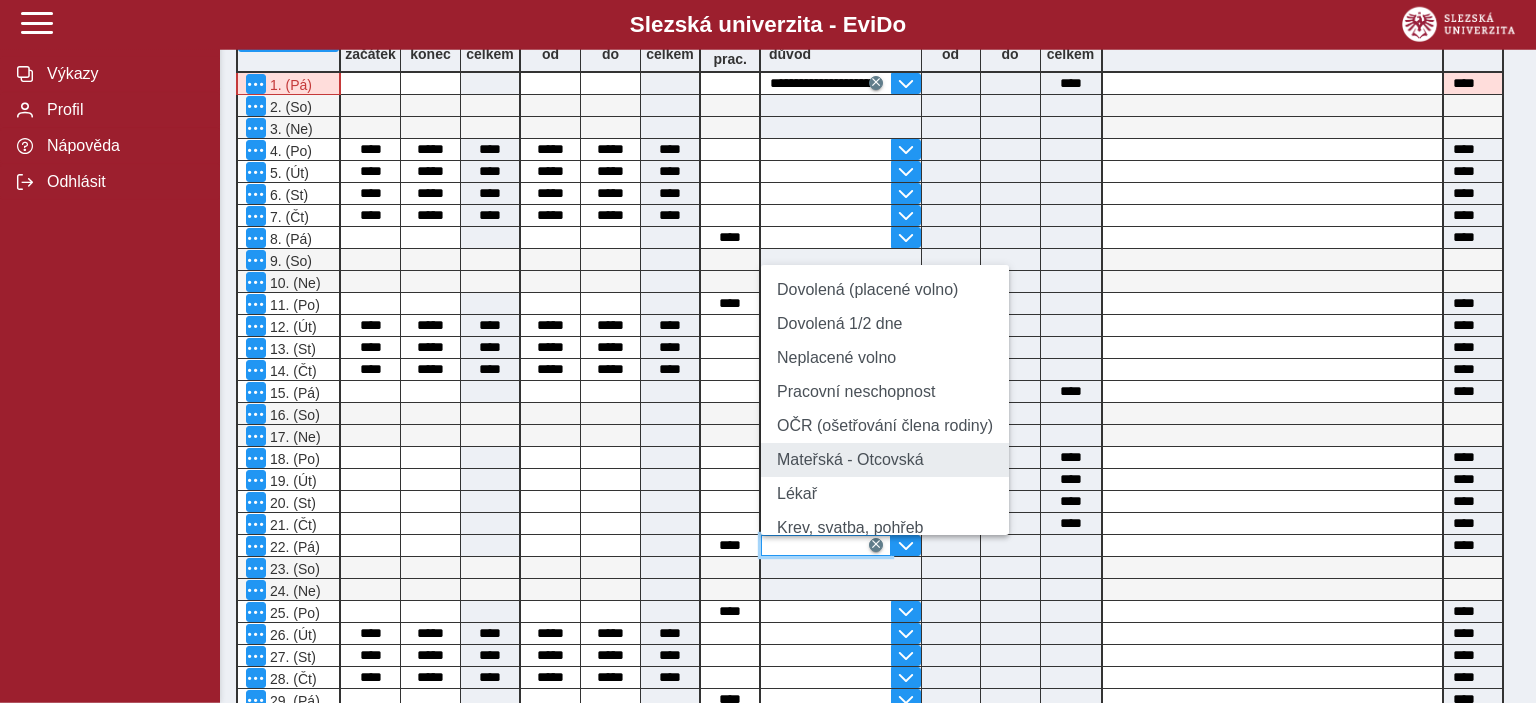 type 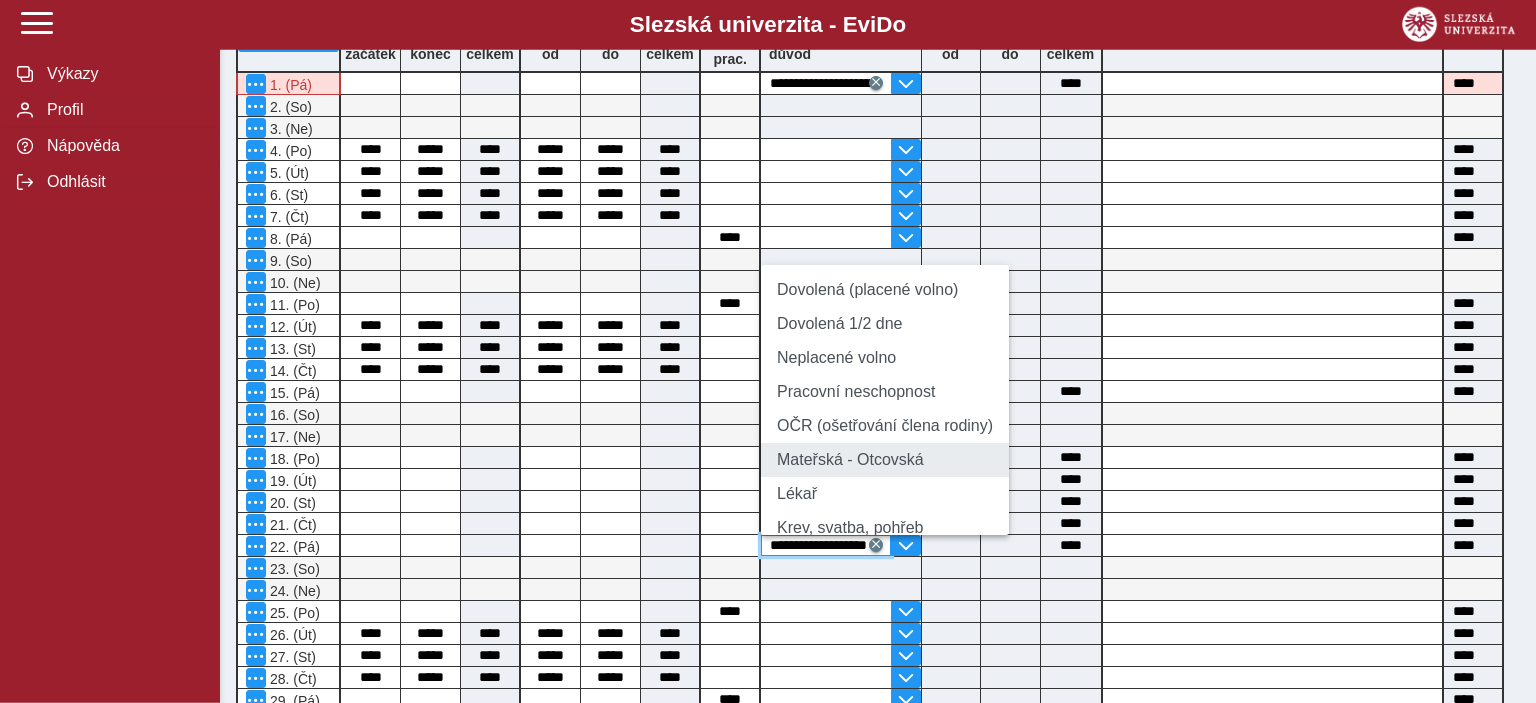 scroll, scrollTop: 0, scrollLeft: 25, axis: horizontal 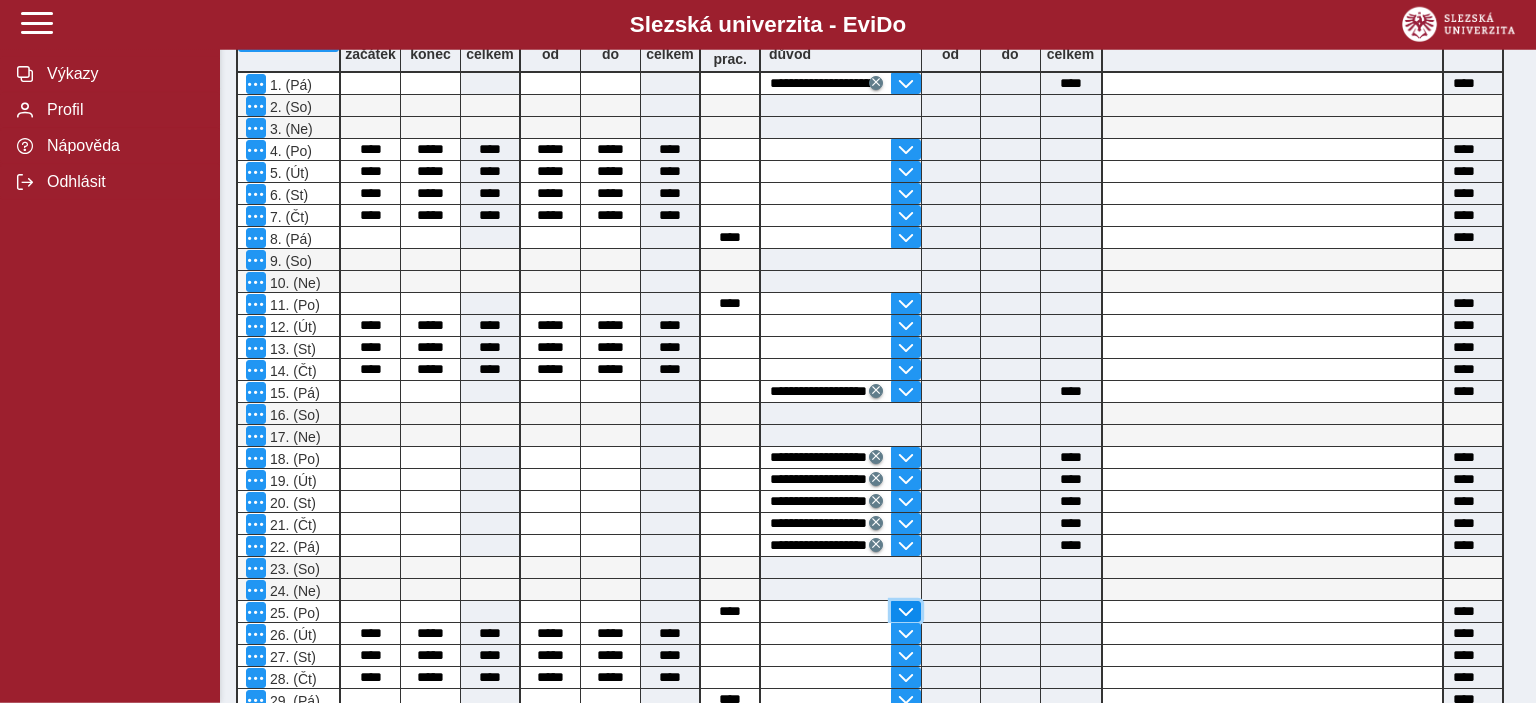 click at bounding box center [906, 612] 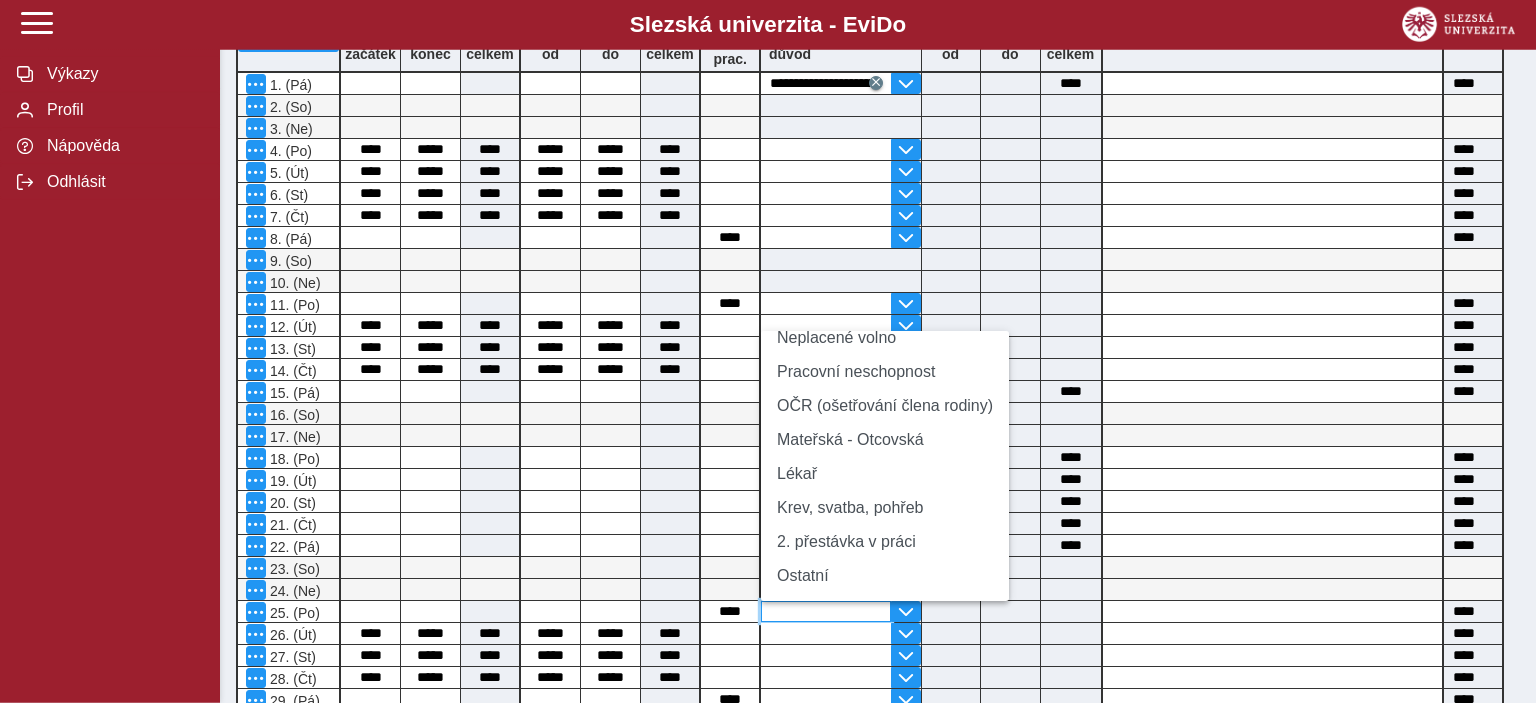 scroll, scrollTop: 0, scrollLeft: 0, axis: both 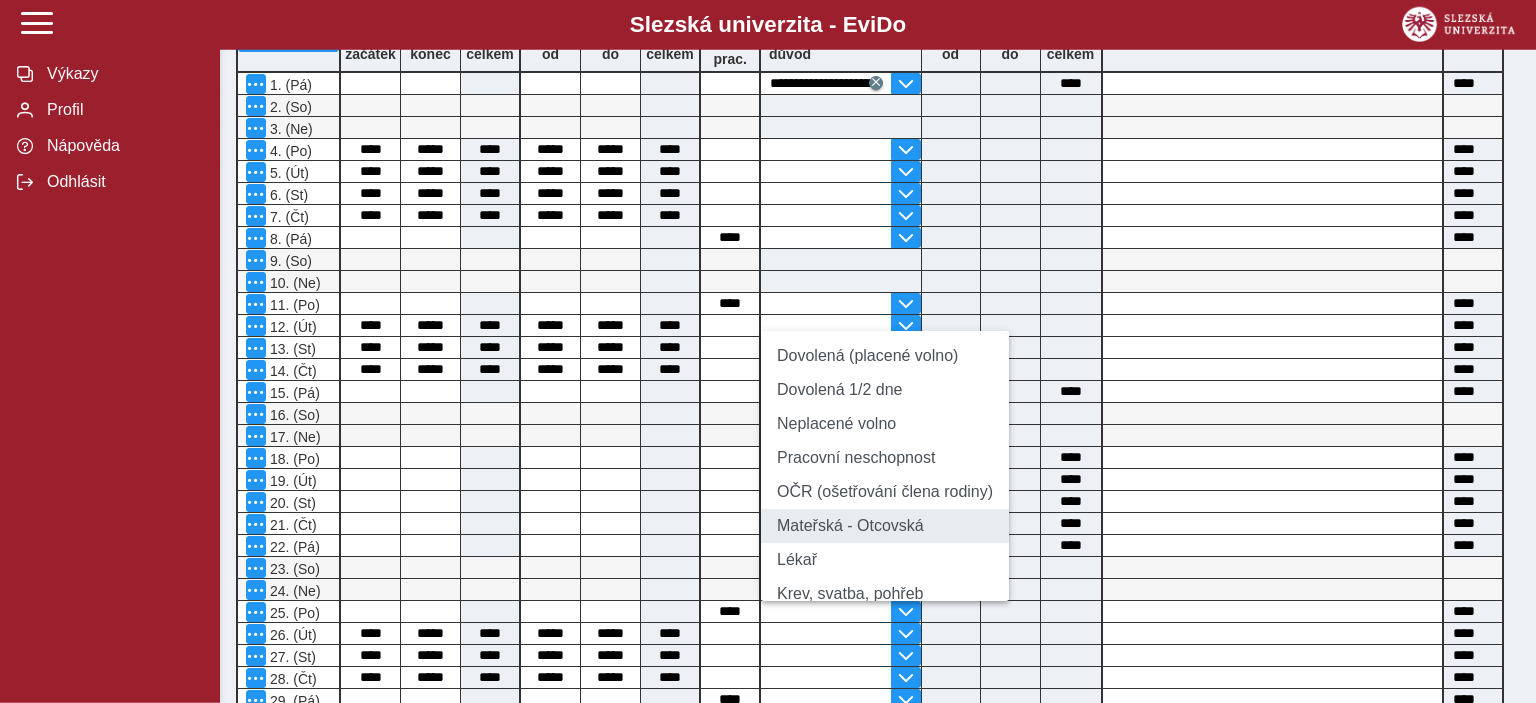 click on "Mateřská - Otcovská" at bounding box center [885, 526] 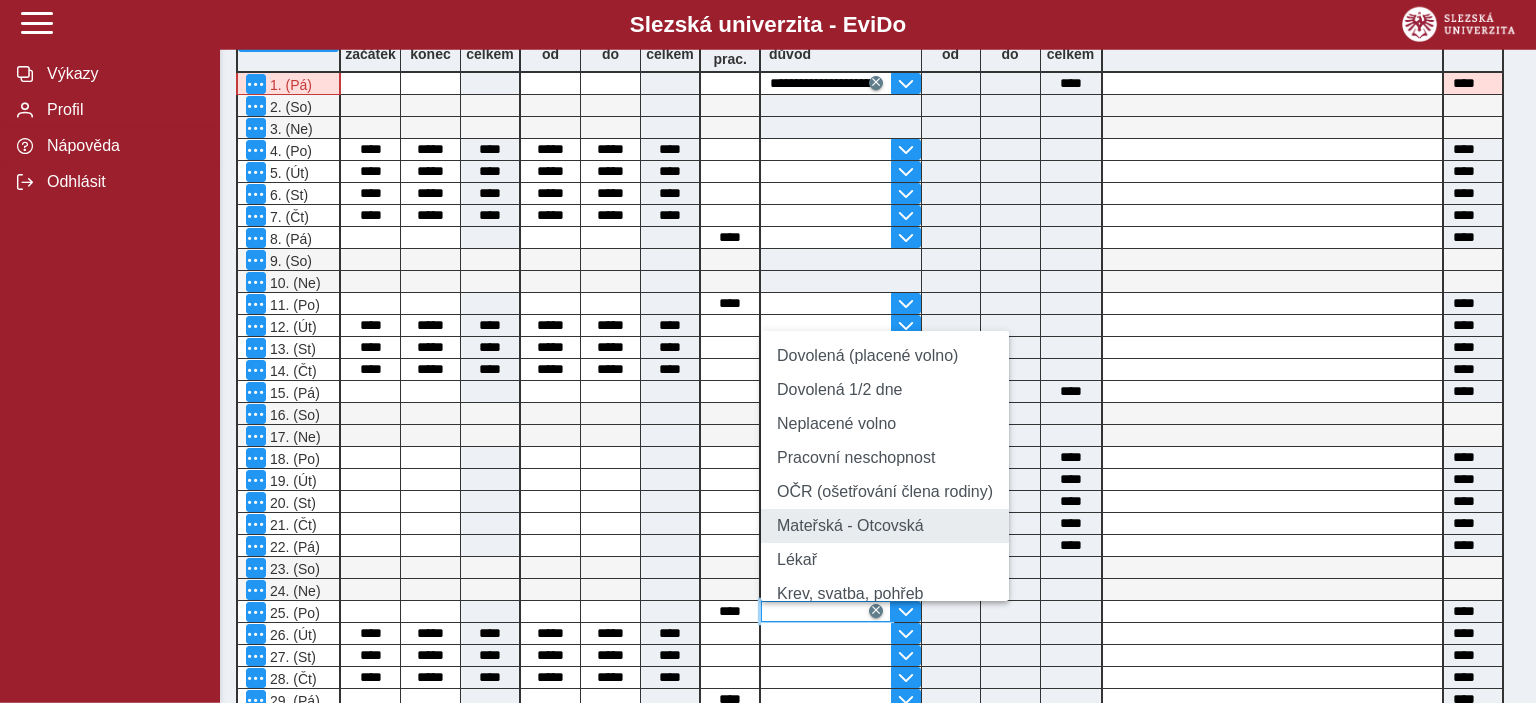 type 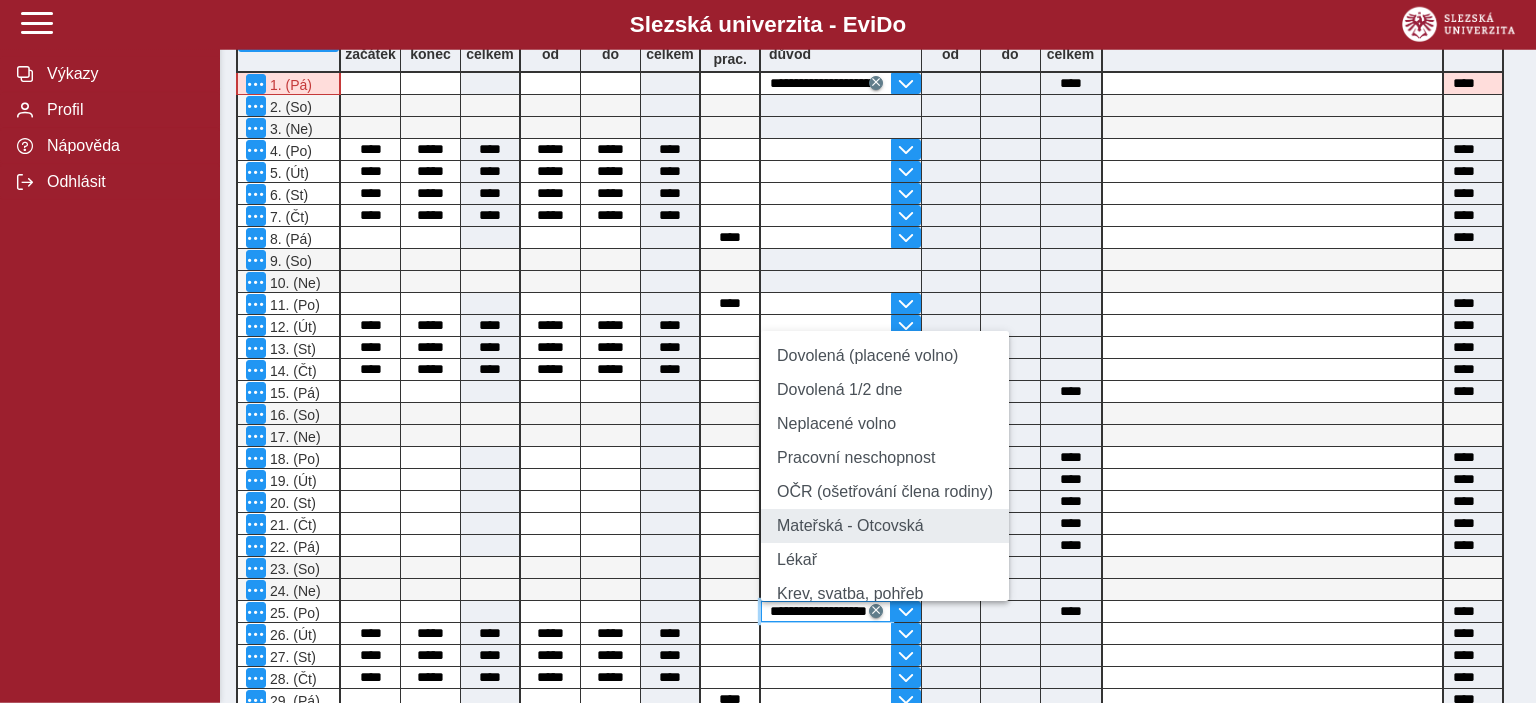 scroll, scrollTop: 0, scrollLeft: 25, axis: horizontal 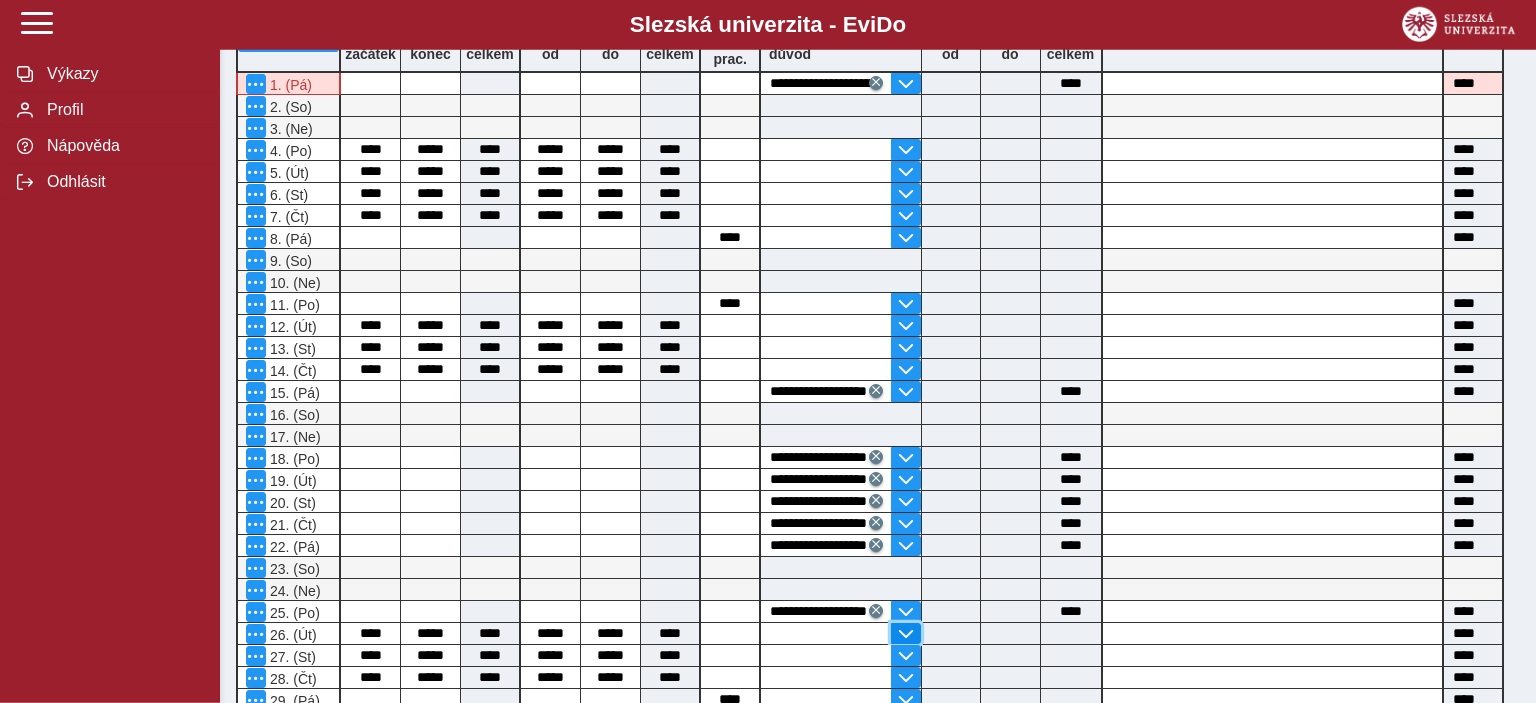 click at bounding box center (906, 634) 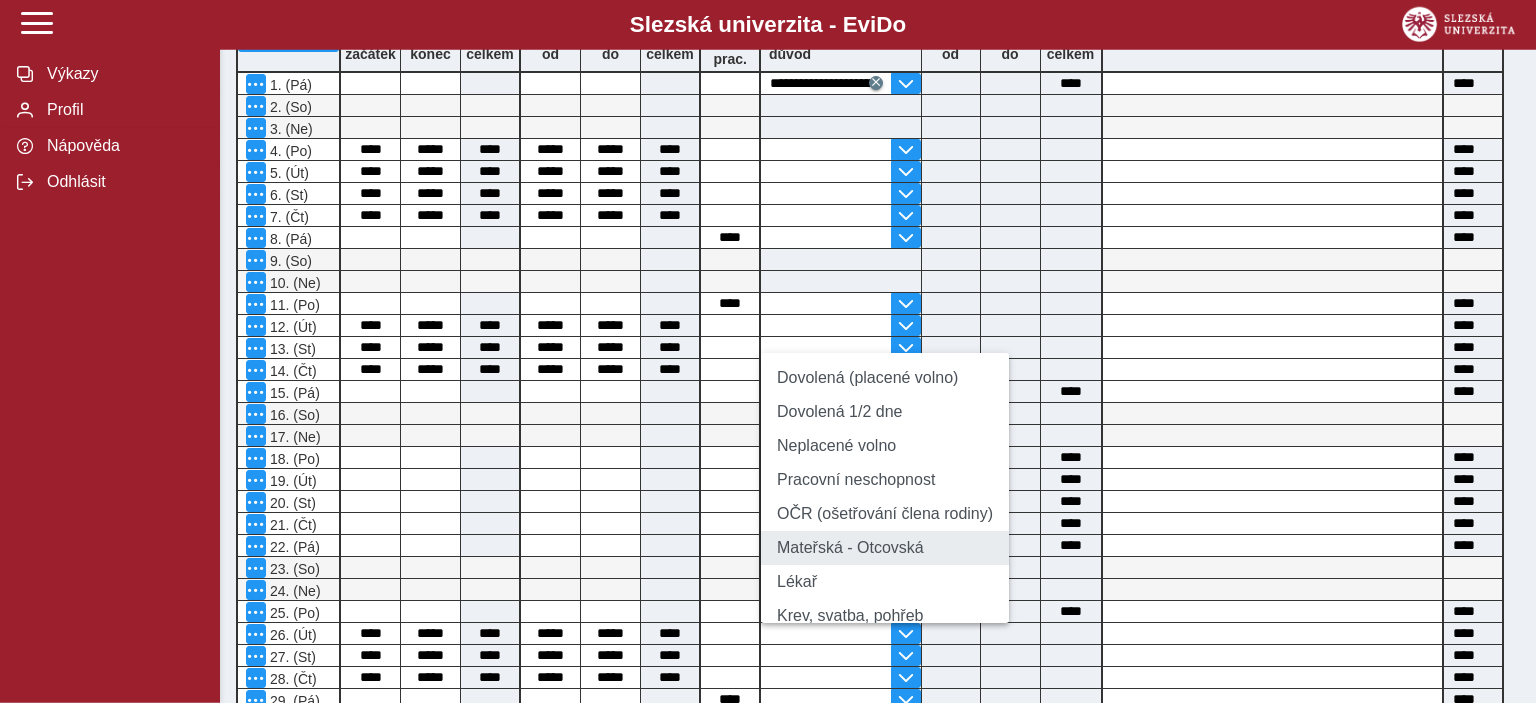 click on "Mateřská - Otcovská" at bounding box center (885, 548) 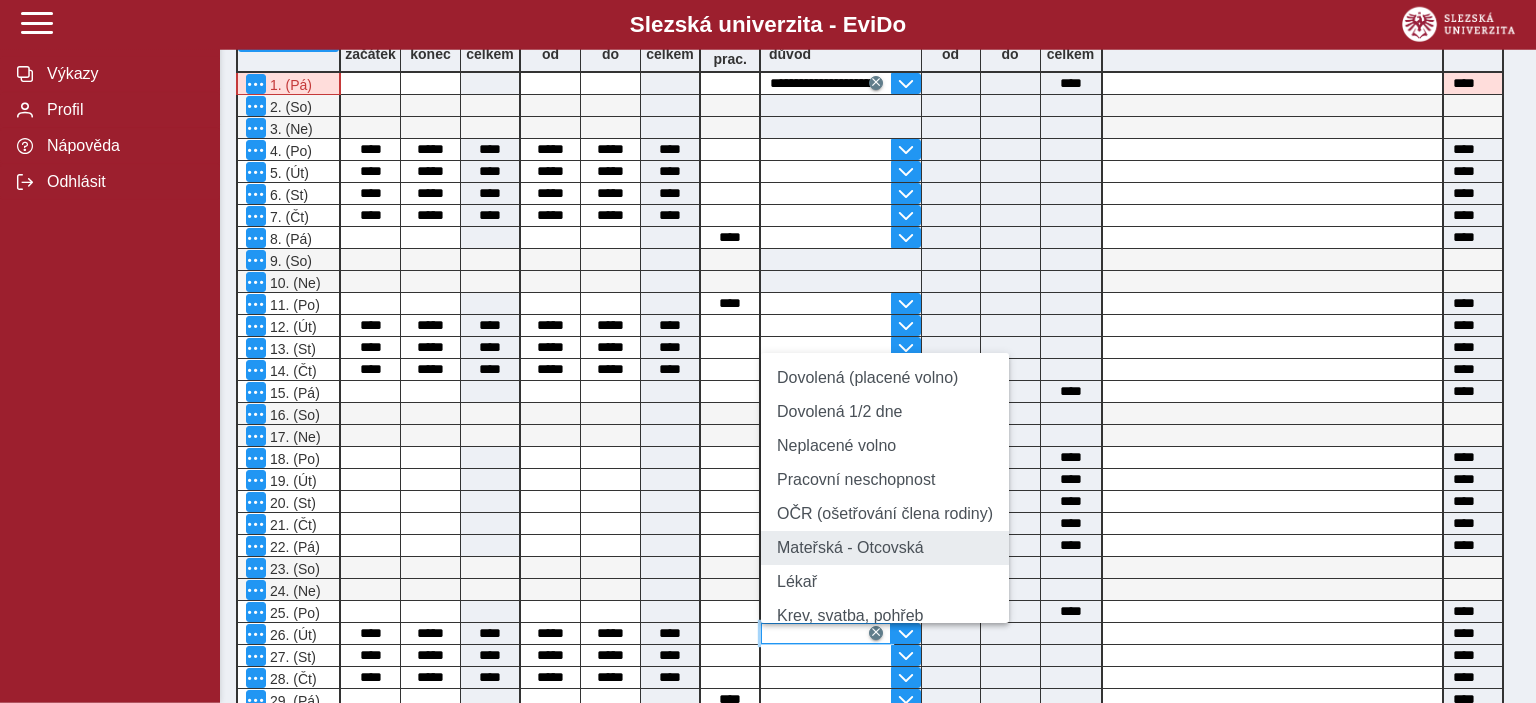 type 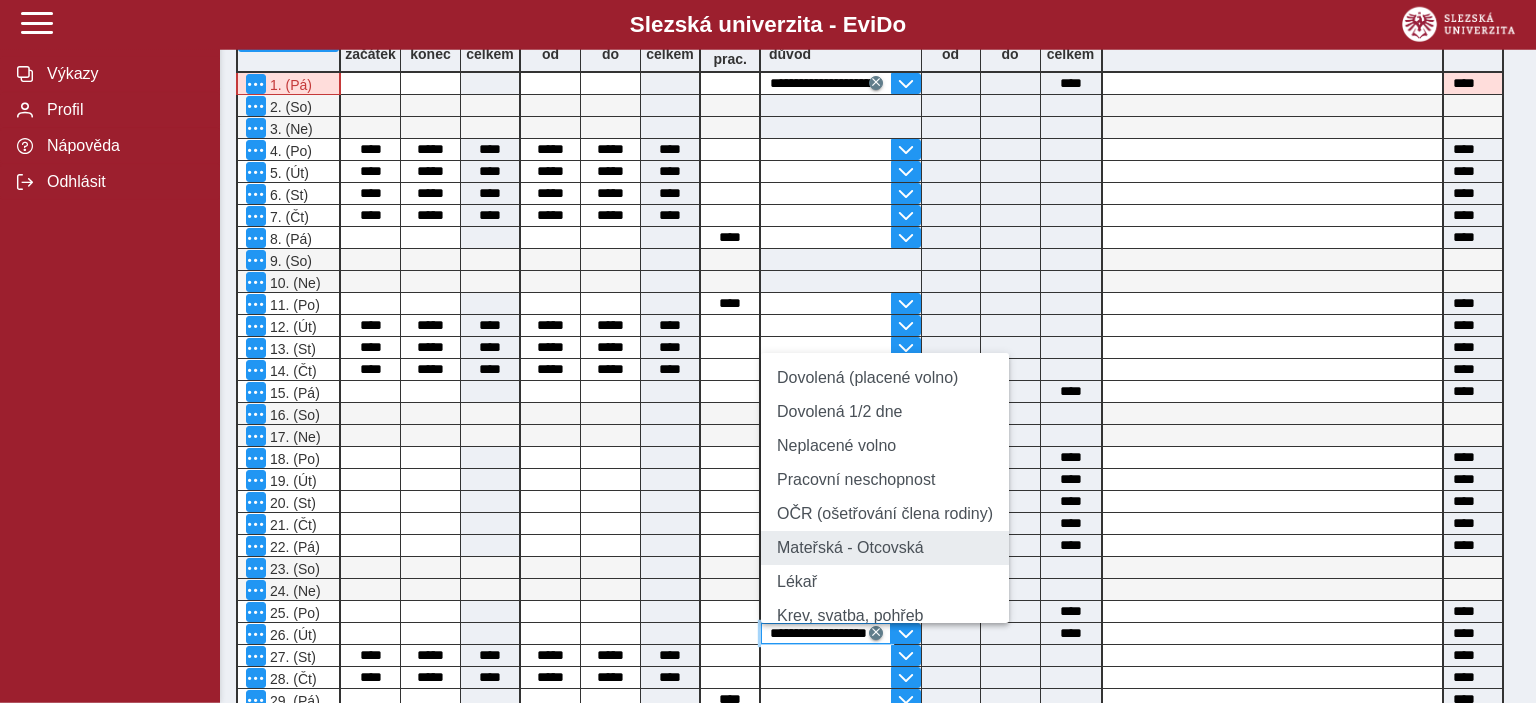scroll, scrollTop: 0, scrollLeft: 25, axis: horizontal 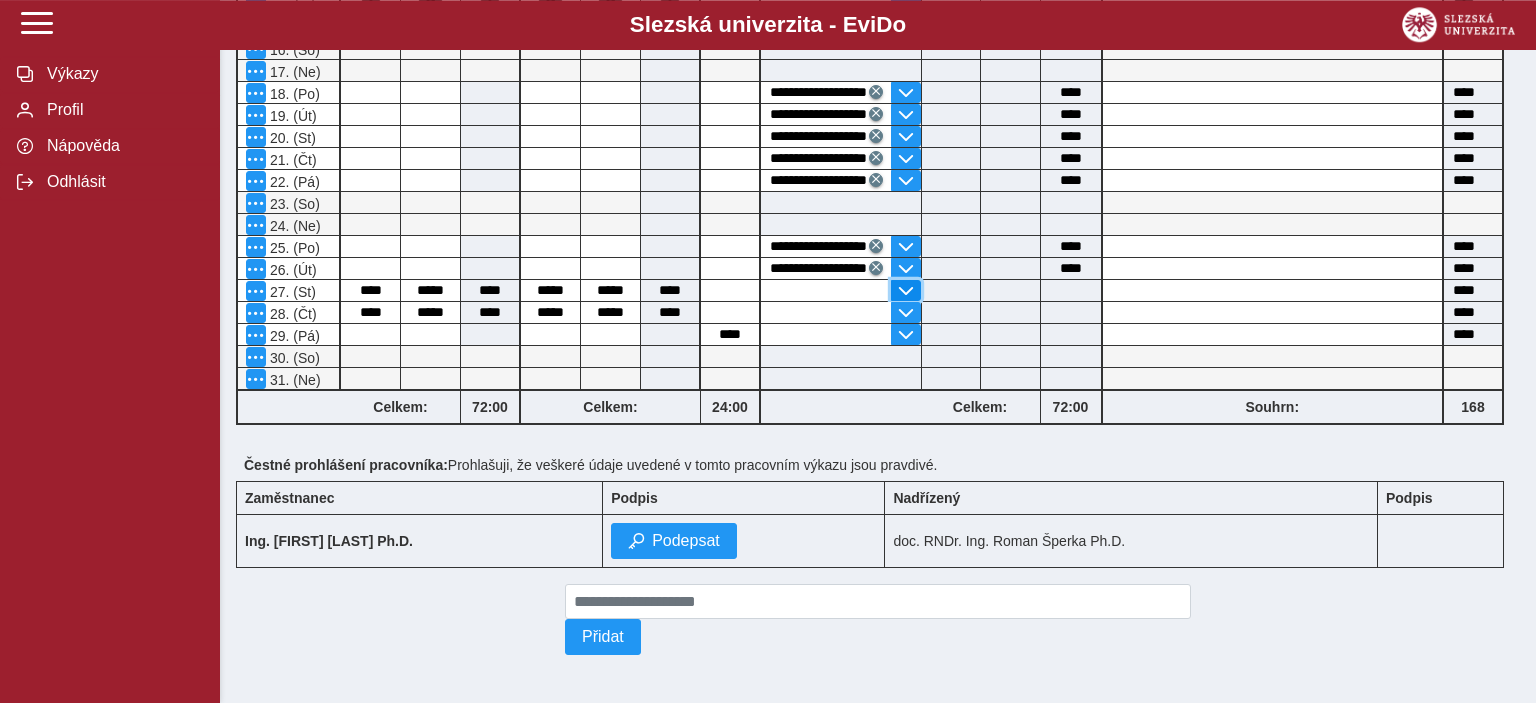click at bounding box center [906, 291] 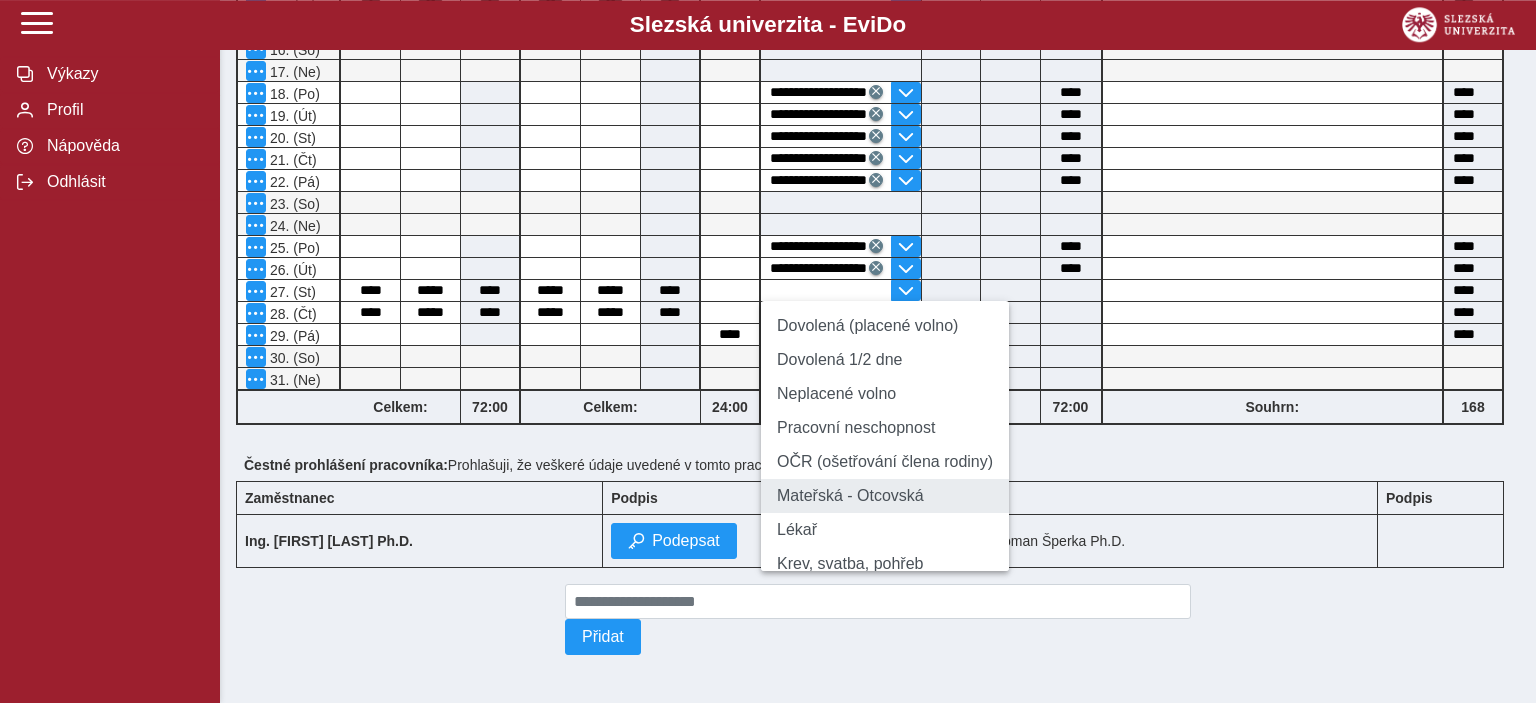 click on "Mateřská - Otcovská" at bounding box center (885, 496) 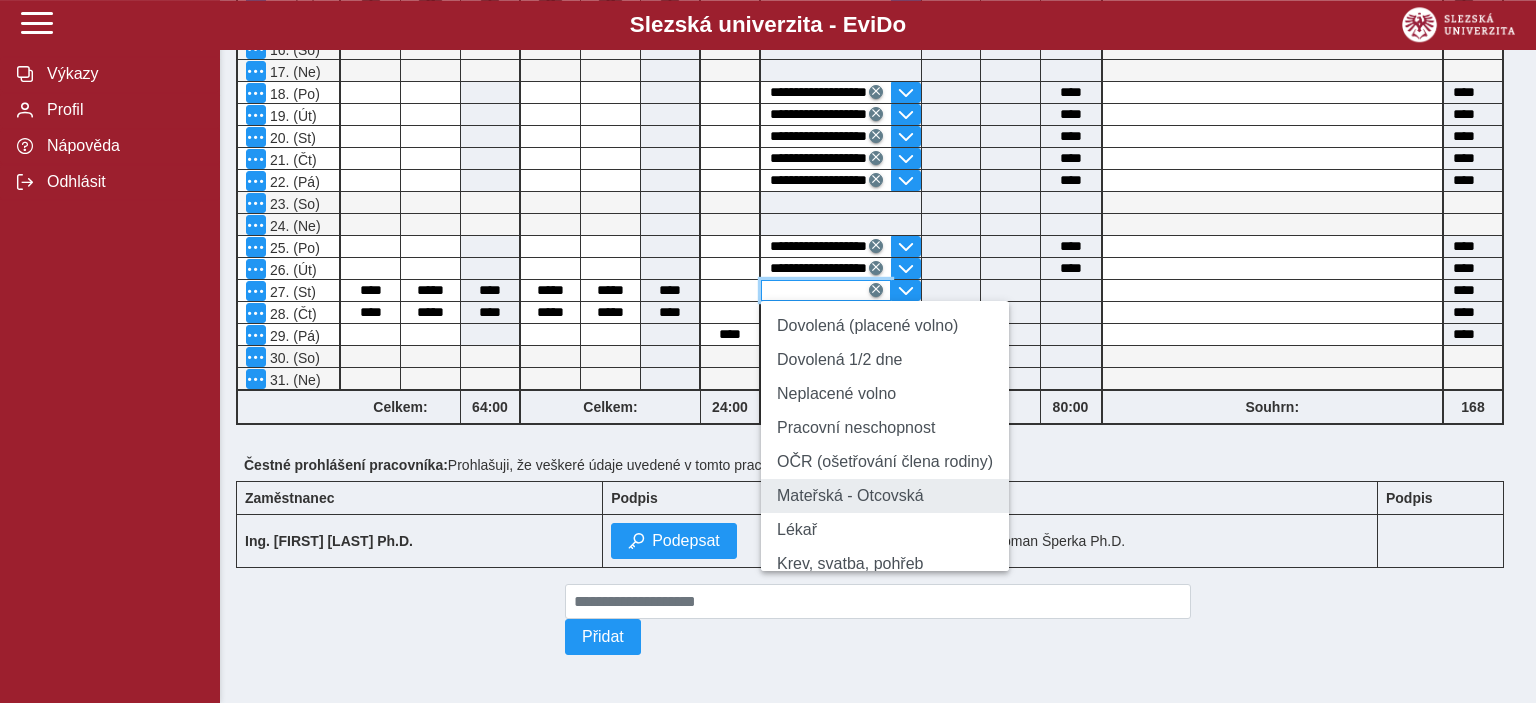 type 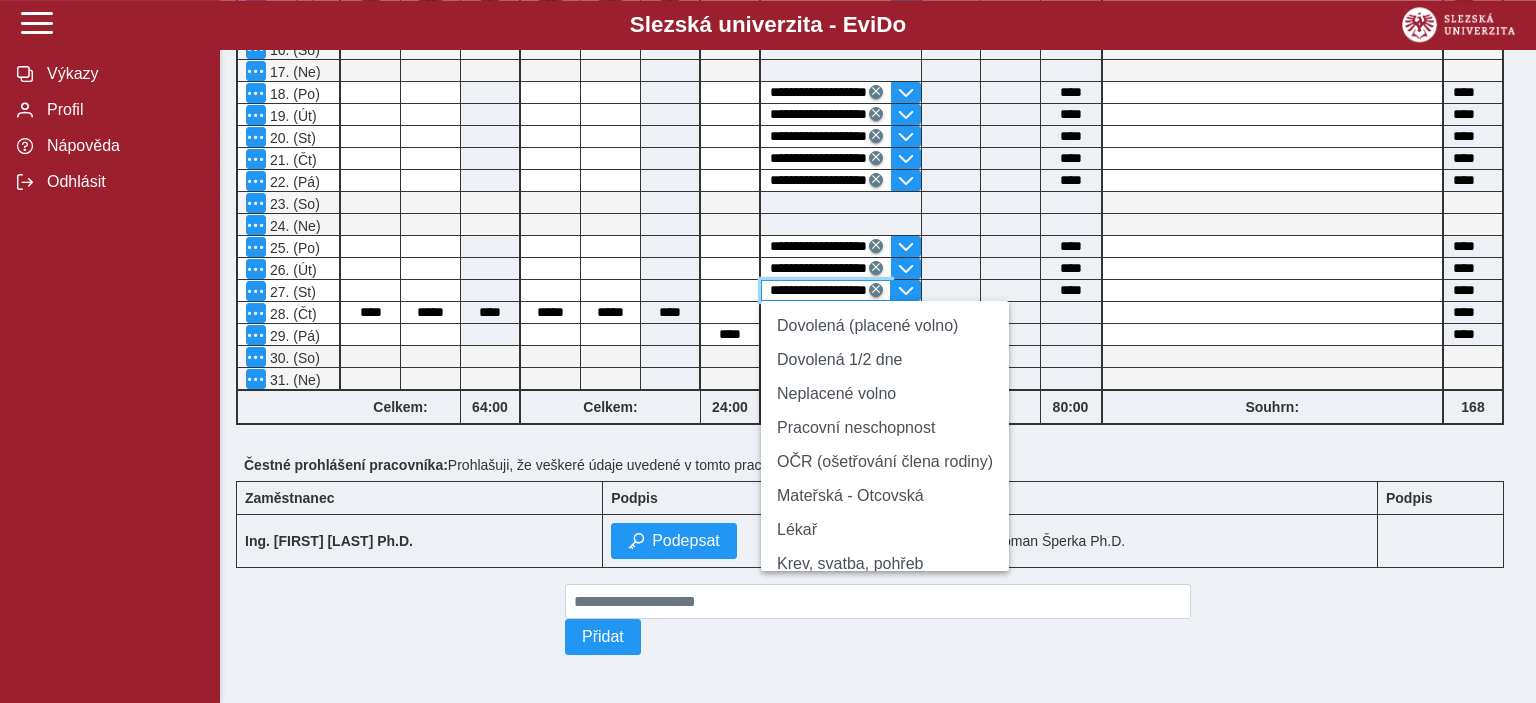 scroll, scrollTop: 0, scrollLeft: 25, axis: horizontal 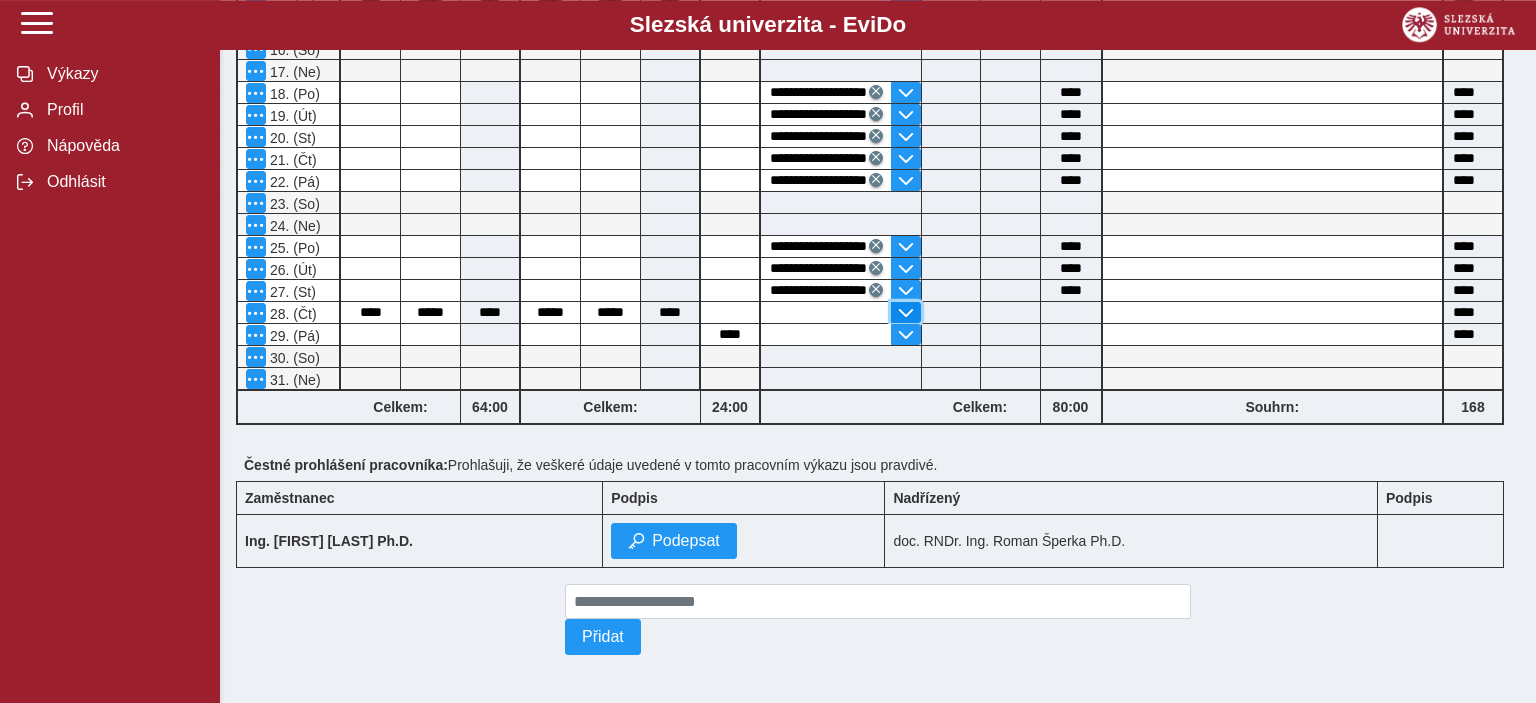 click at bounding box center [906, 313] 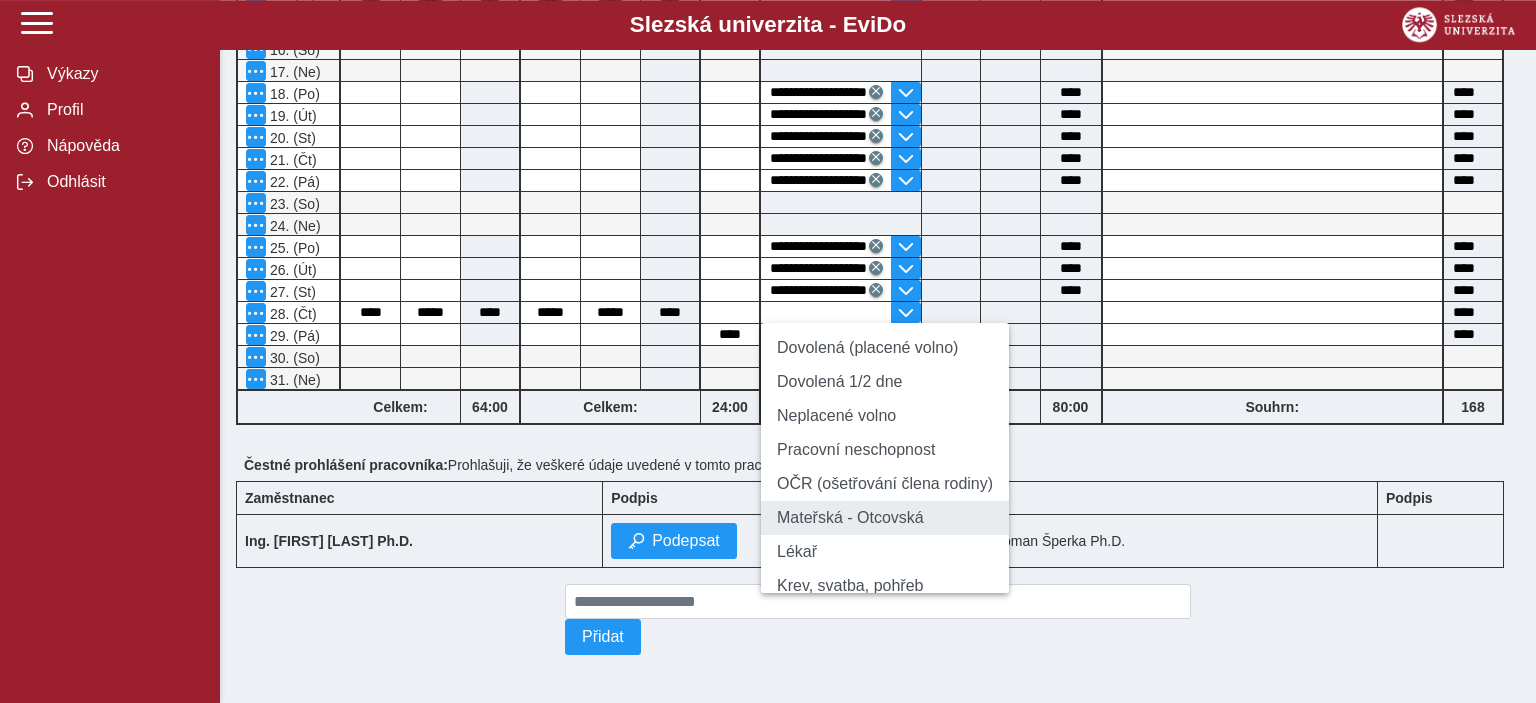 click on "Mateřská - Otcovská" at bounding box center (885, 518) 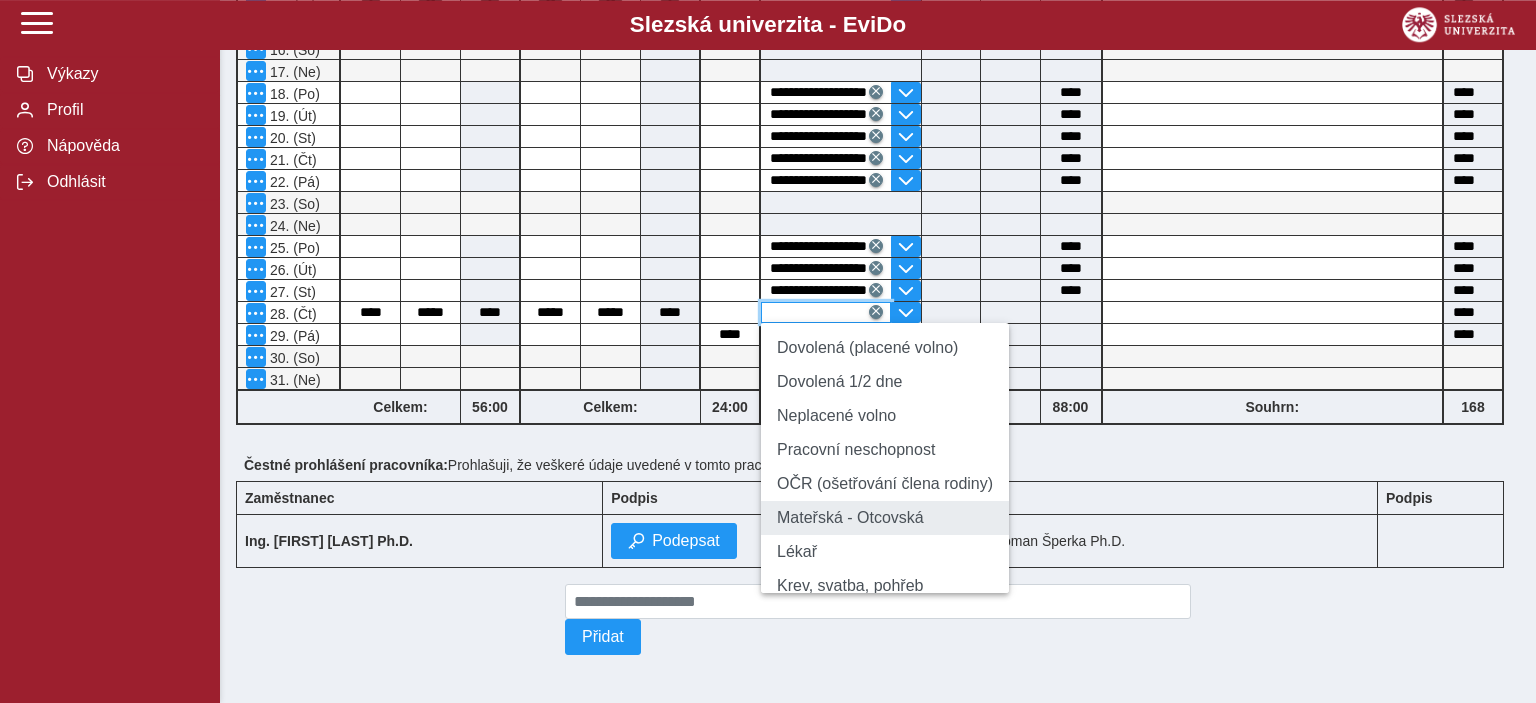 type 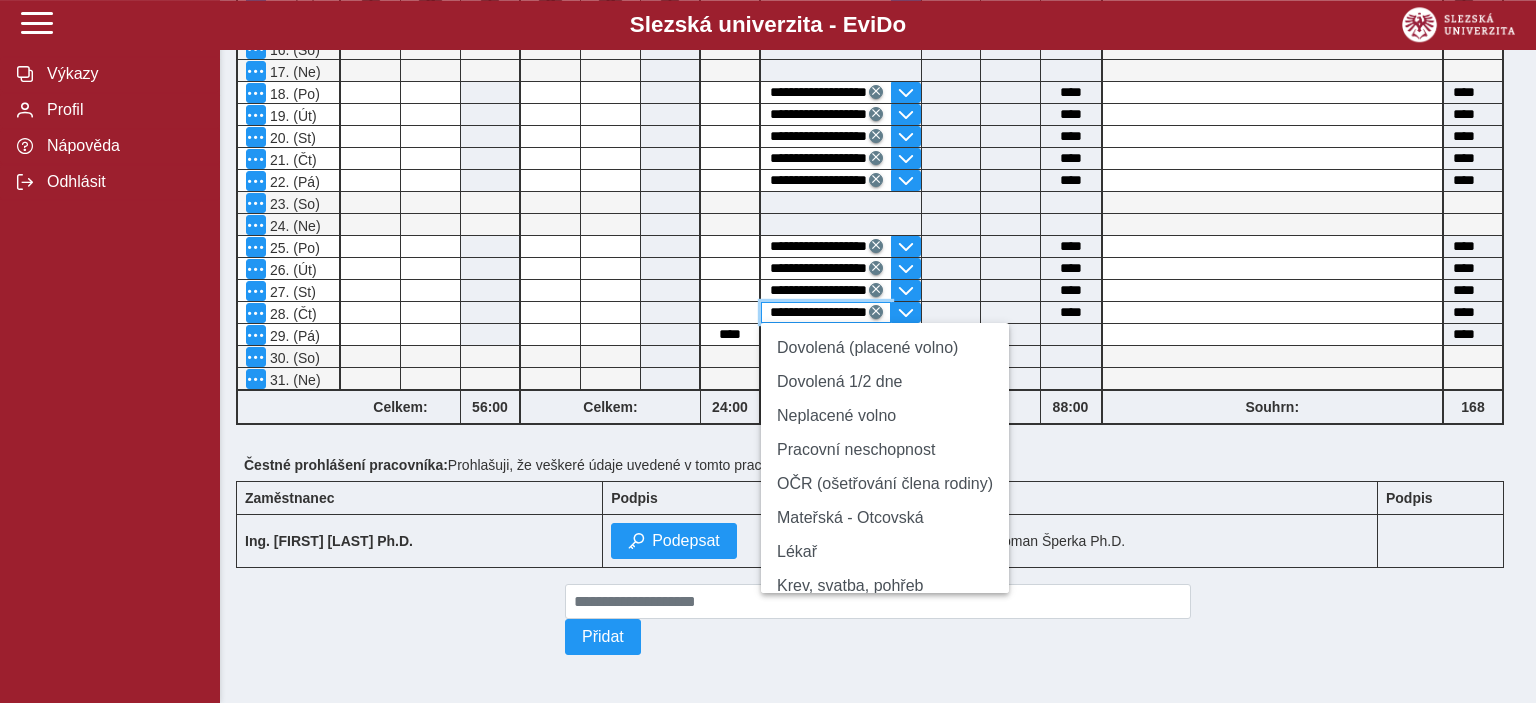 scroll, scrollTop: 0, scrollLeft: 25, axis: horizontal 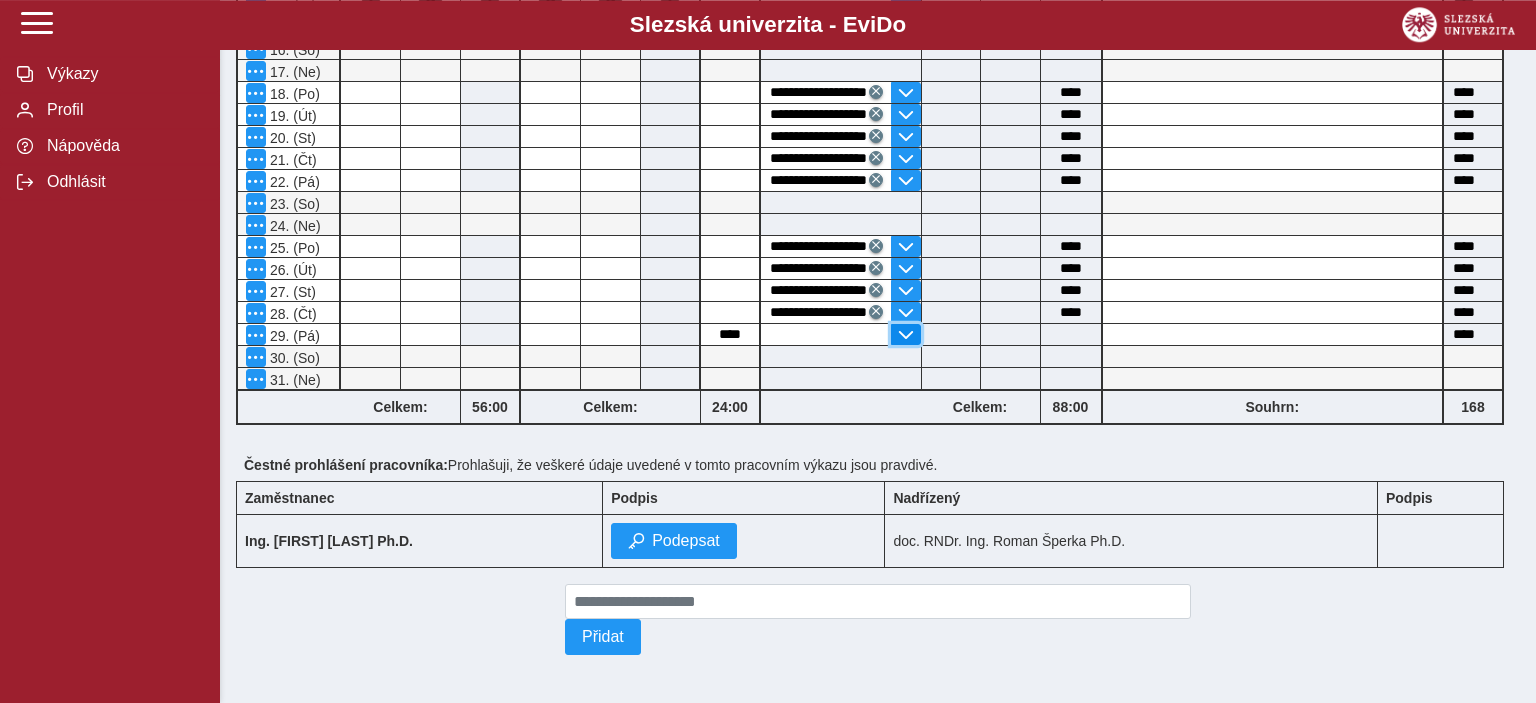click at bounding box center [906, 335] 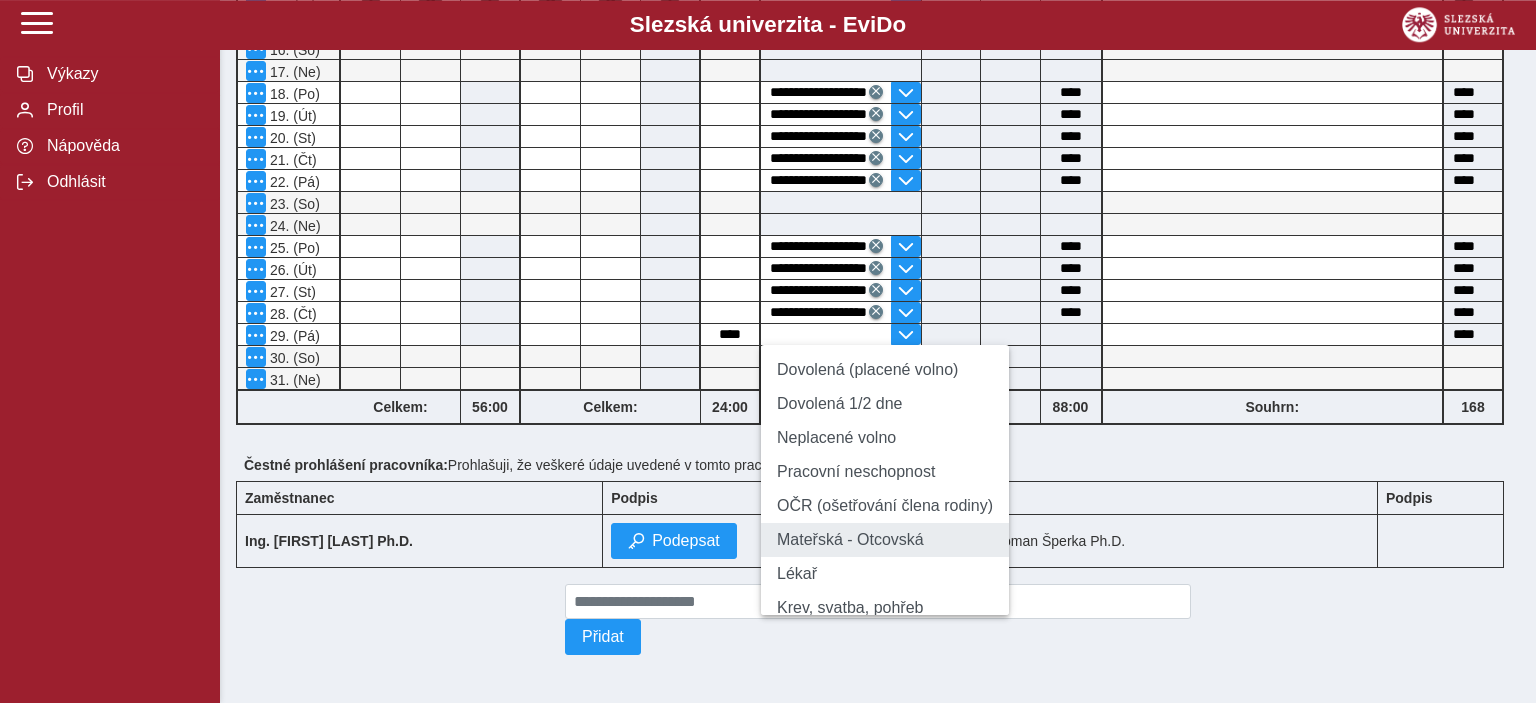 click on "Mateřská - Otcovská" at bounding box center (885, 540) 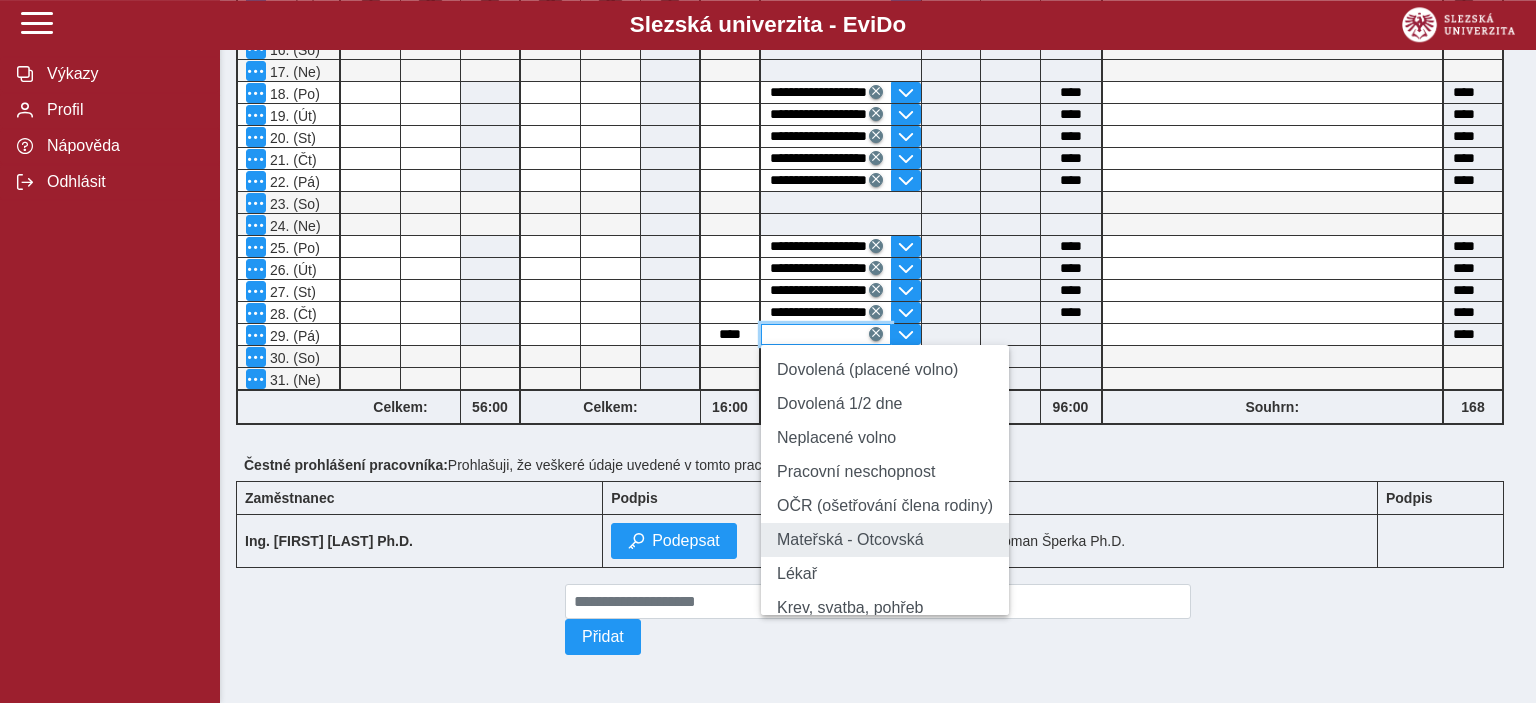 type 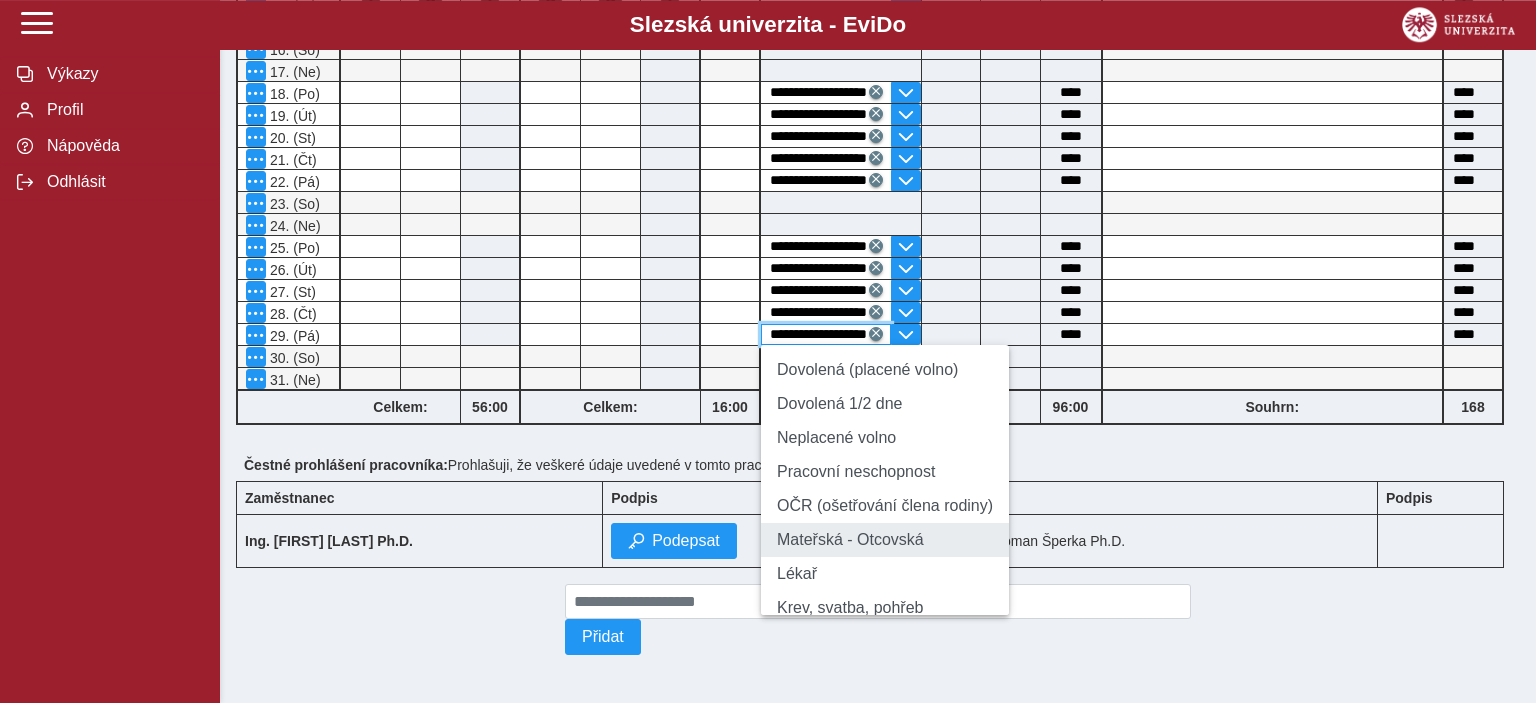 scroll, scrollTop: 0, scrollLeft: 25, axis: horizontal 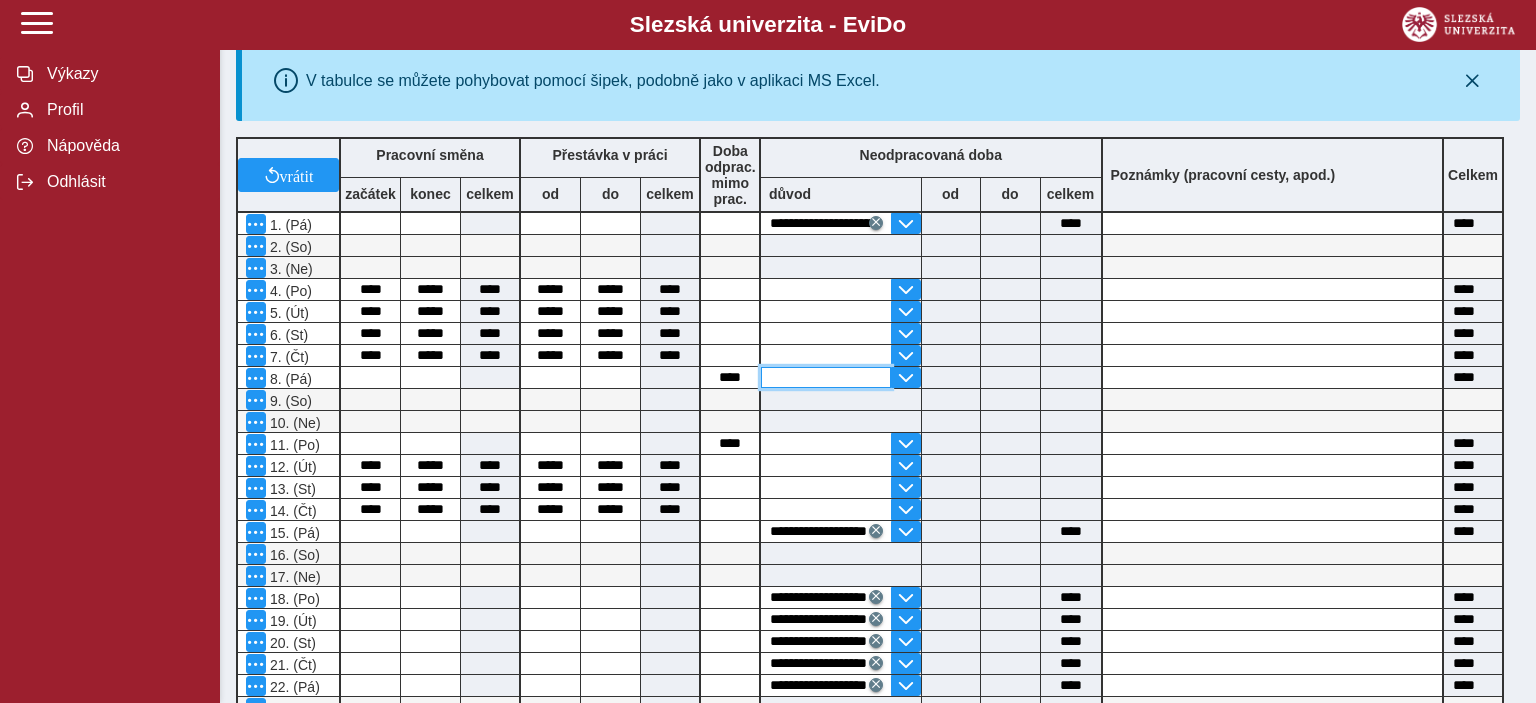 click at bounding box center (826, 377) 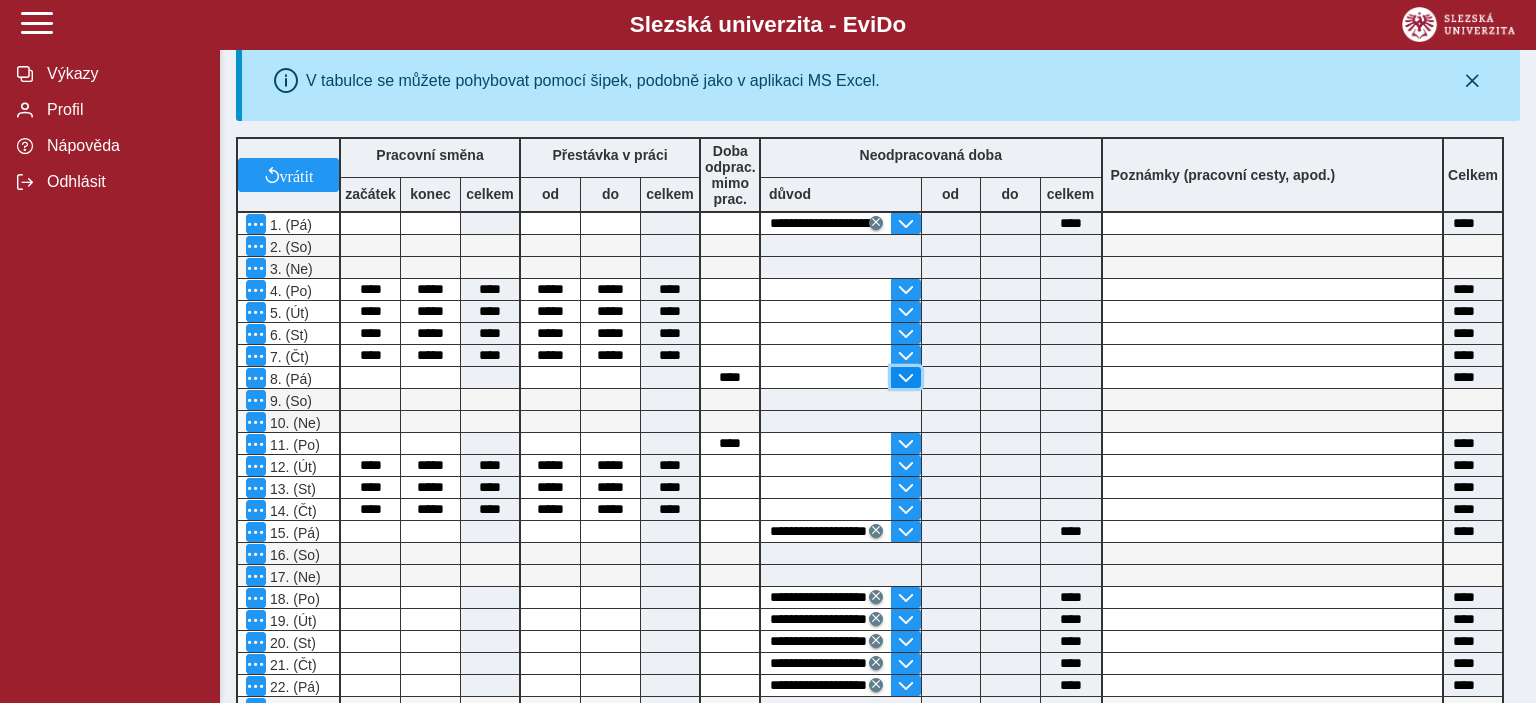 click at bounding box center (906, 377) 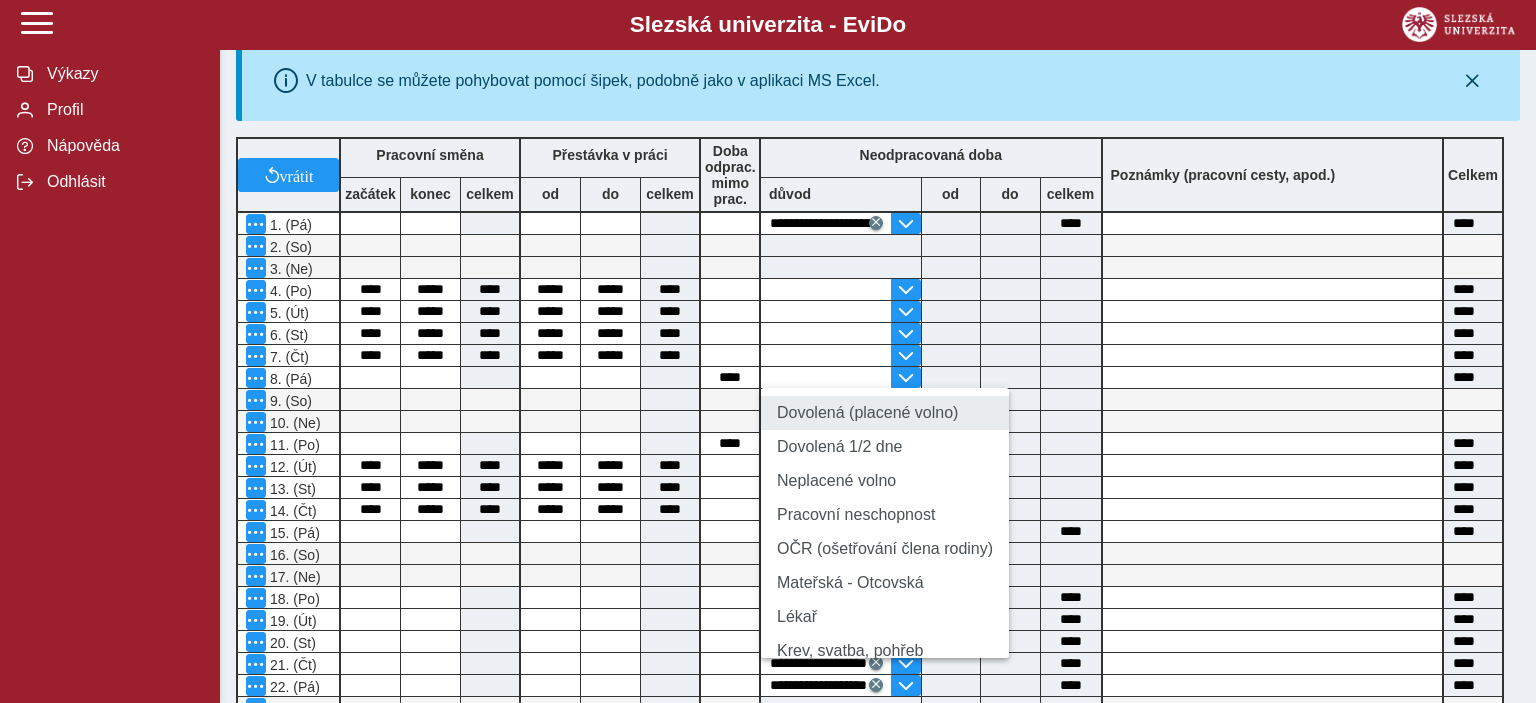 click on "Dovolená (placené volno)" at bounding box center [885, 413] 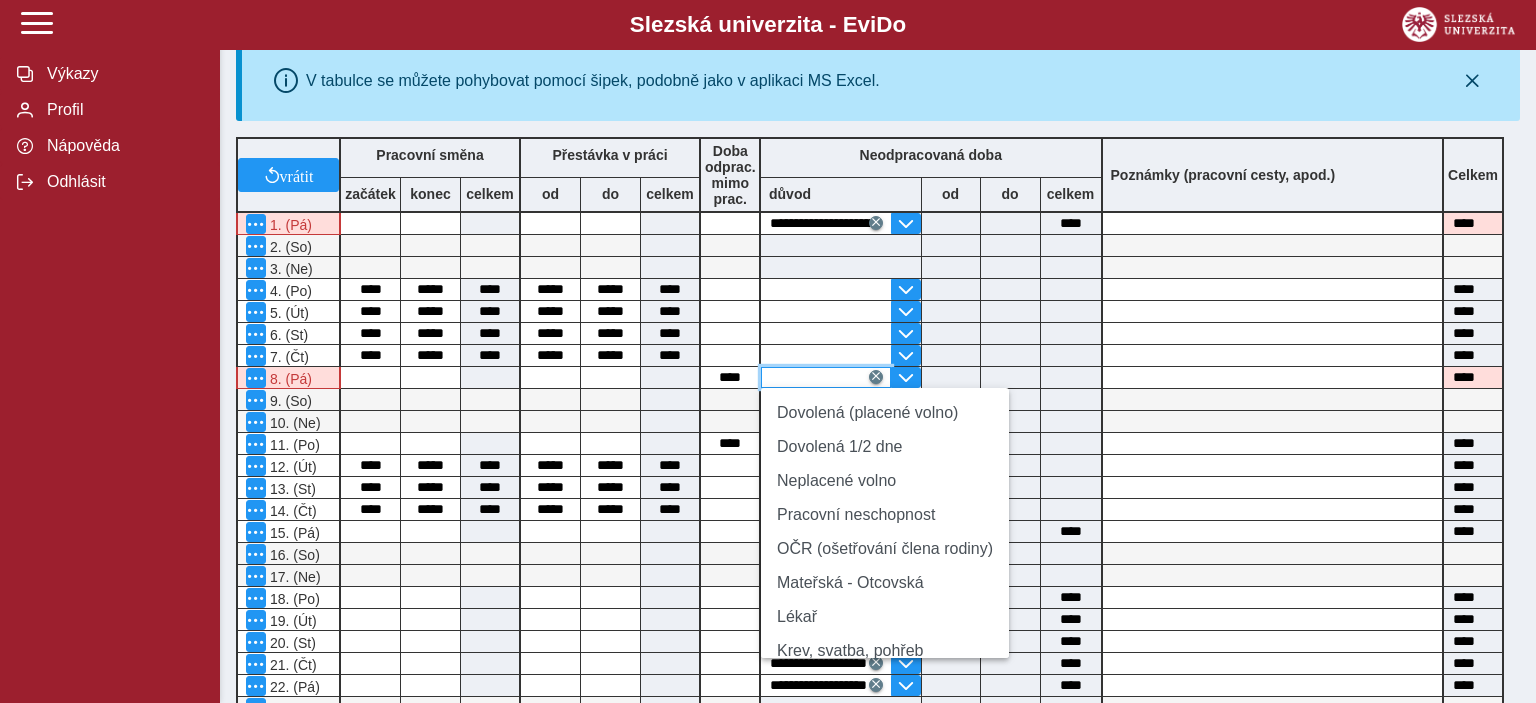 type 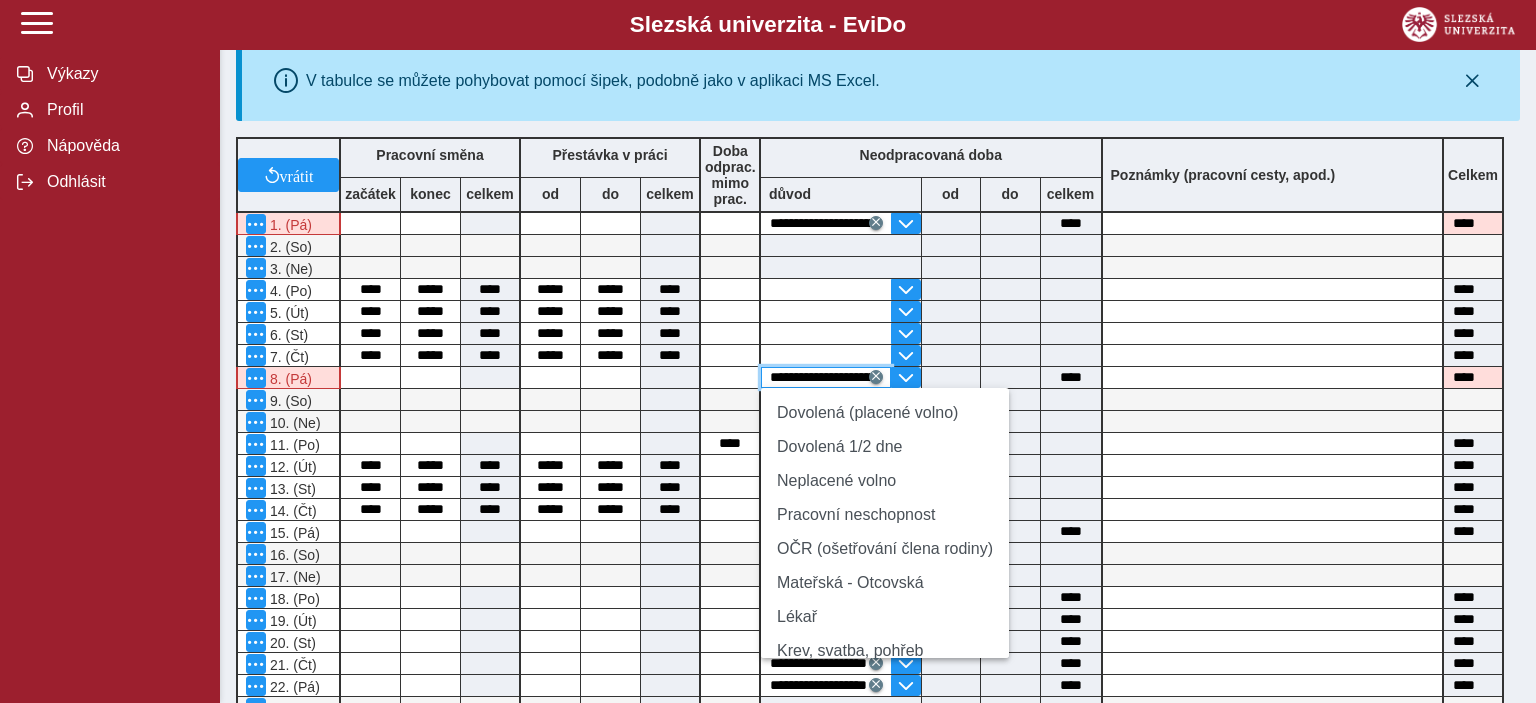 scroll, scrollTop: 0, scrollLeft: 56, axis: horizontal 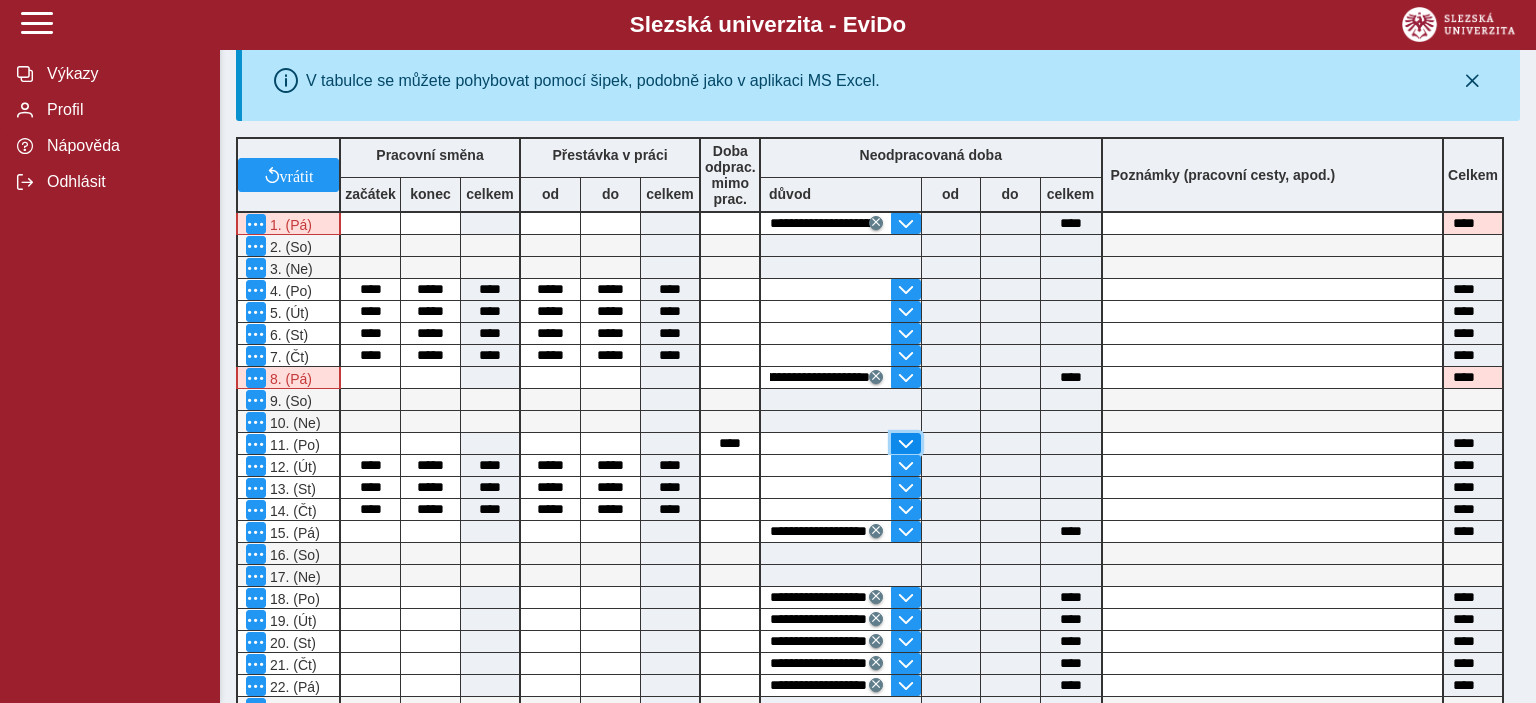 click at bounding box center (906, 443) 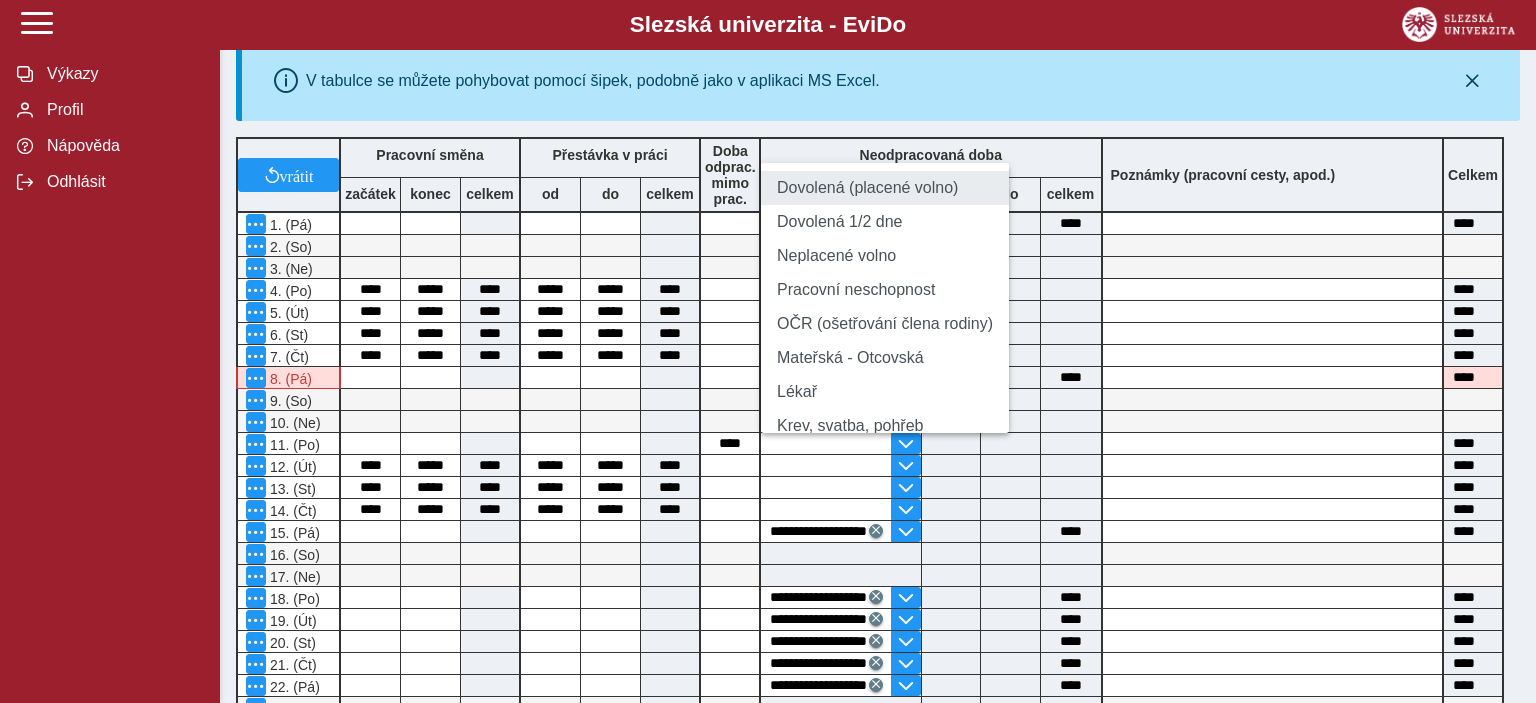click on "Dovolená (placené volno)" at bounding box center (885, 188) 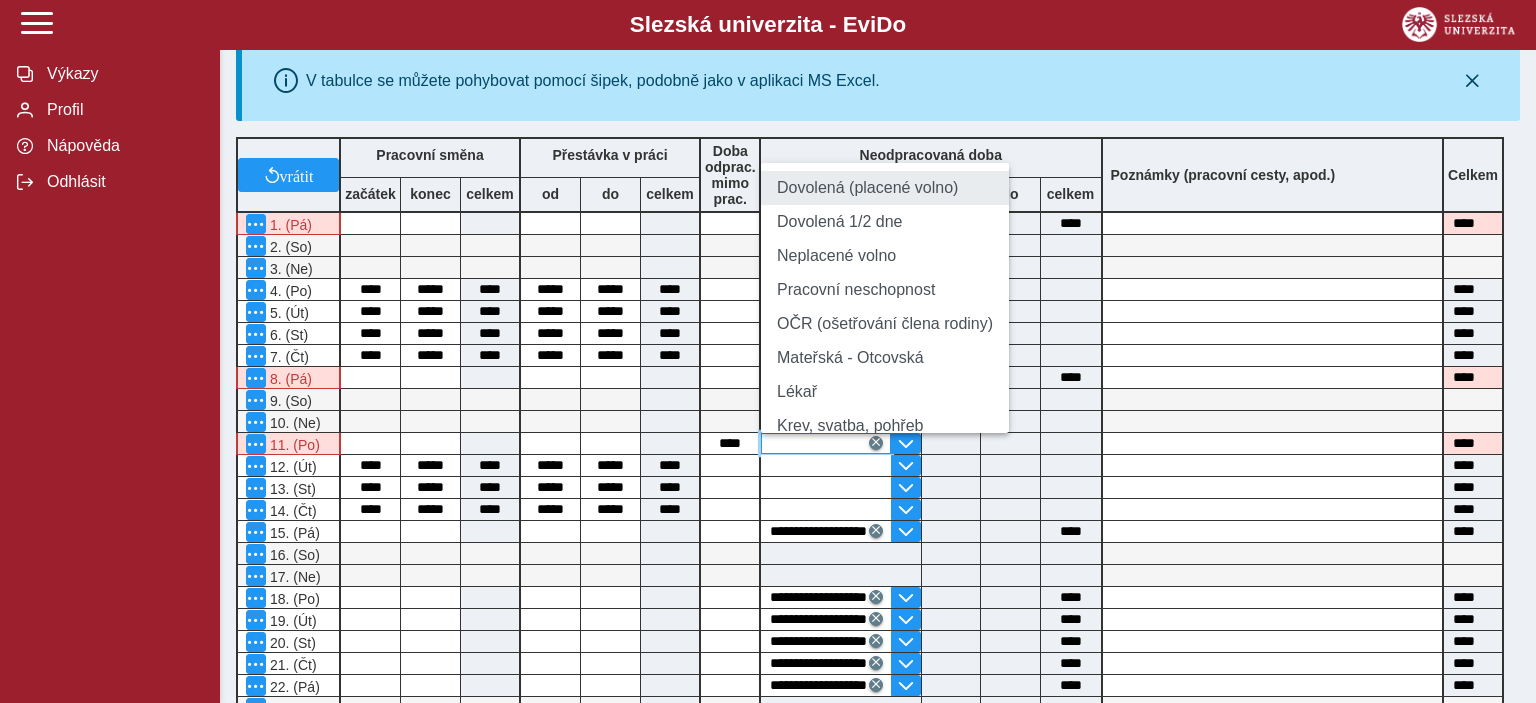 type 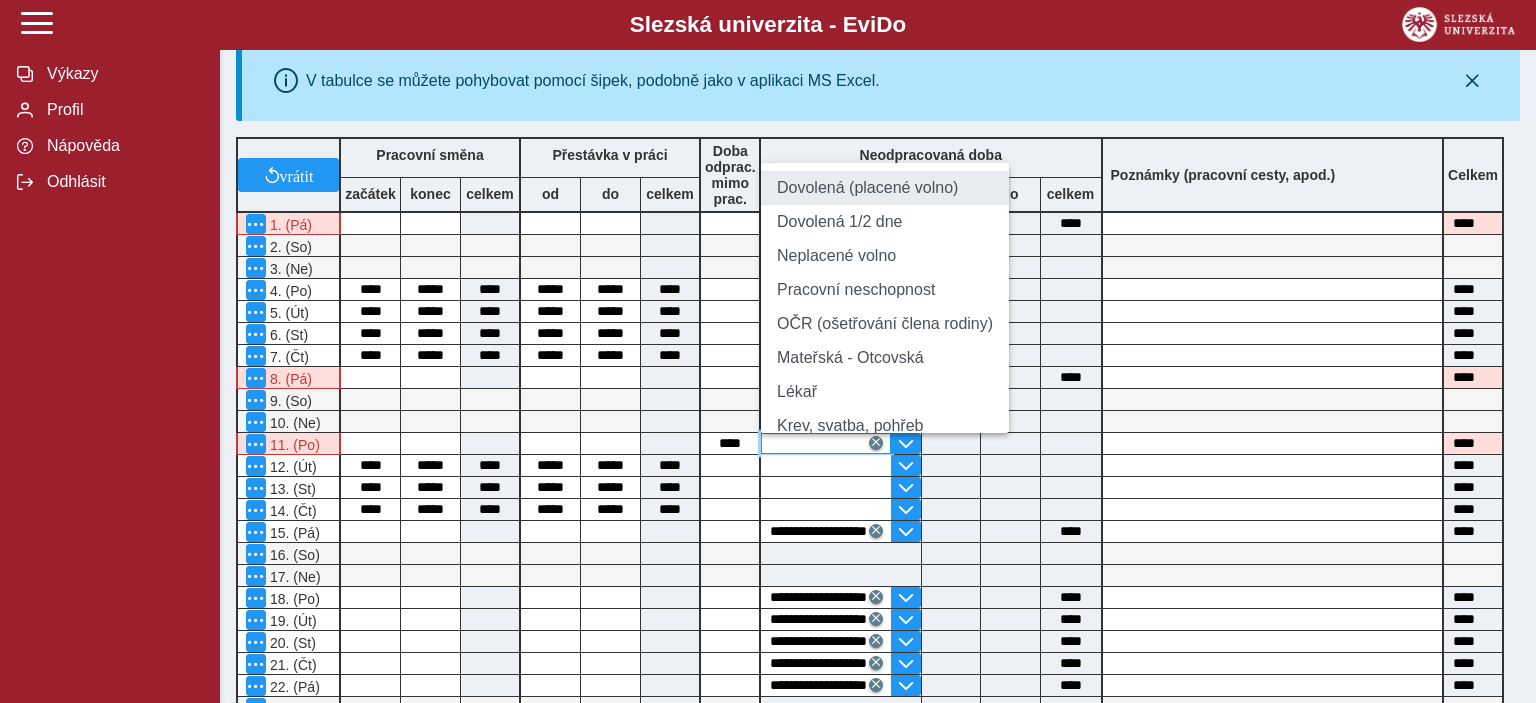 type on "**********" 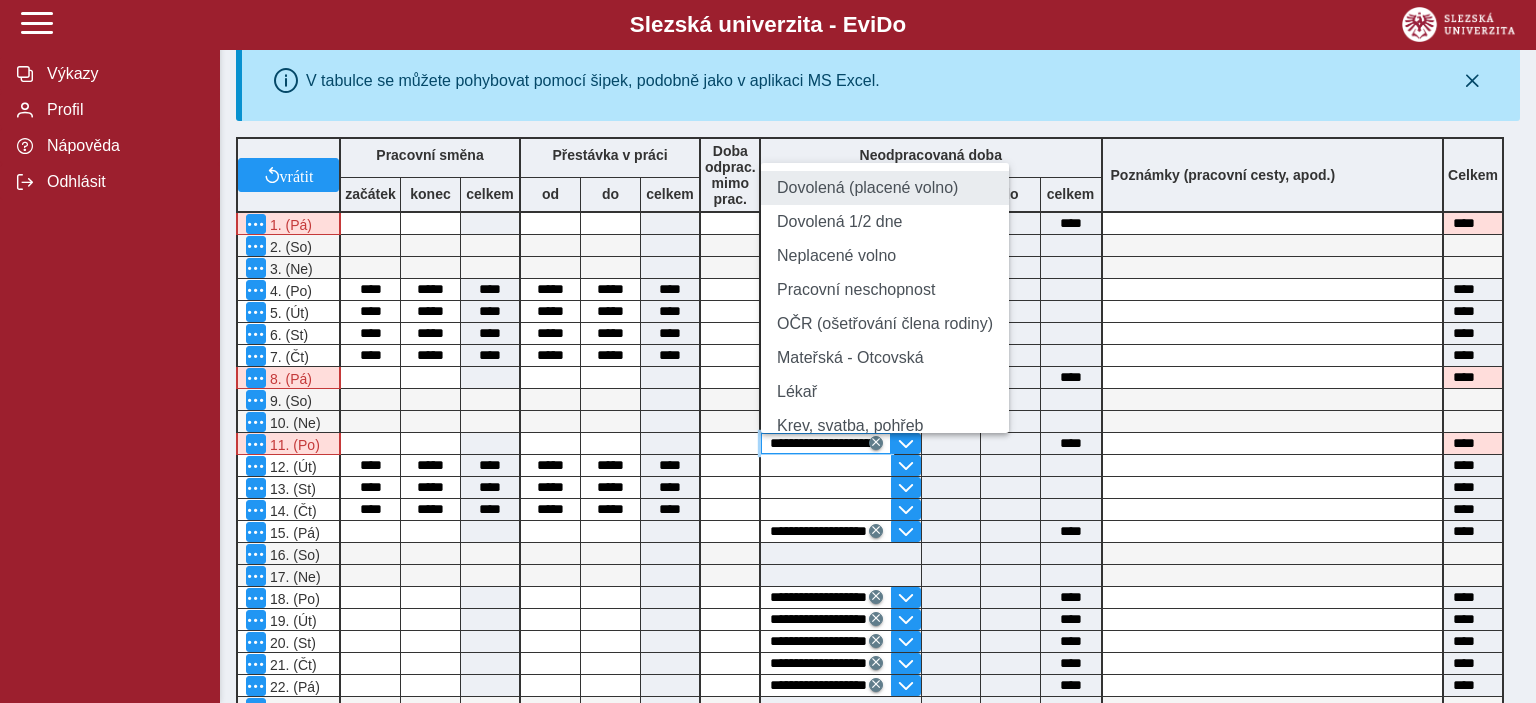 scroll, scrollTop: 0, scrollLeft: 56, axis: horizontal 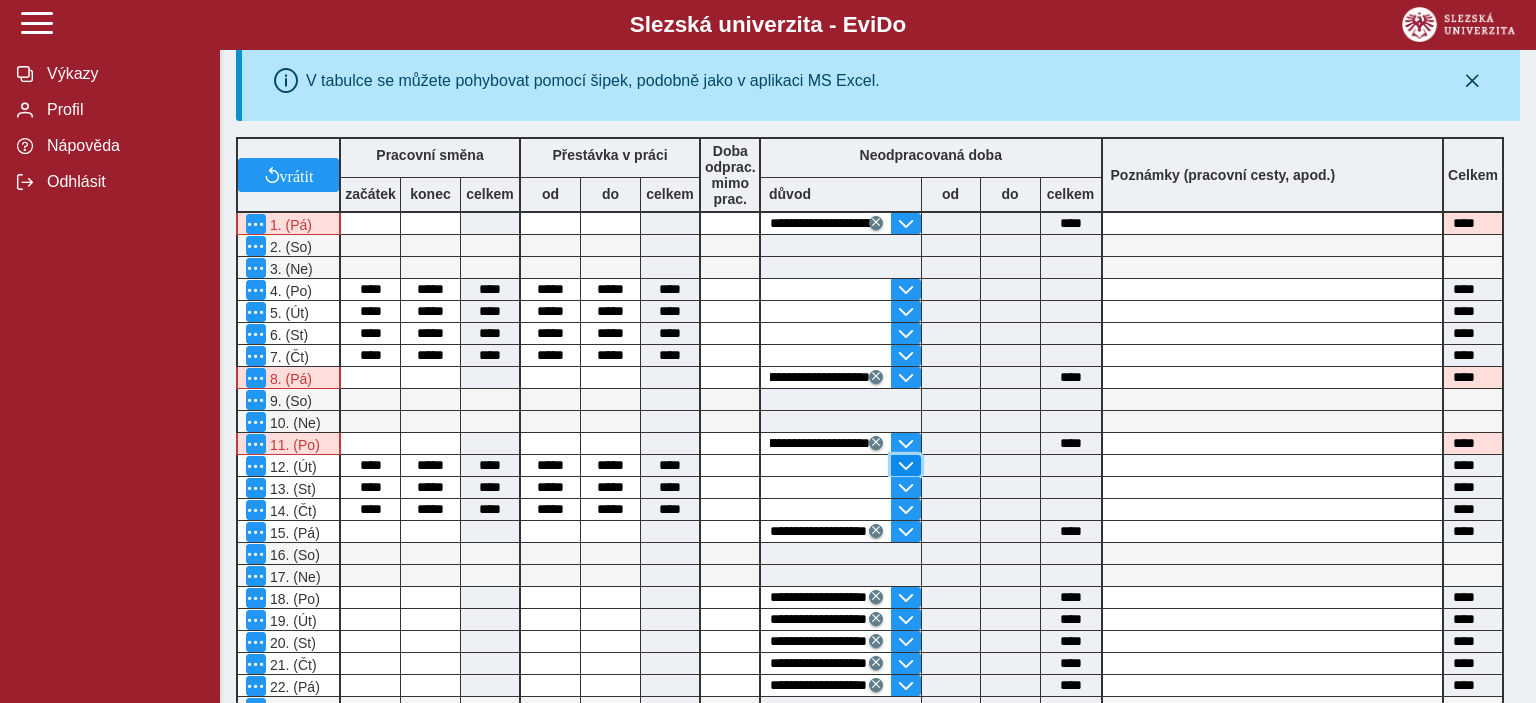 click at bounding box center (906, 466) 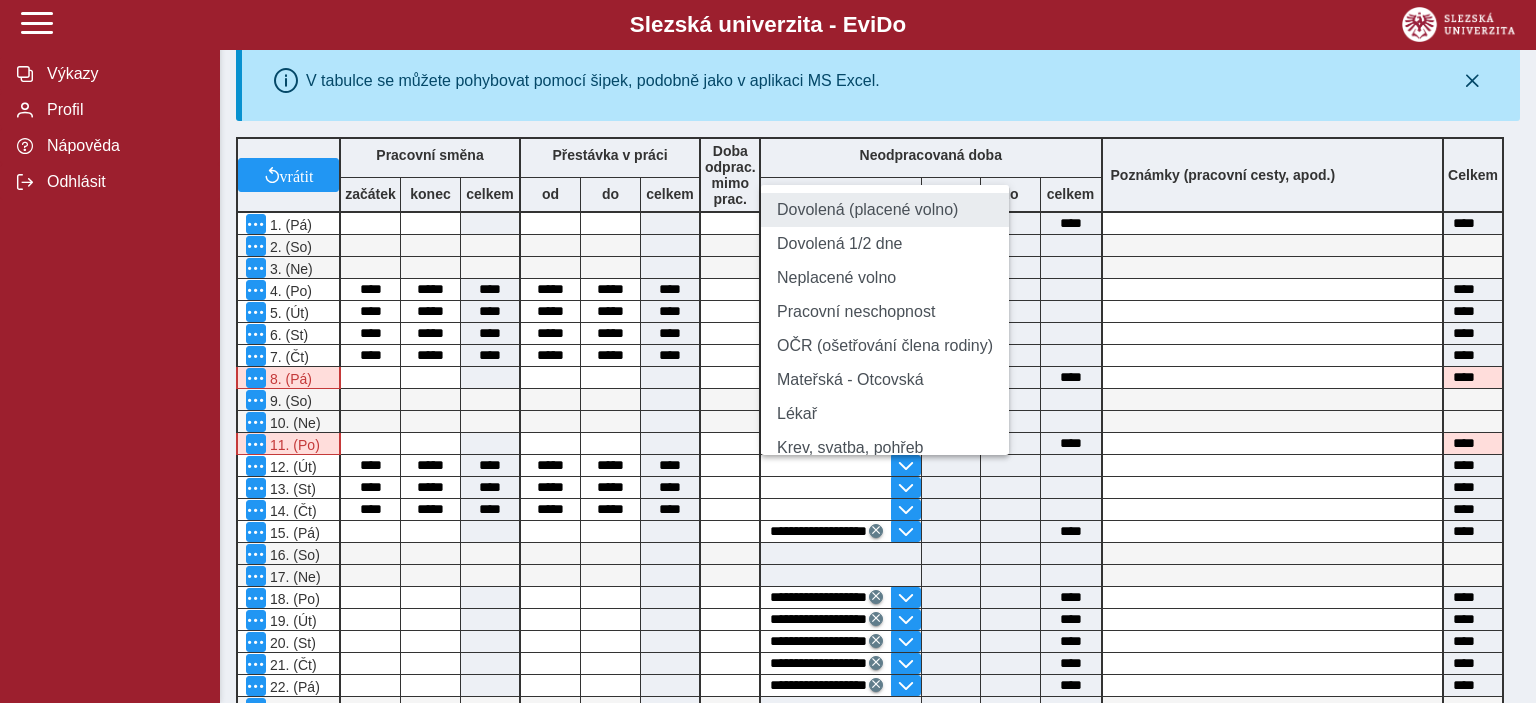click on "Dovolená (placené volno)" at bounding box center [885, 210] 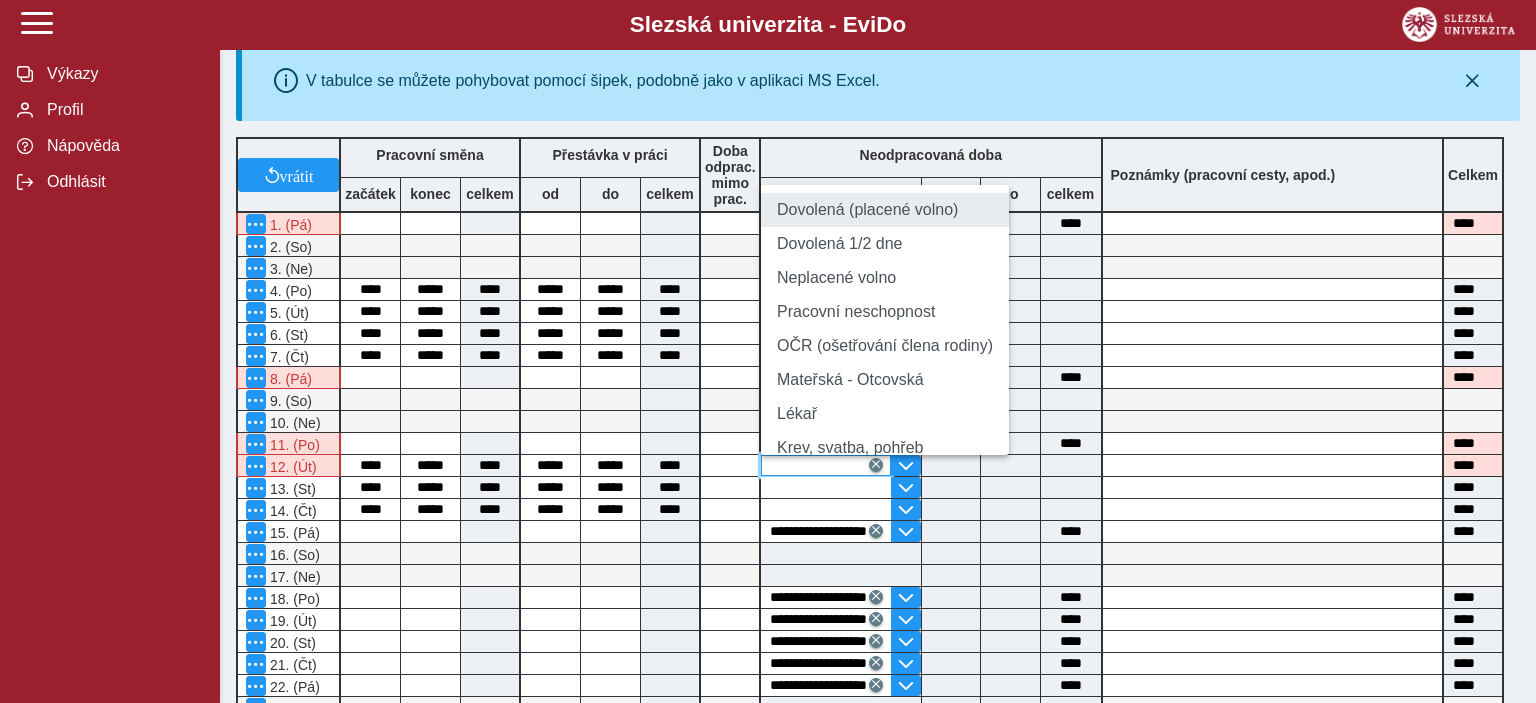 type 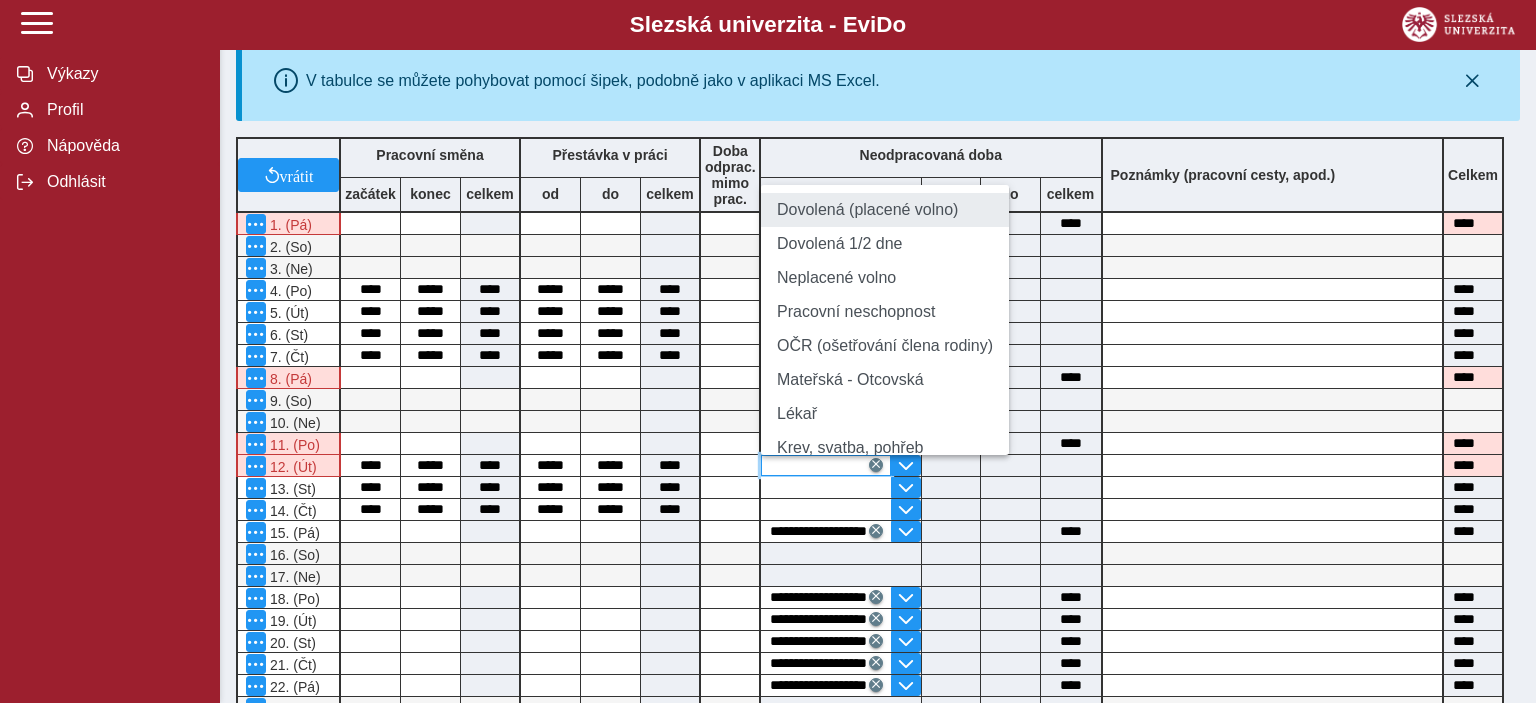 type 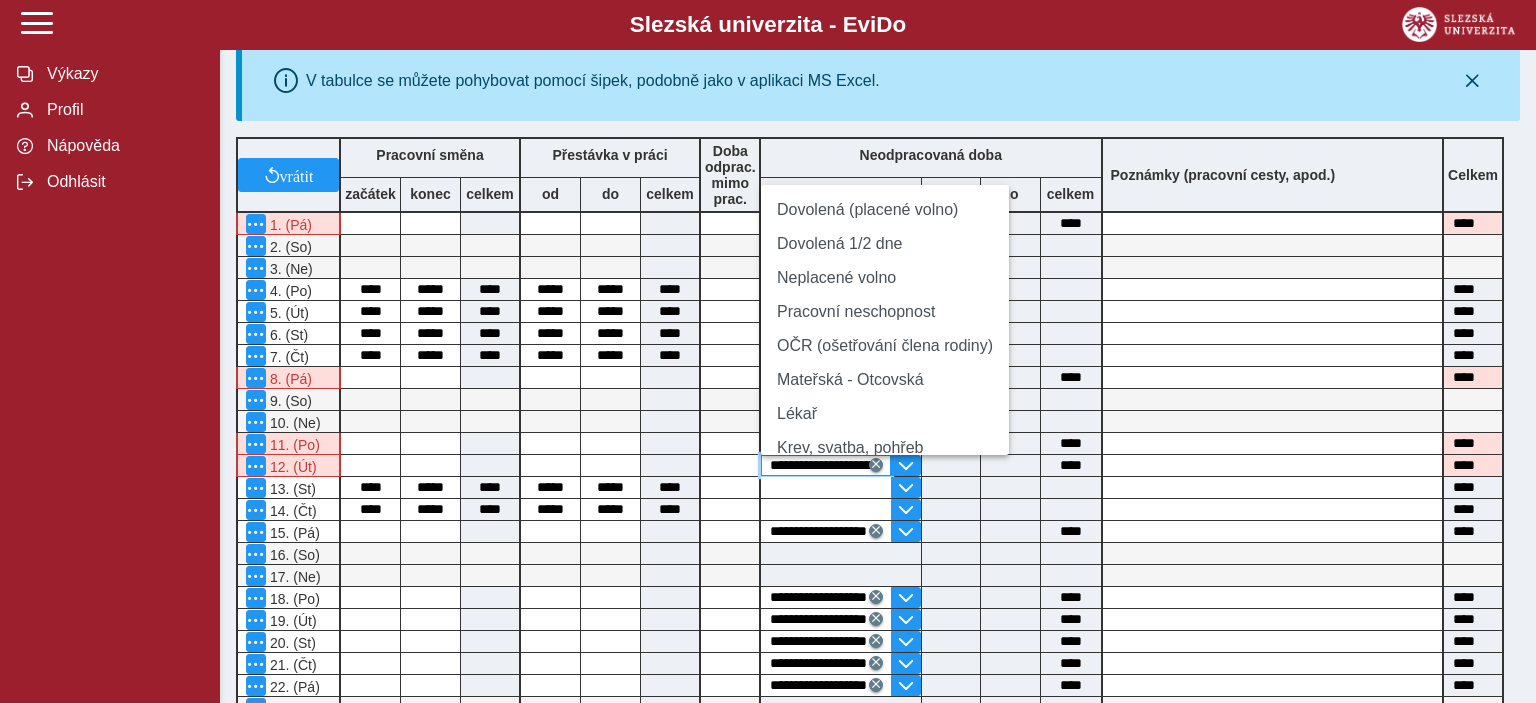scroll, scrollTop: 0, scrollLeft: 56, axis: horizontal 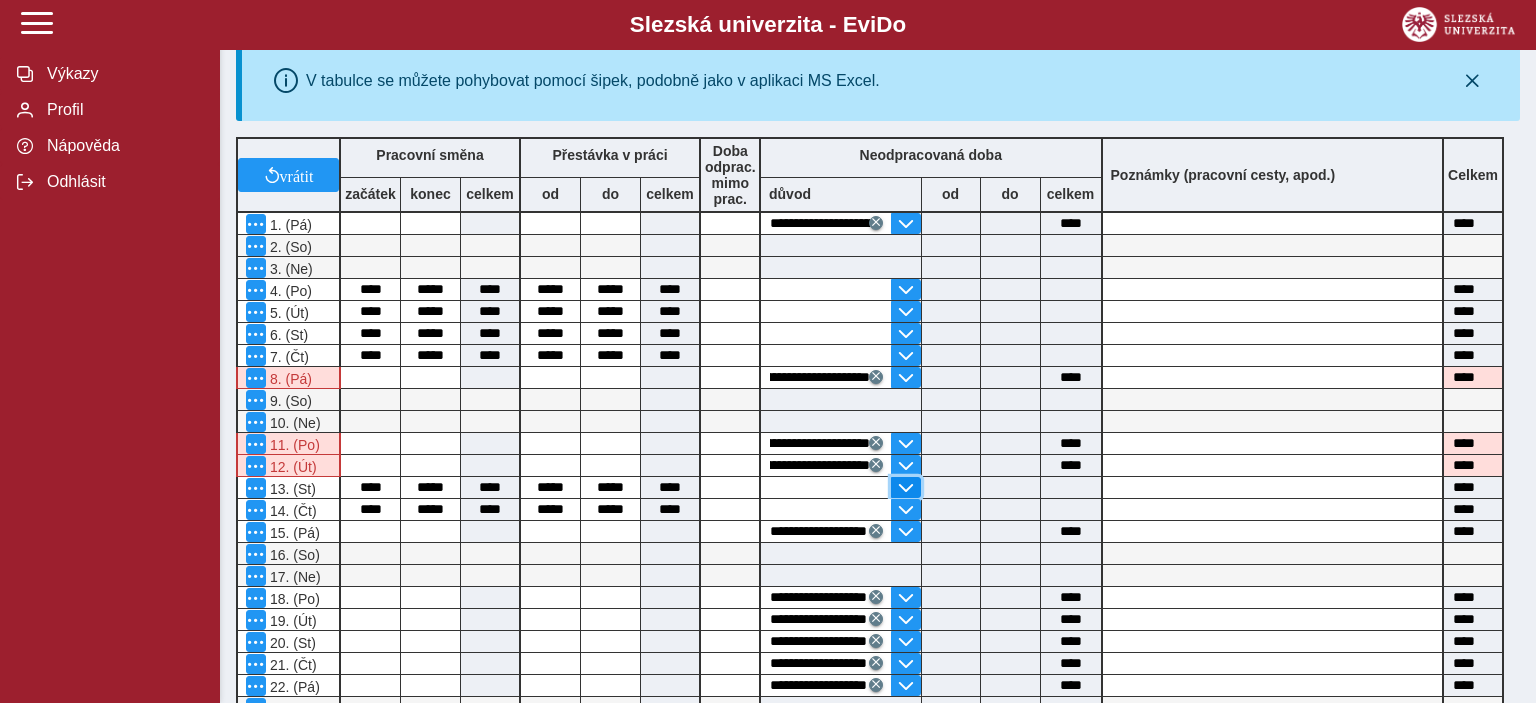 click at bounding box center [906, 488] 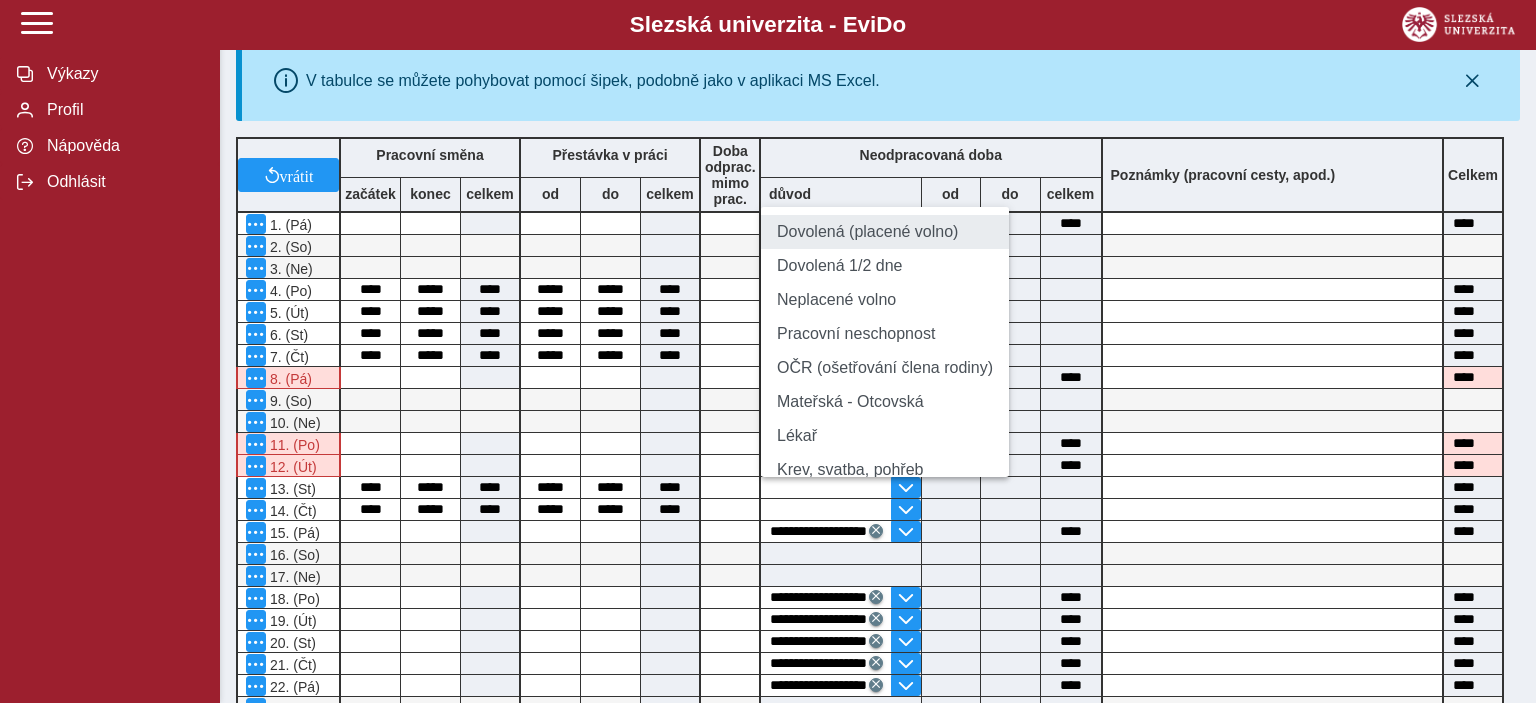 click on "Dovolená (placené volno)" at bounding box center [885, 232] 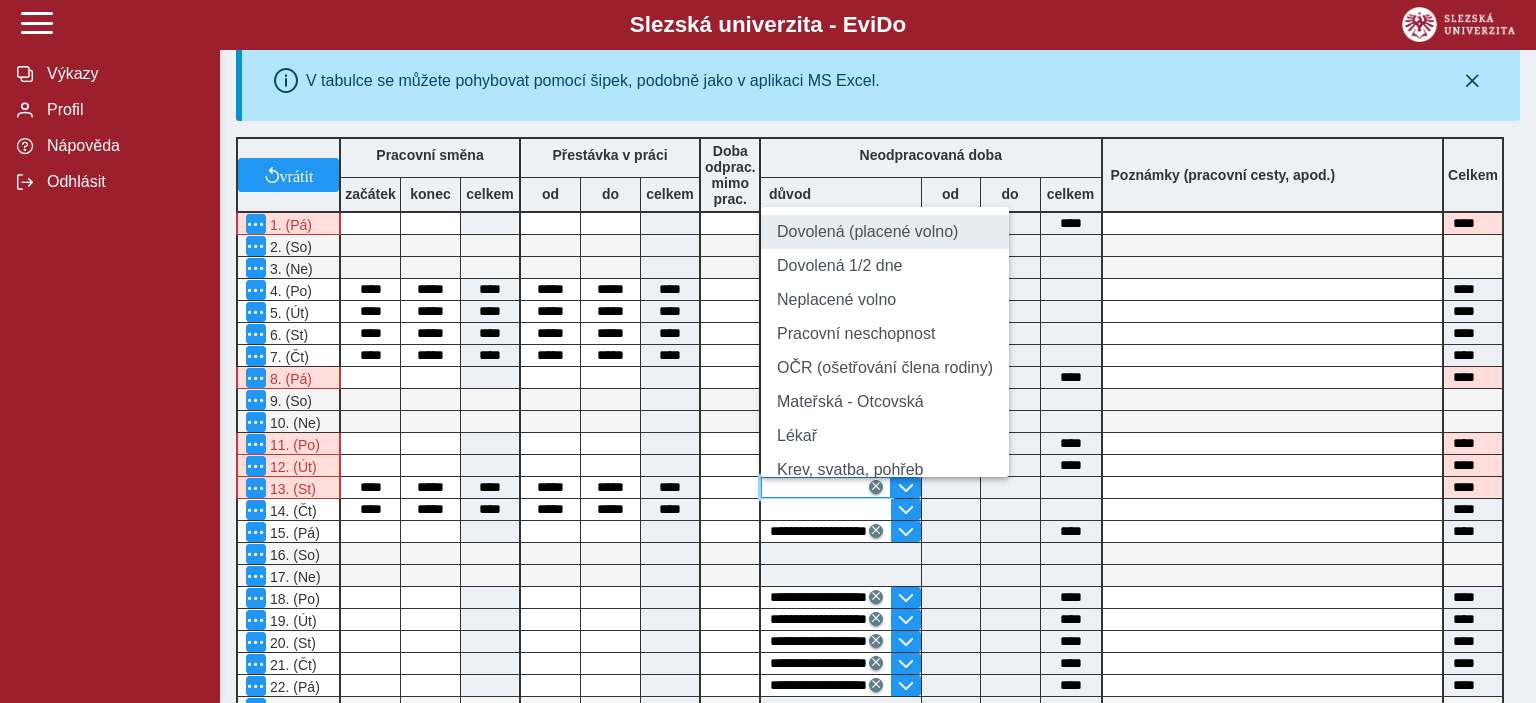 type 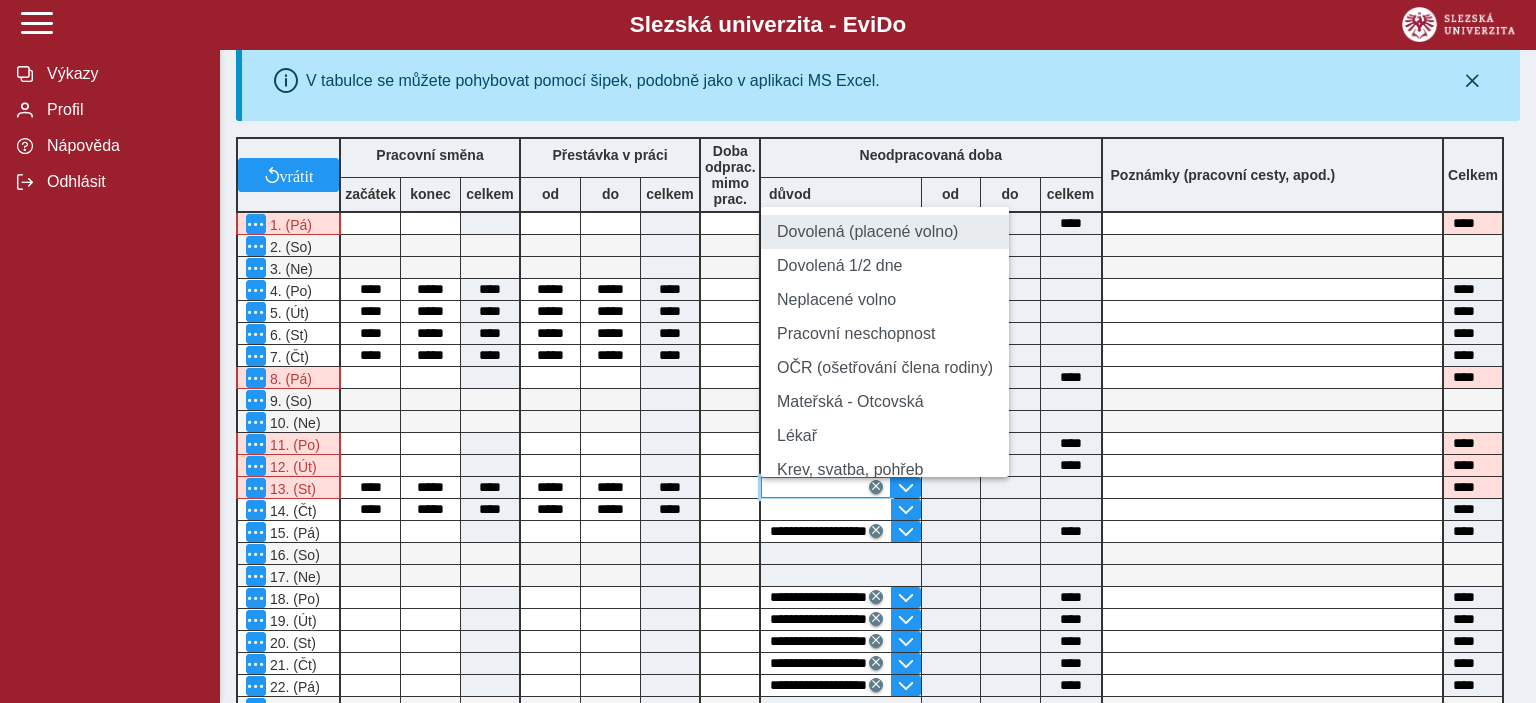 type 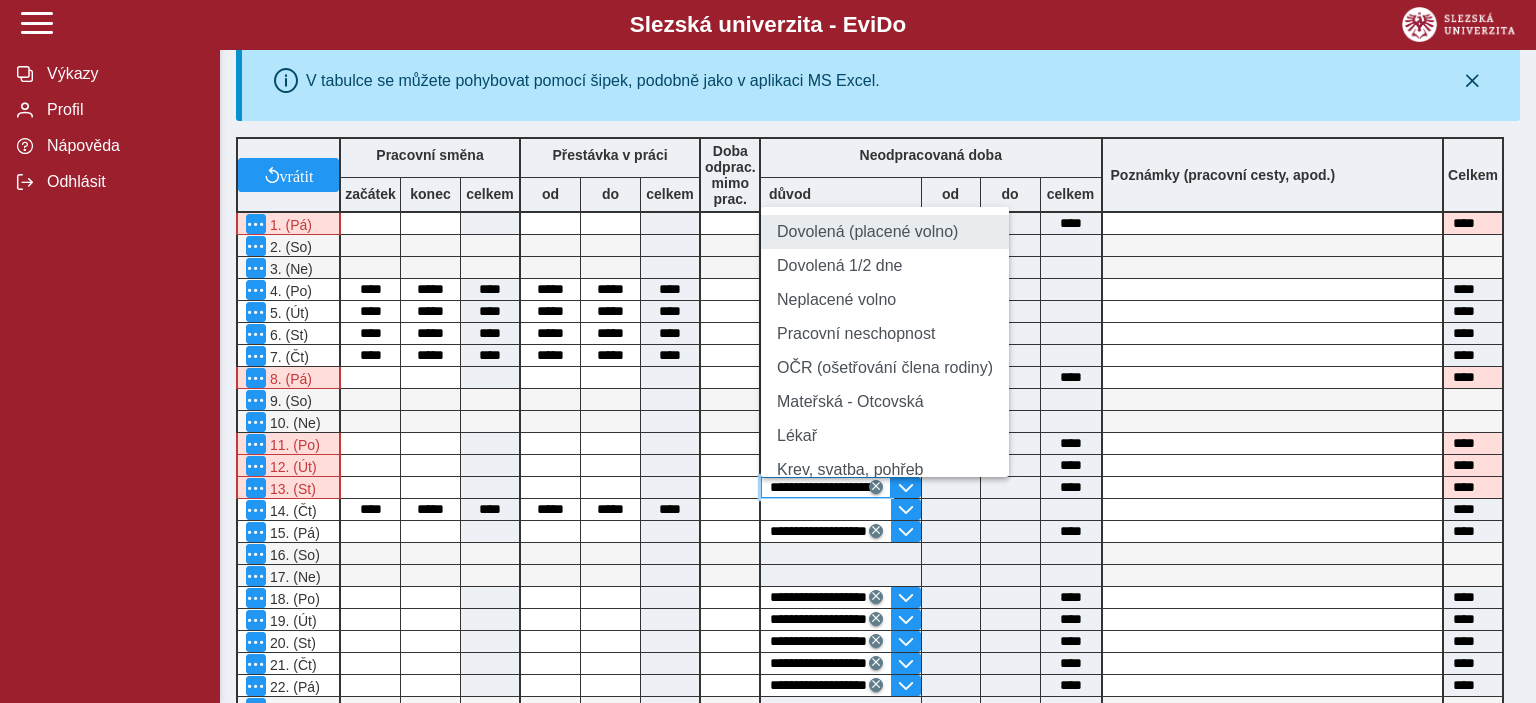 scroll, scrollTop: 0, scrollLeft: 56, axis: horizontal 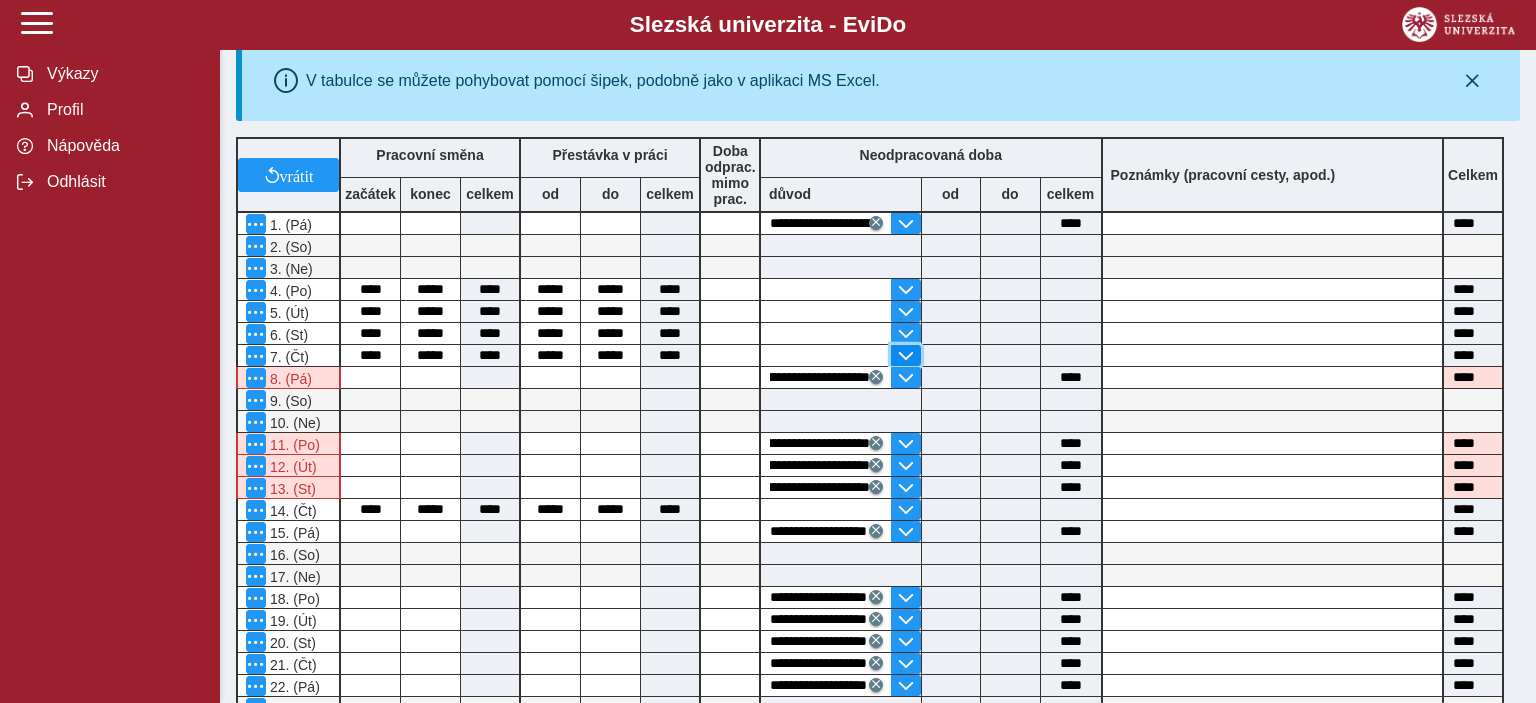 click at bounding box center [906, 355] 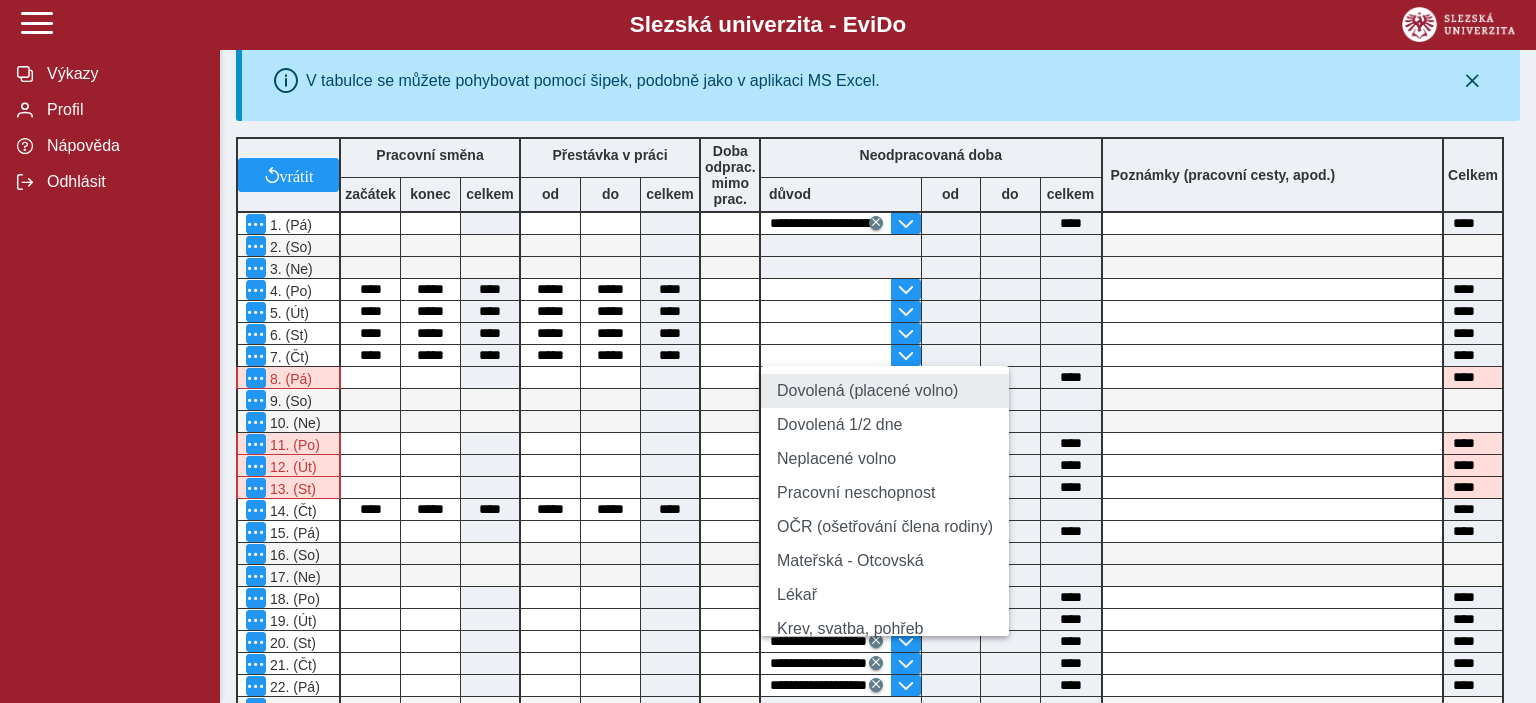 click on "Dovolená (placené volno)" at bounding box center (885, 391) 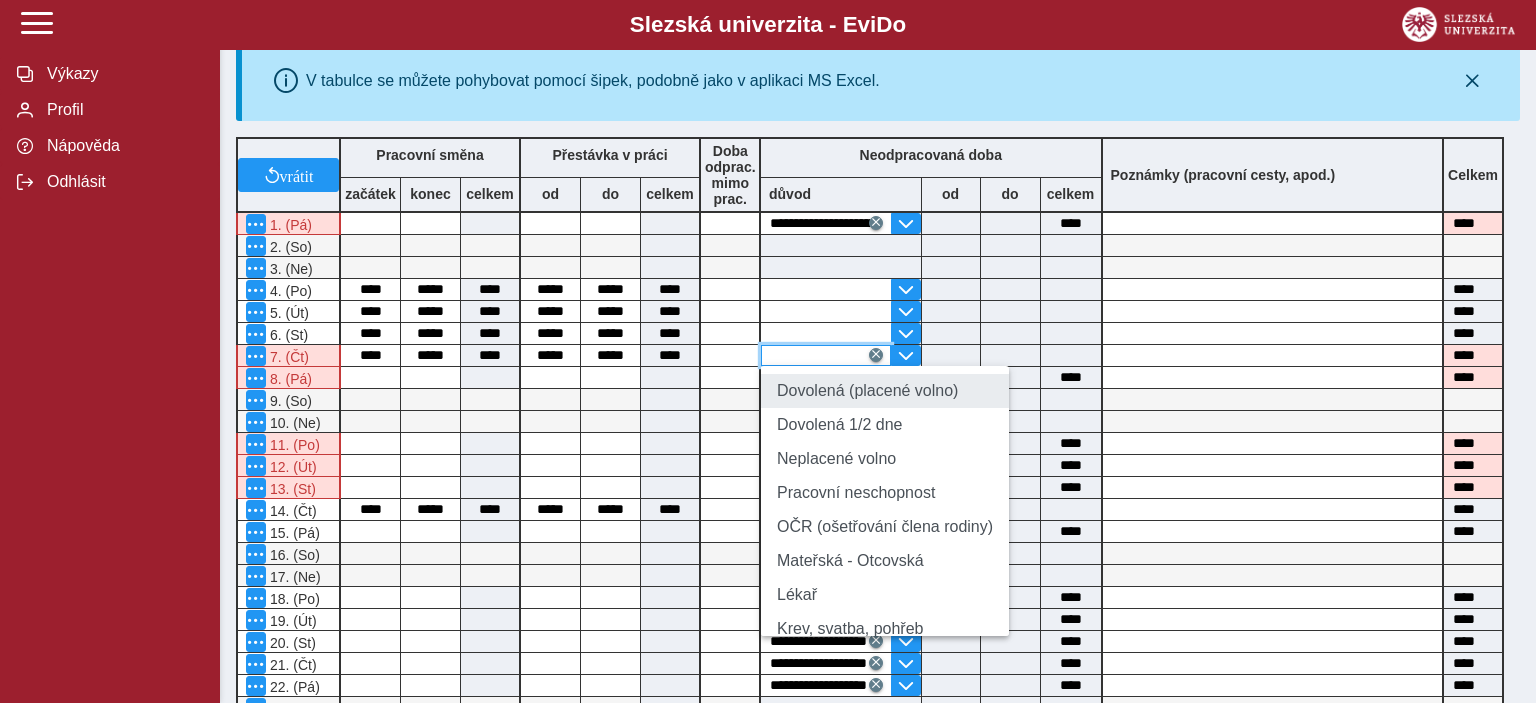 type 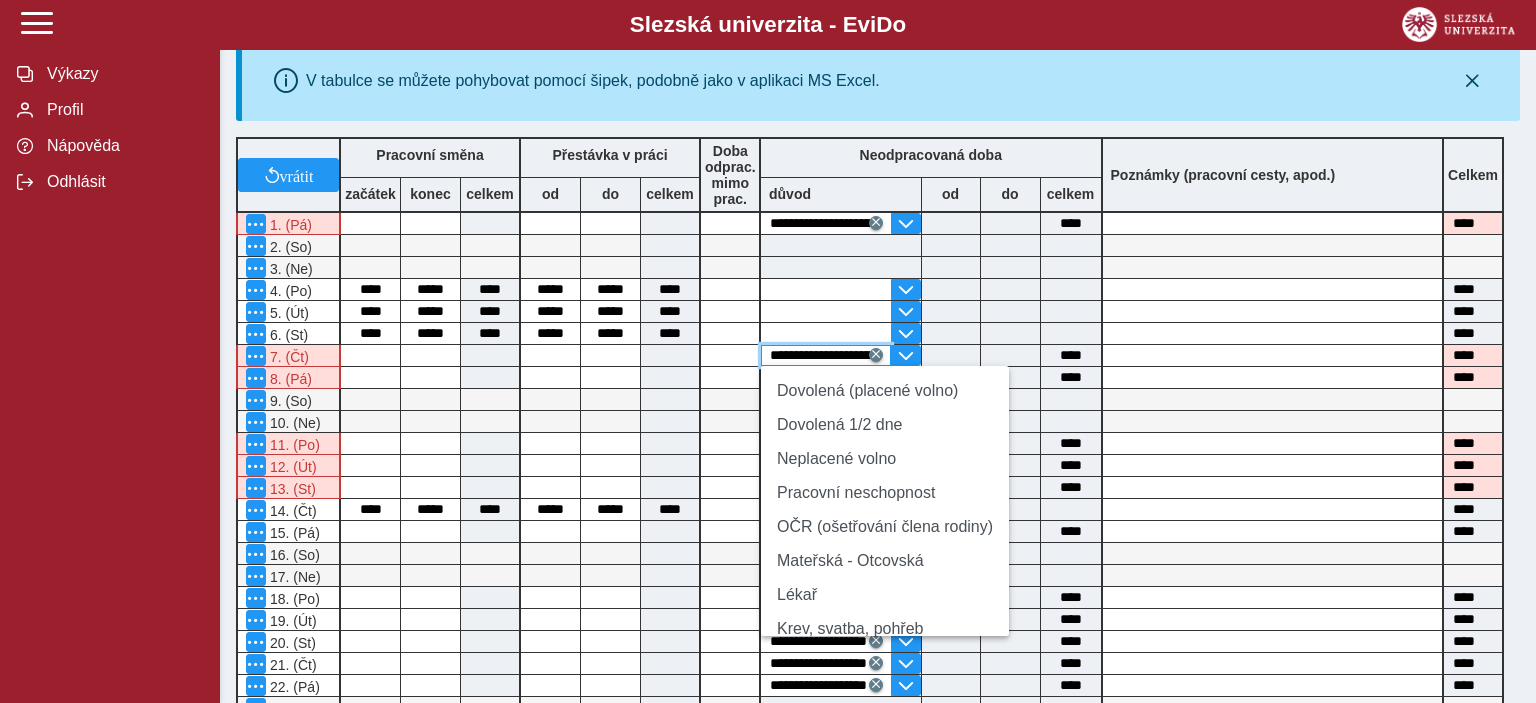 scroll, scrollTop: 0, scrollLeft: 56, axis: horizontal 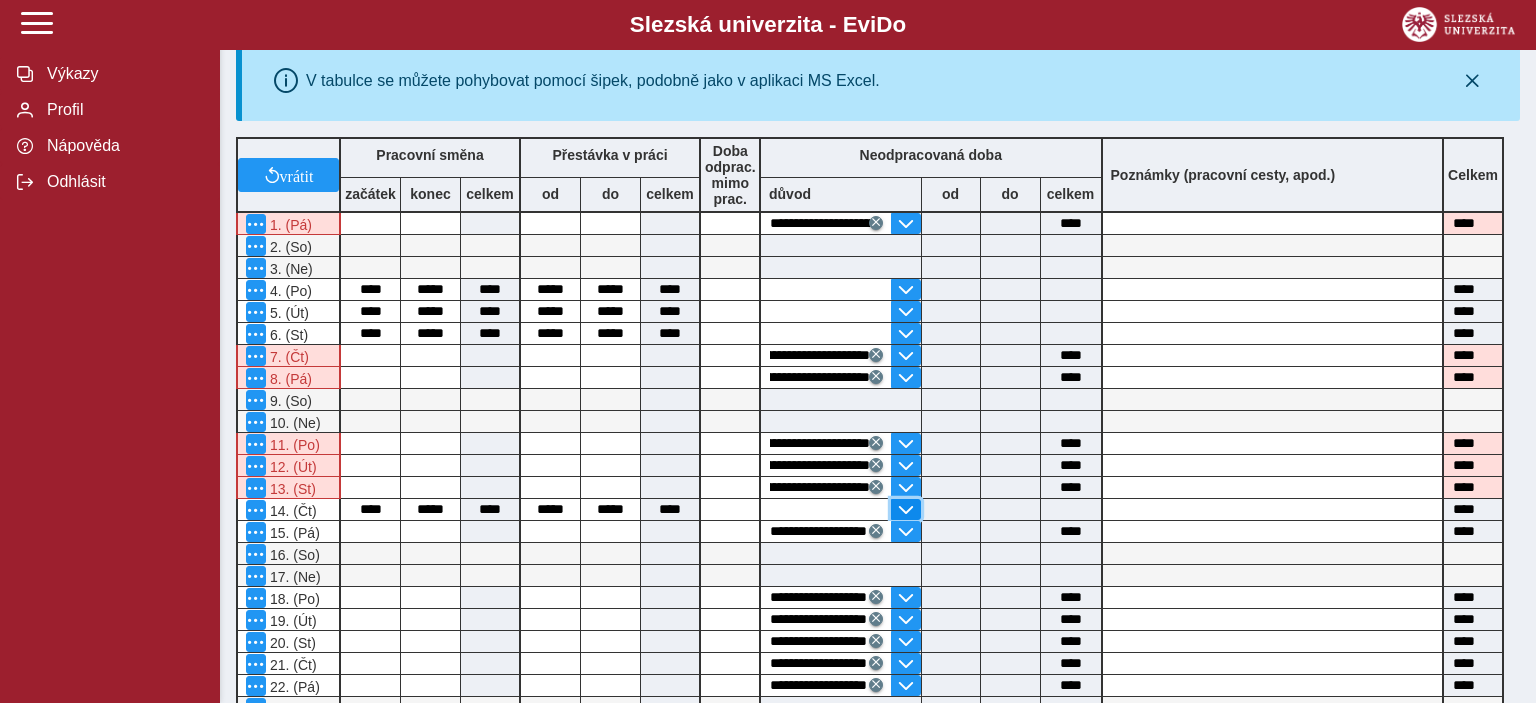click at bounding box center (906, 510) 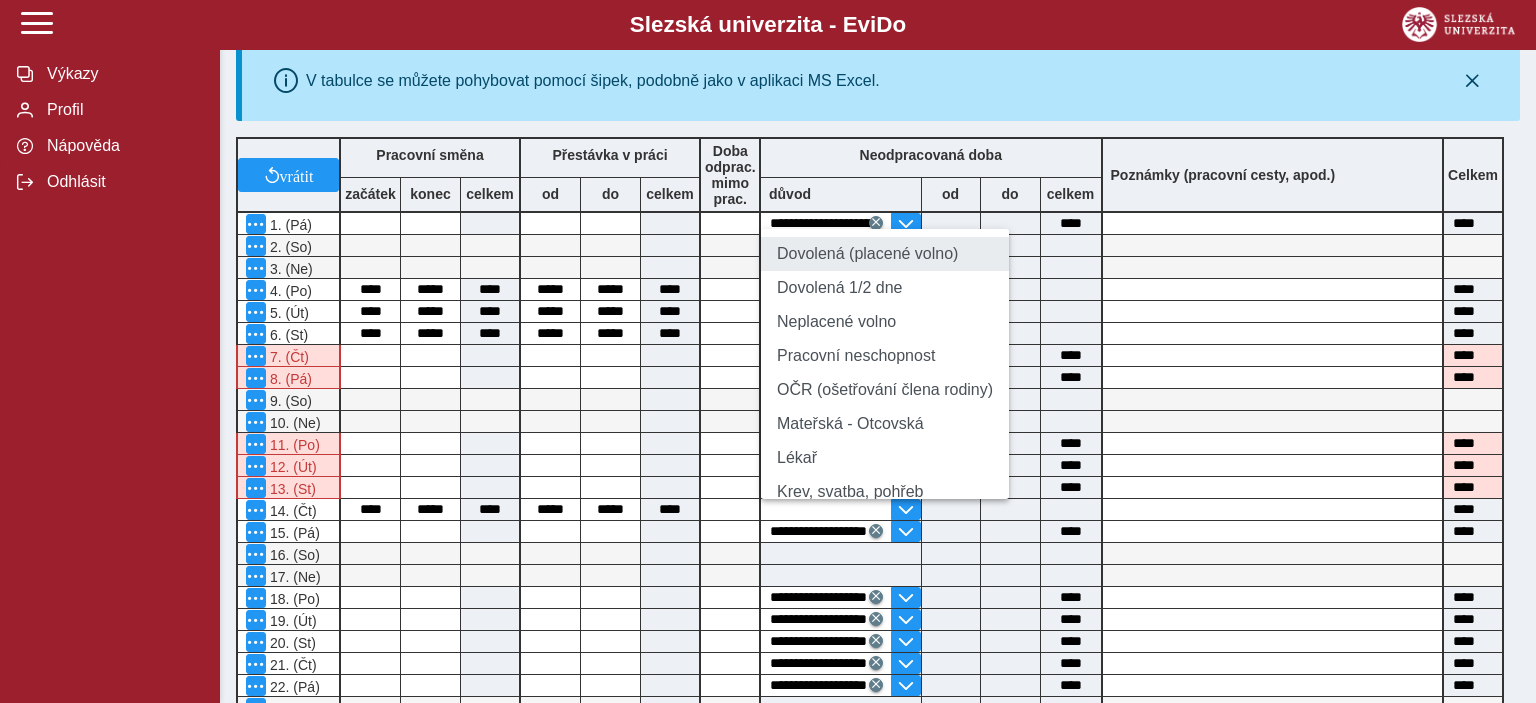 click on "Dovolená (placené volno)" at bounding box center (885, 254) 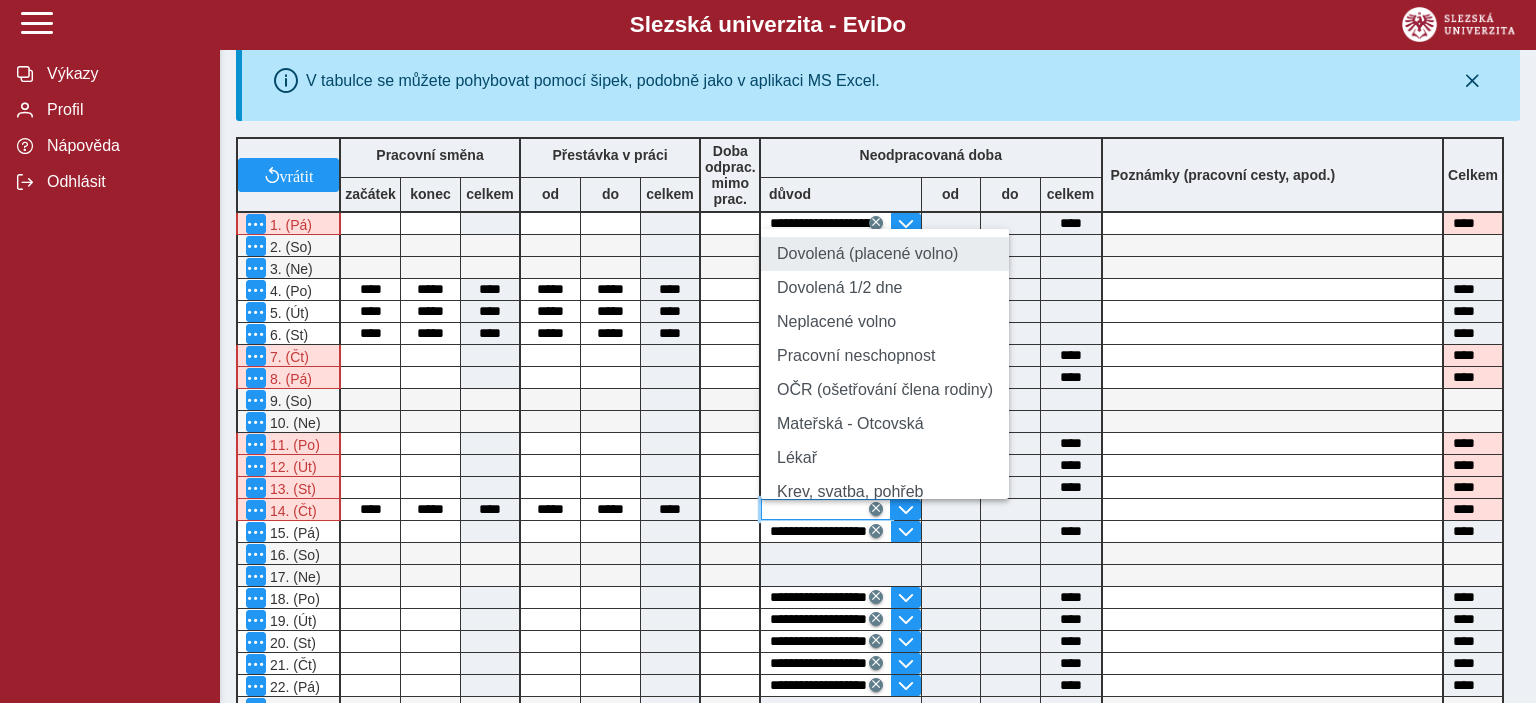 type 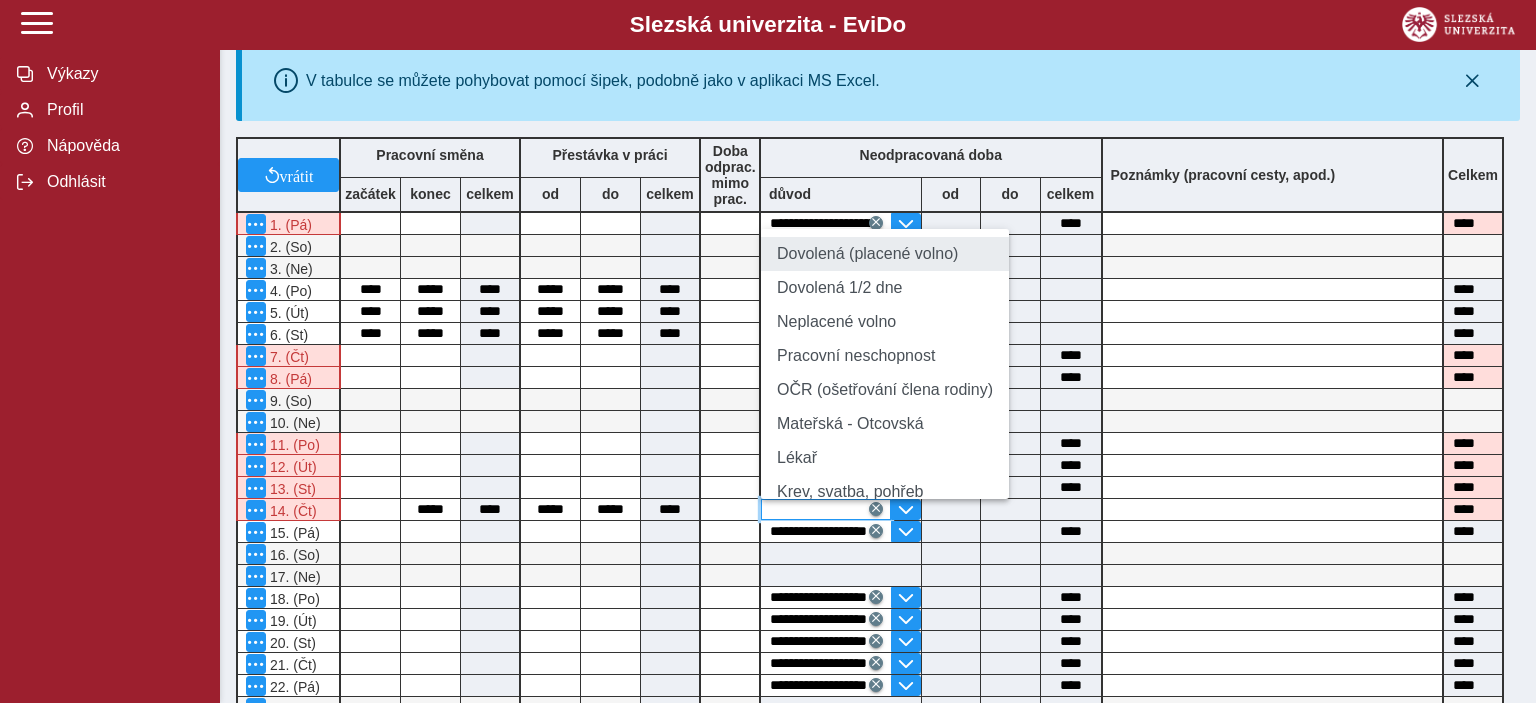 type 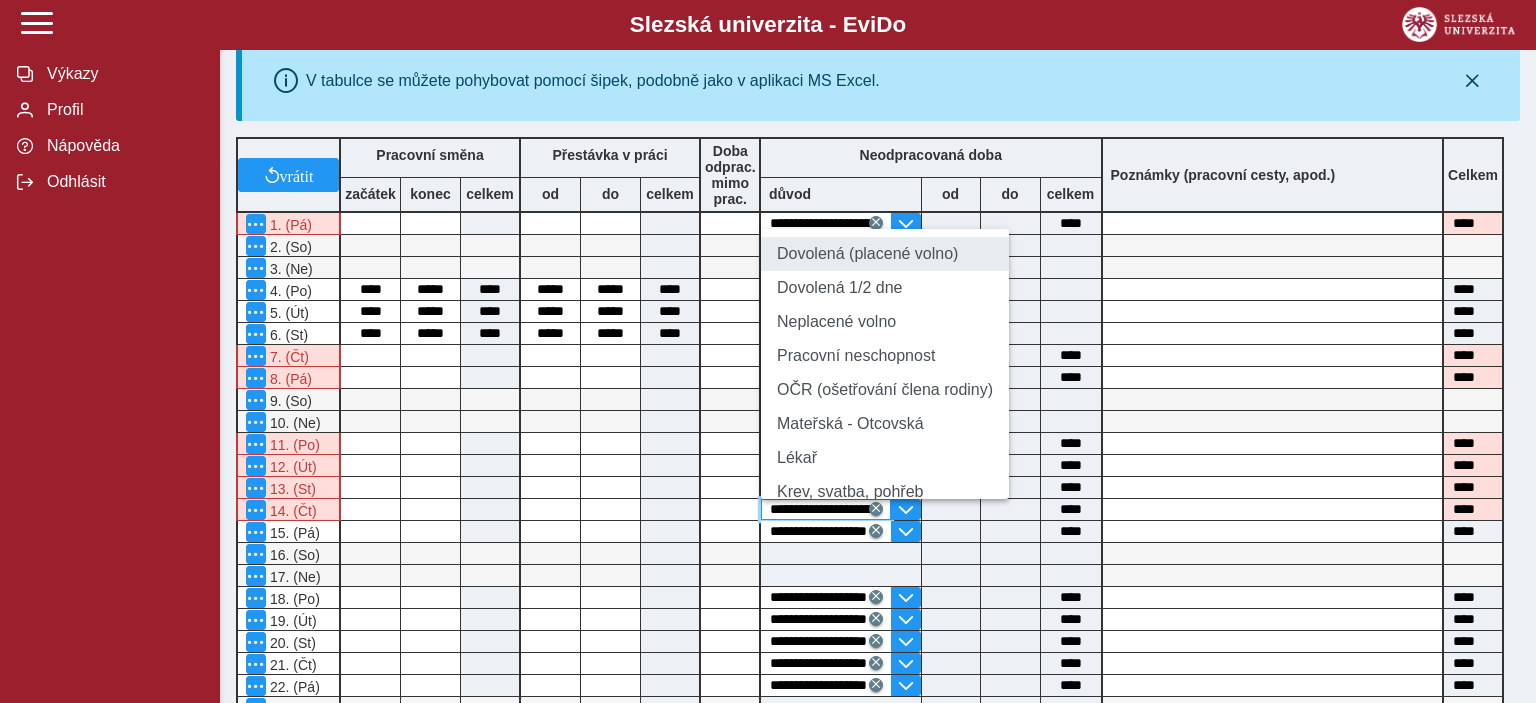 scroll, scrollTop: 0, scrollLeft: 56, axis: horizontal 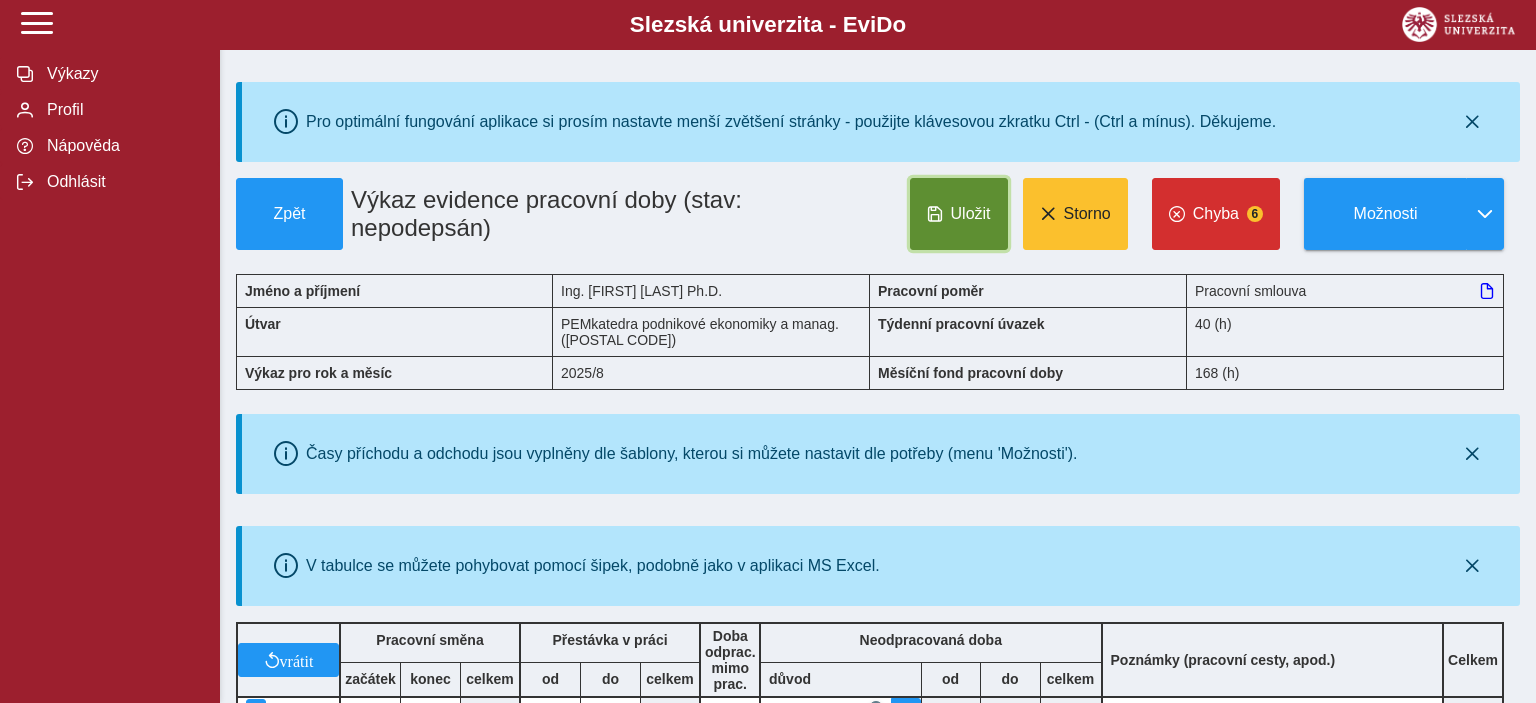 click on "Uložit" at bounding box center [971, 214] 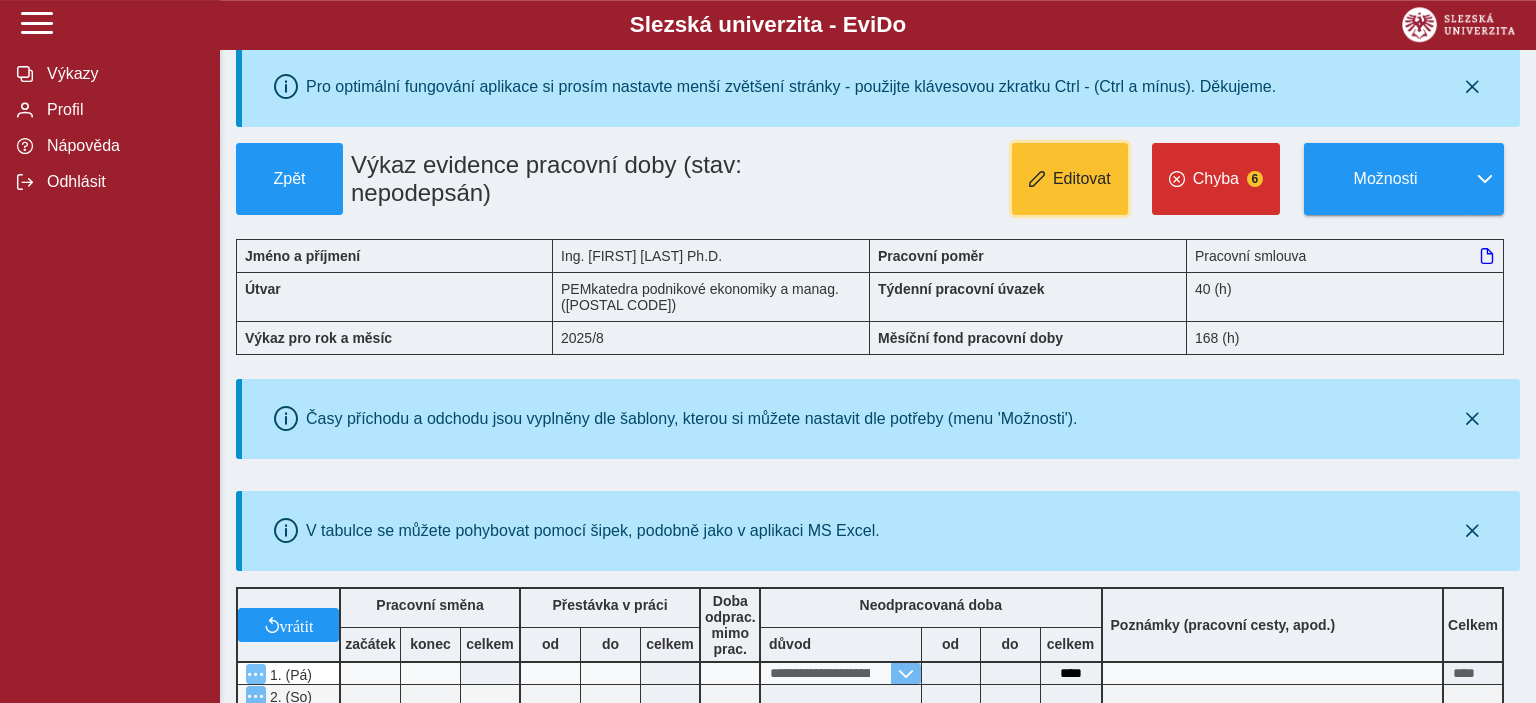 scroll, scrollTop: 0, scrollLeft: 0, axis: both 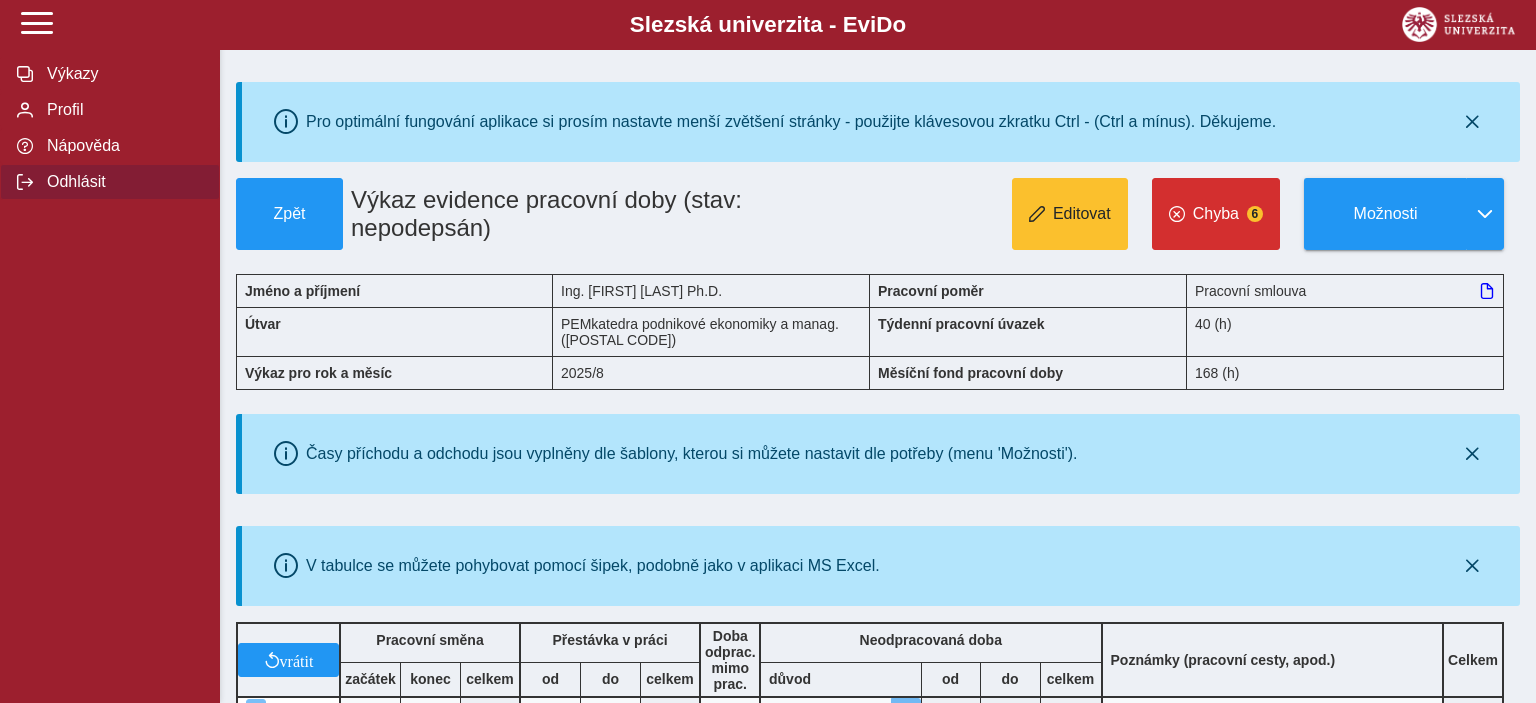 click on "Odhlásit" at bounding box center (122, 182) 